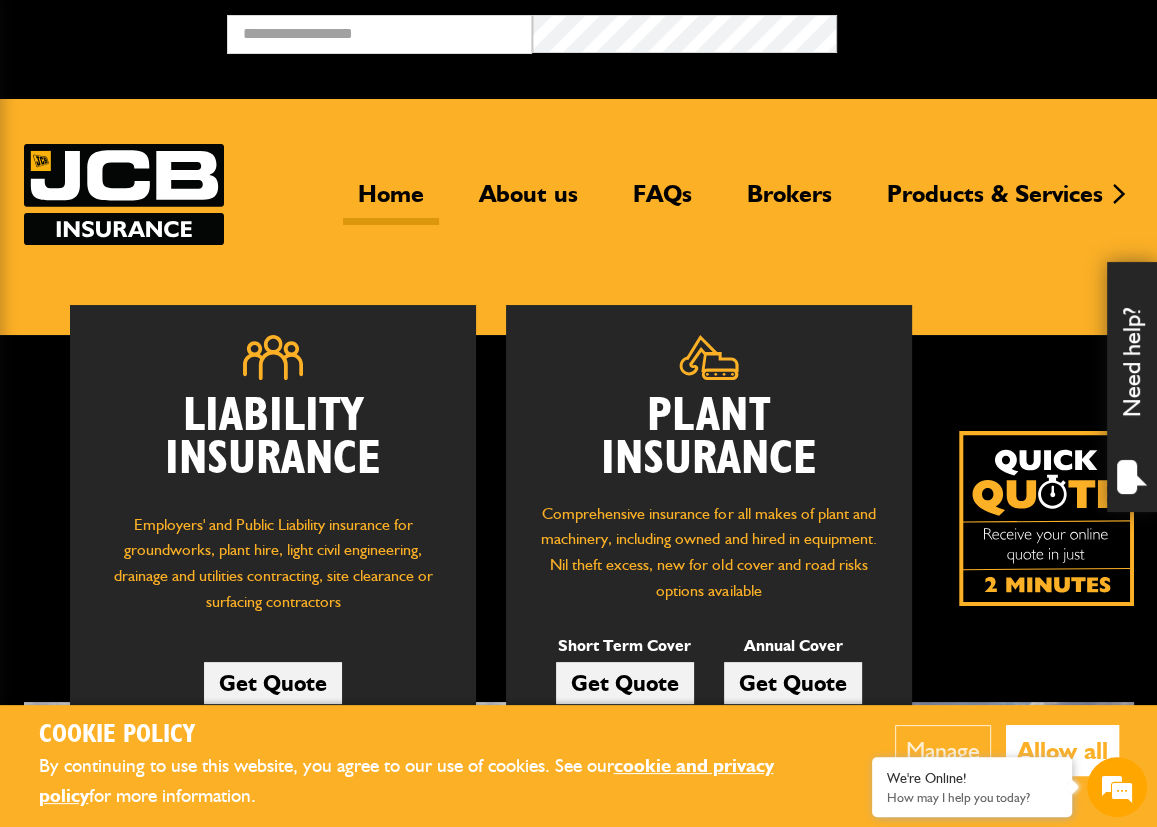 scroll, scrollTop: 100, scrollLeft: 0, axis: vertical 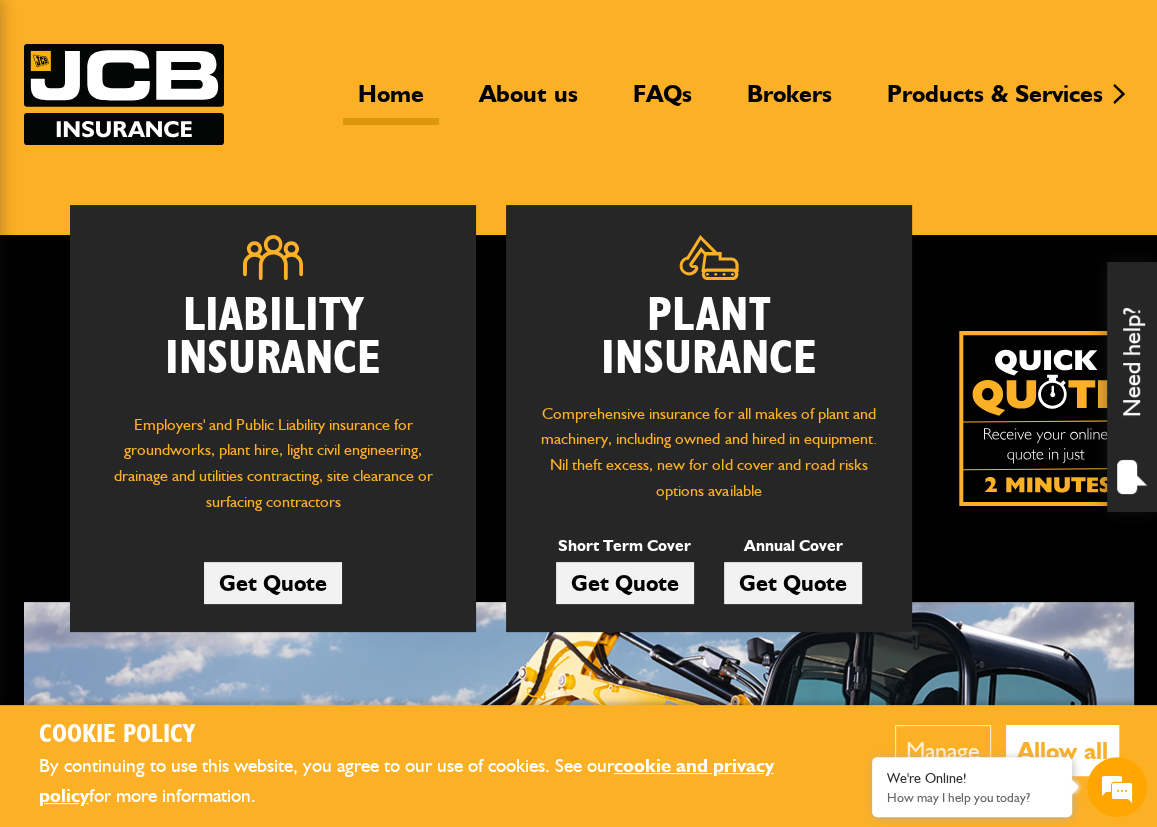 click on "Allow all" at bounding box center [1062, 750] 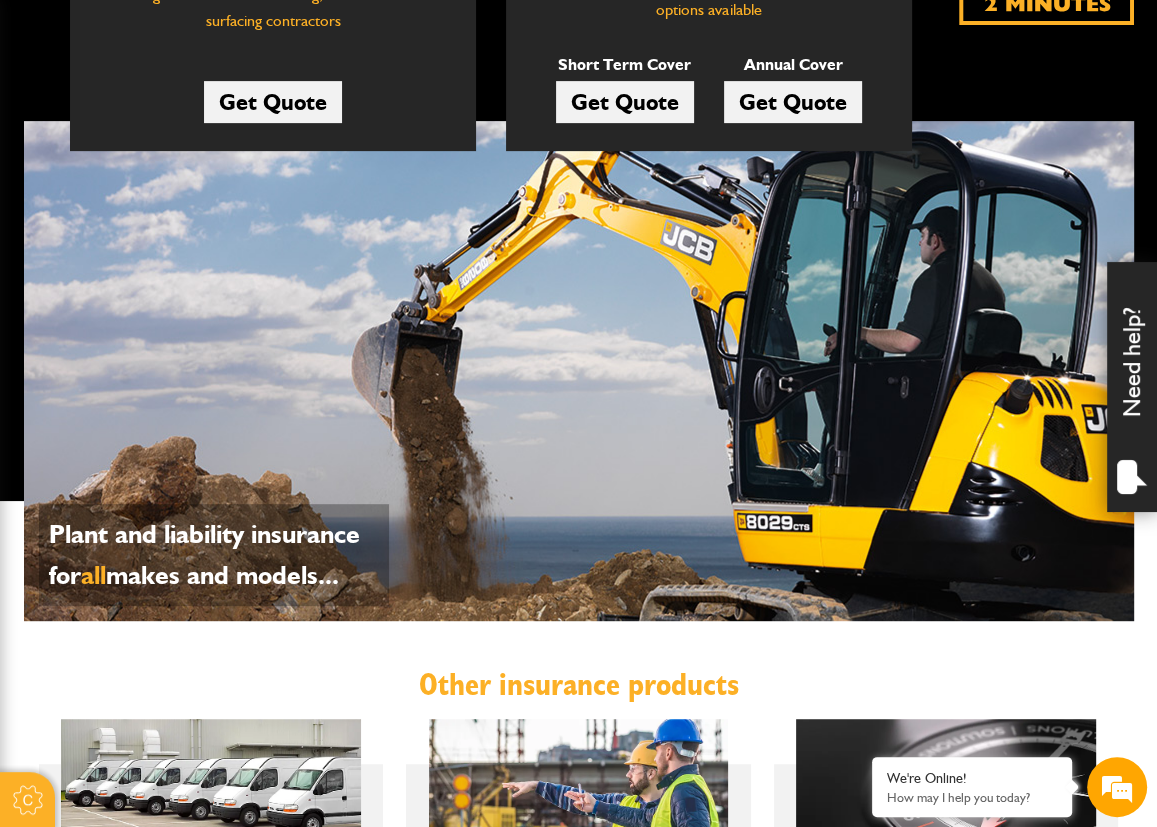scroll, scrollTop: 800, scrollLeft: 0, axis: vertical 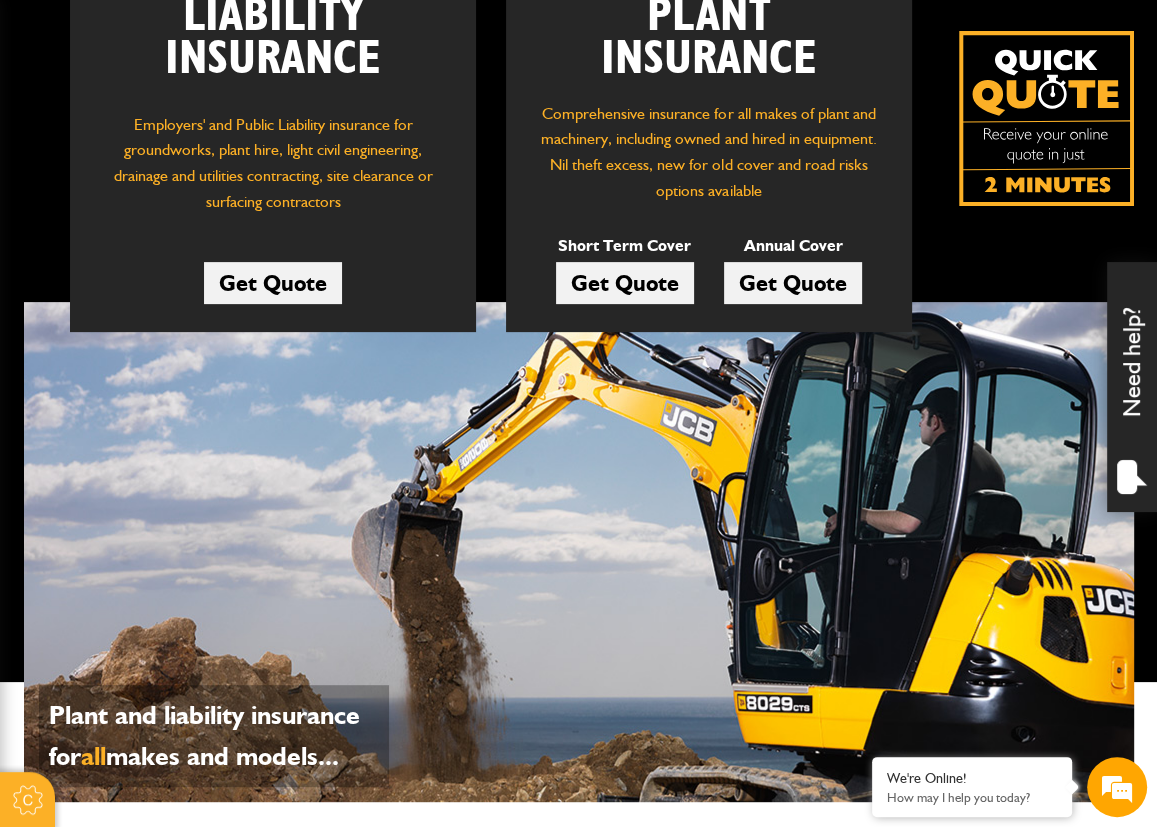 click at bounding box center [1046, 118] 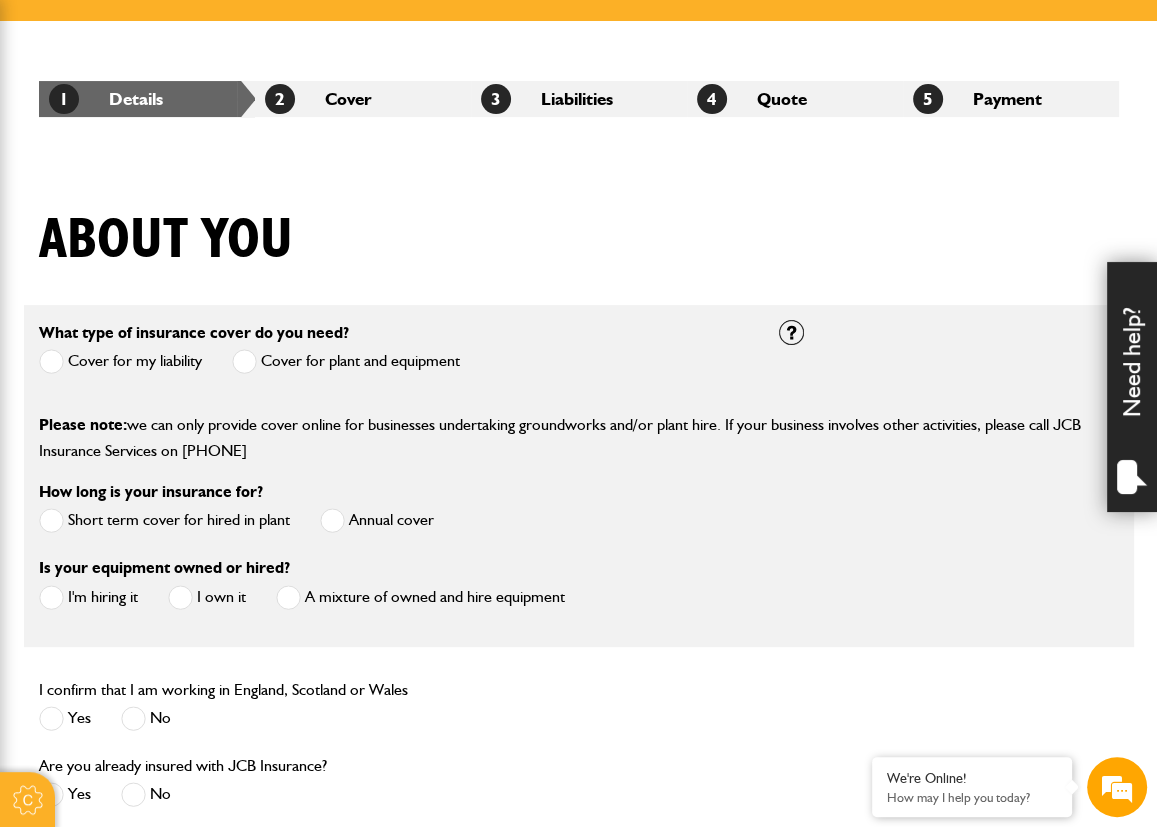 scroll, scrollTop: 400, scrollLeft: 0, axis: vertical 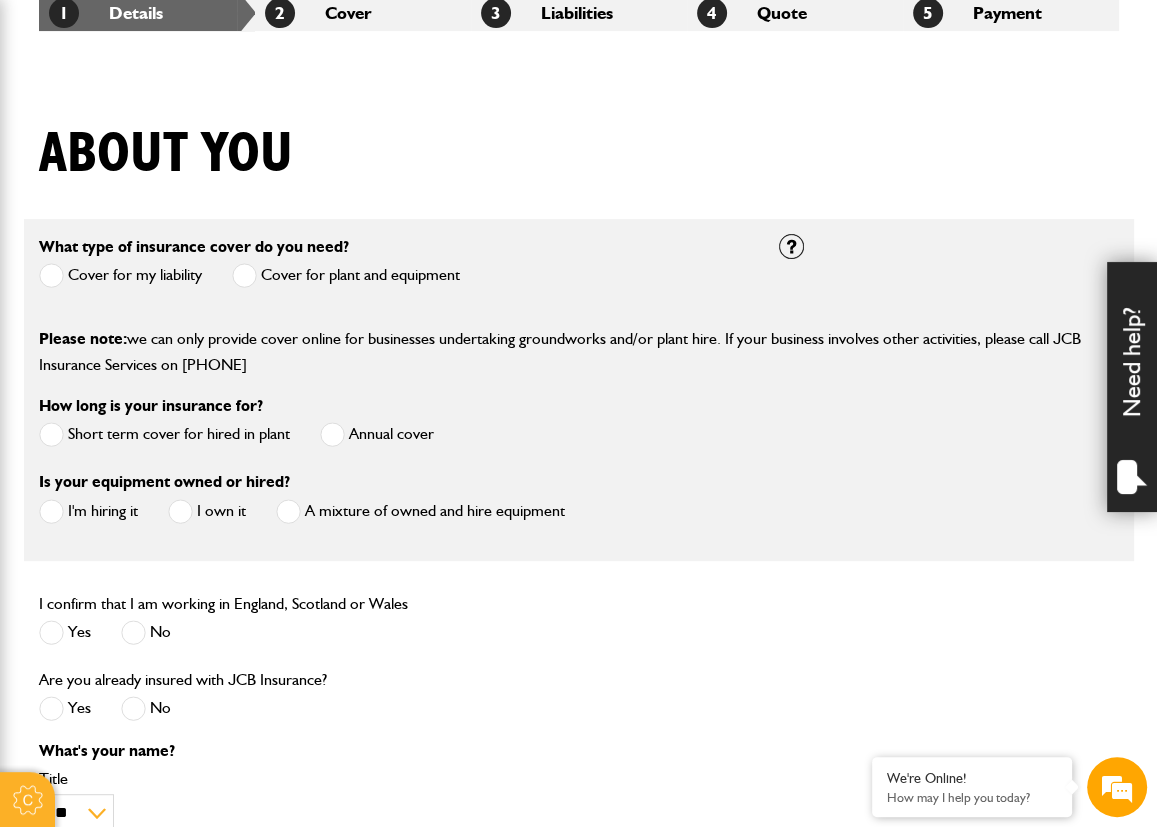 click on "Cookie Options You can control which cookies we use with the form below. Please see our  cookie policy  for more information. Allow all Essential These cookies are needed for essential functions. They can't be switched off and they don't store any of your information. Analytics These cookies gather anonymous usage information and they don't store any of your information. Switching off these cookies will mean we can't gather information to improve your experience of using our site. Functional These cookies enable basic functionality. Switching off these cookies will mean that areas of our website can't work properly. Advertising These cookies help us to learn what you're interested in so we can show you relevant adverts. Switching off these cookies will mean we can't show you any personalised adverts. Personalisation These cookies help us to learn what you're interested in so we can show you relevant content while you use our site. Save preferences
Broker Login" at bounding box center [578, 1285] 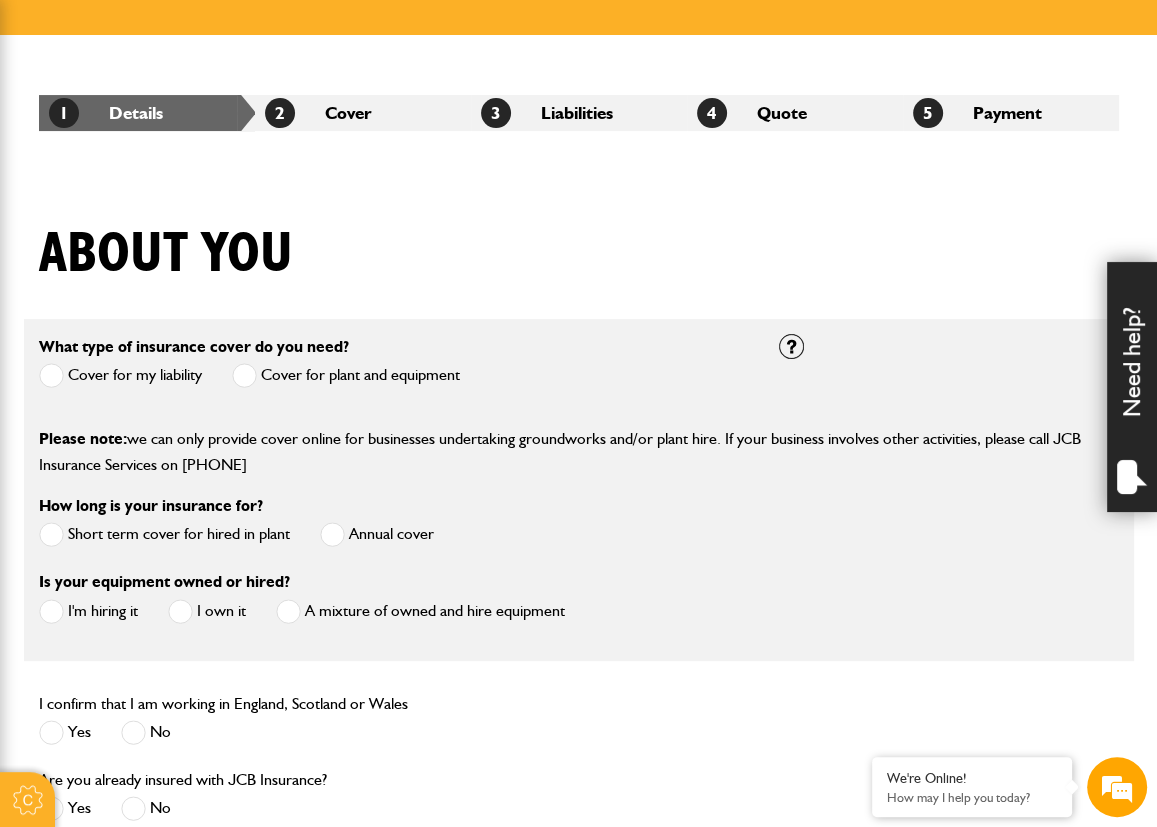 scroll, scrollTop: 400, scrollLeft: 0, axis: vertical 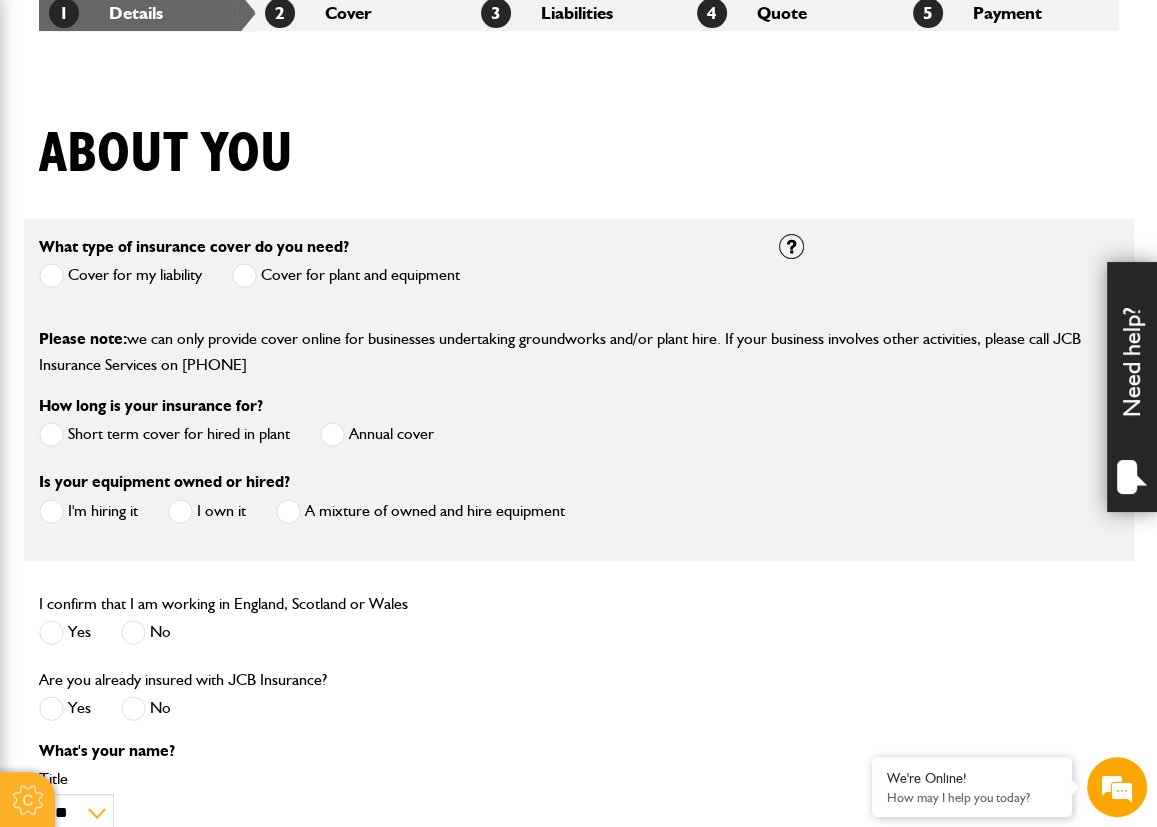 click at bounding box center (244, 275) 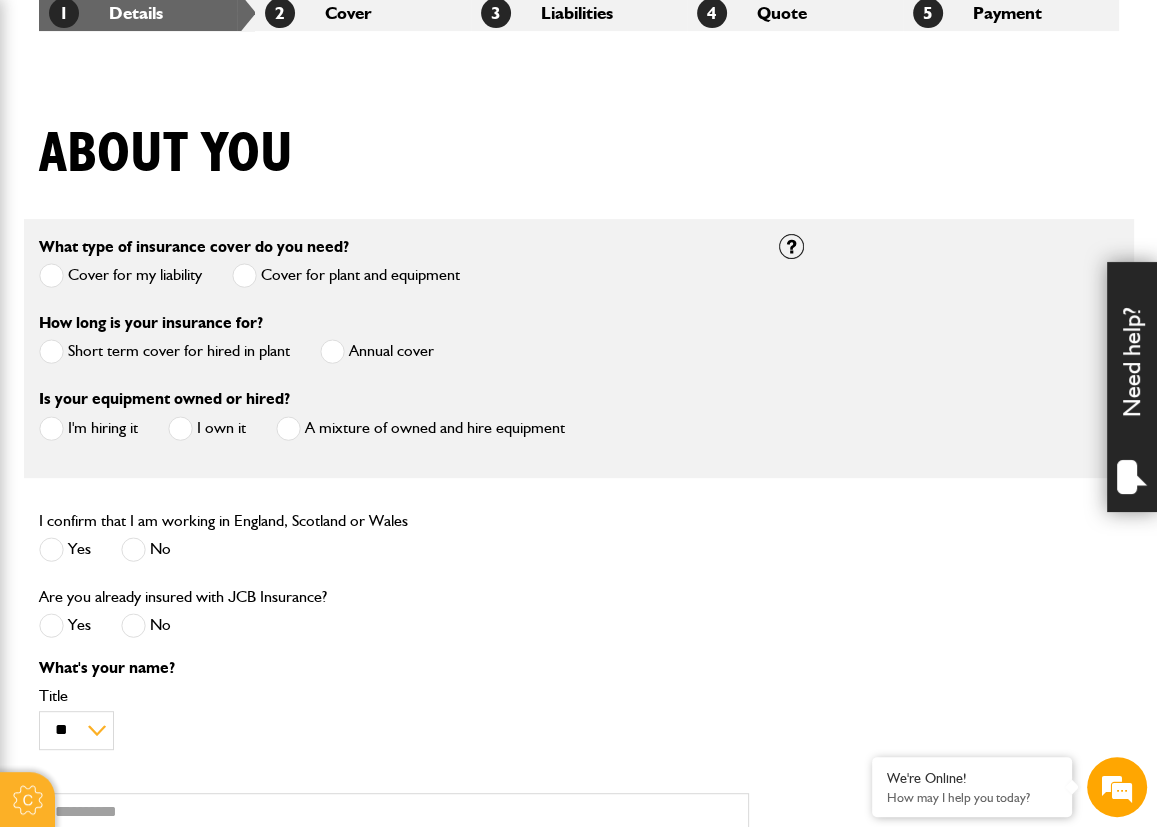 click at bounding box center (51, 351) 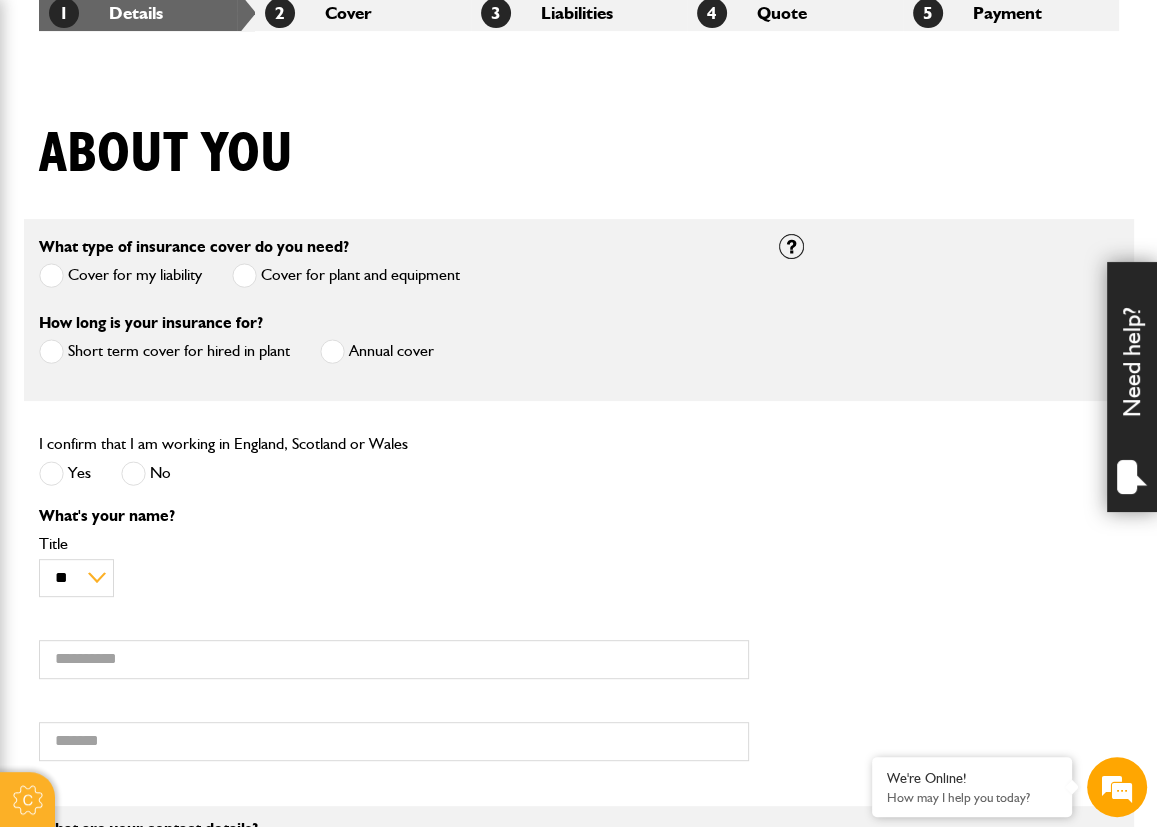 click at bounding box center [51, 473] 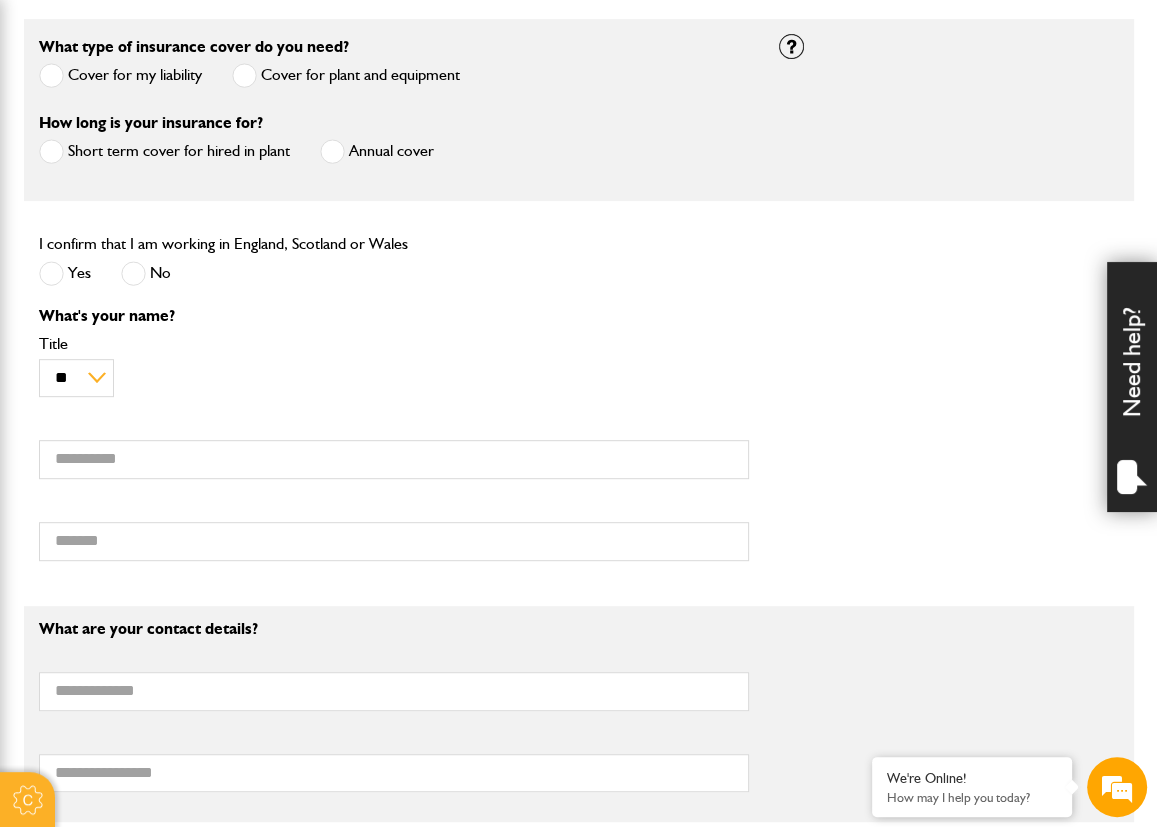 scroll, scrollTop: 500, scrollLeft: 0, axis: vertical 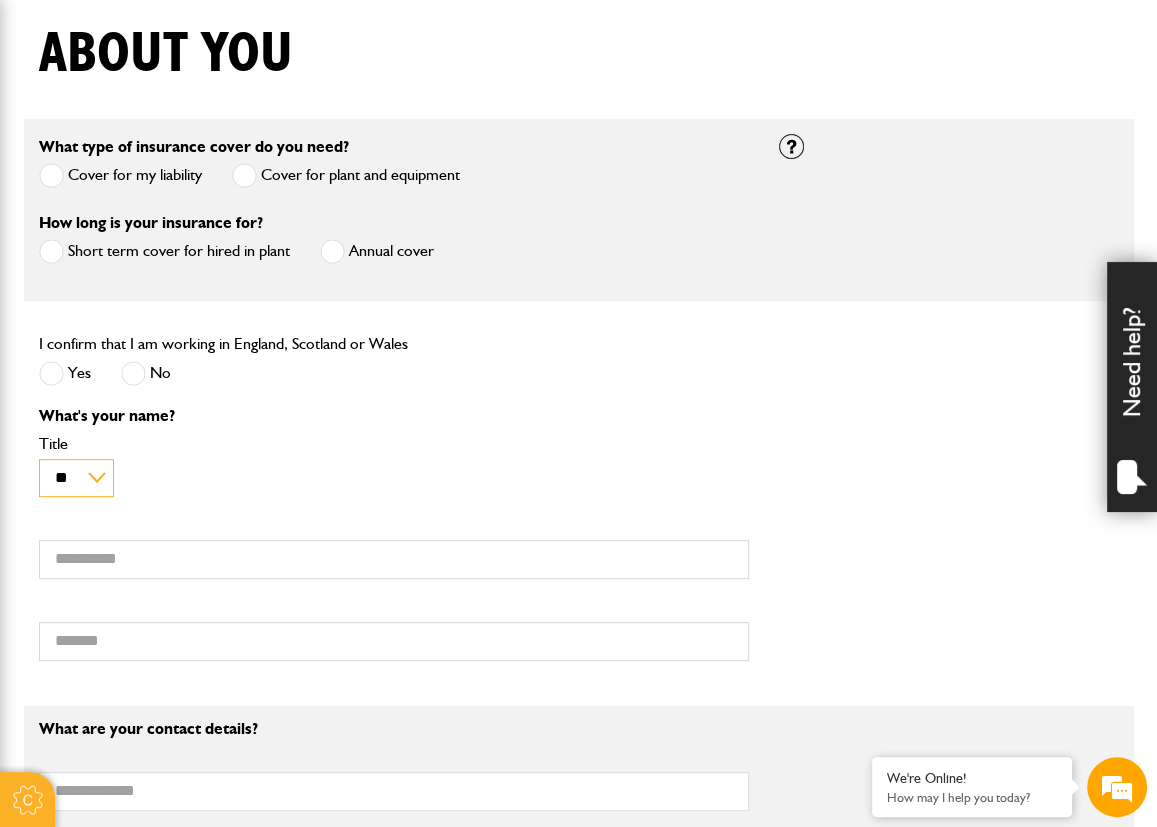 click on "**
***
****
**
**
**" at bounding box center [76, 478] 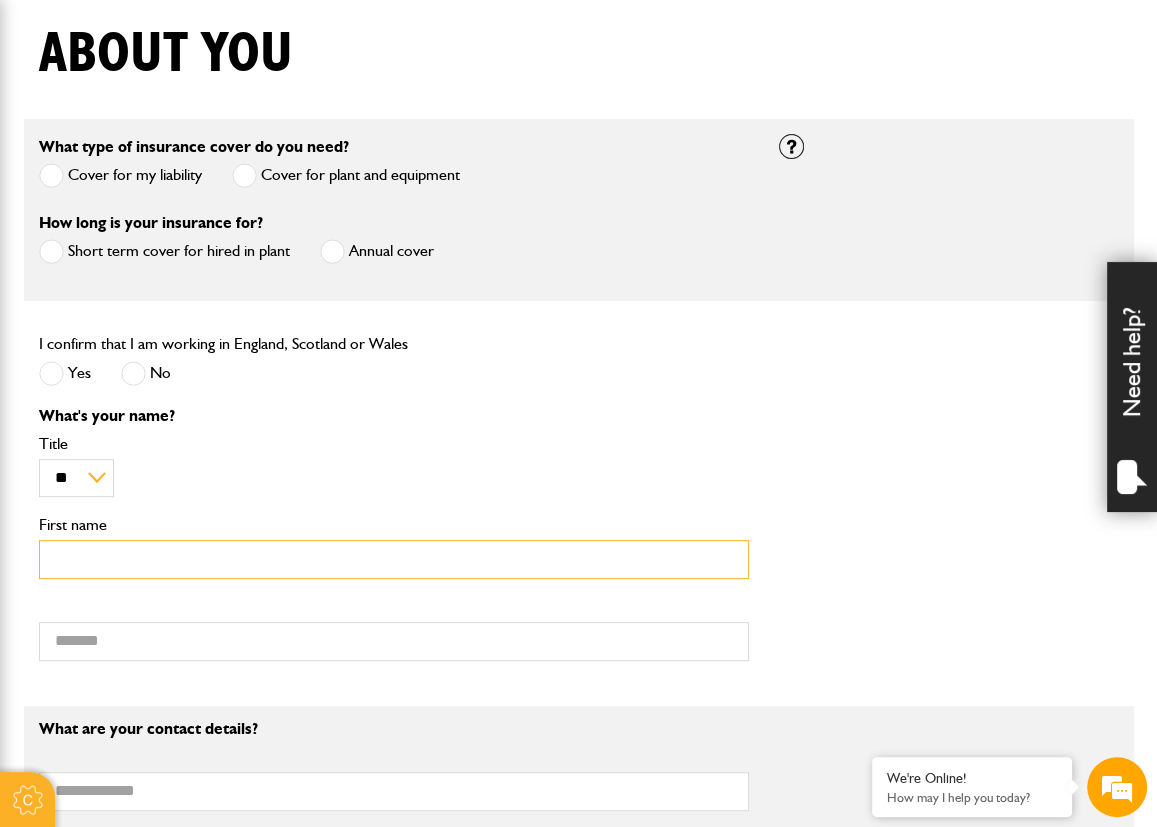 click on "First name" at bounding box center [394, 559] 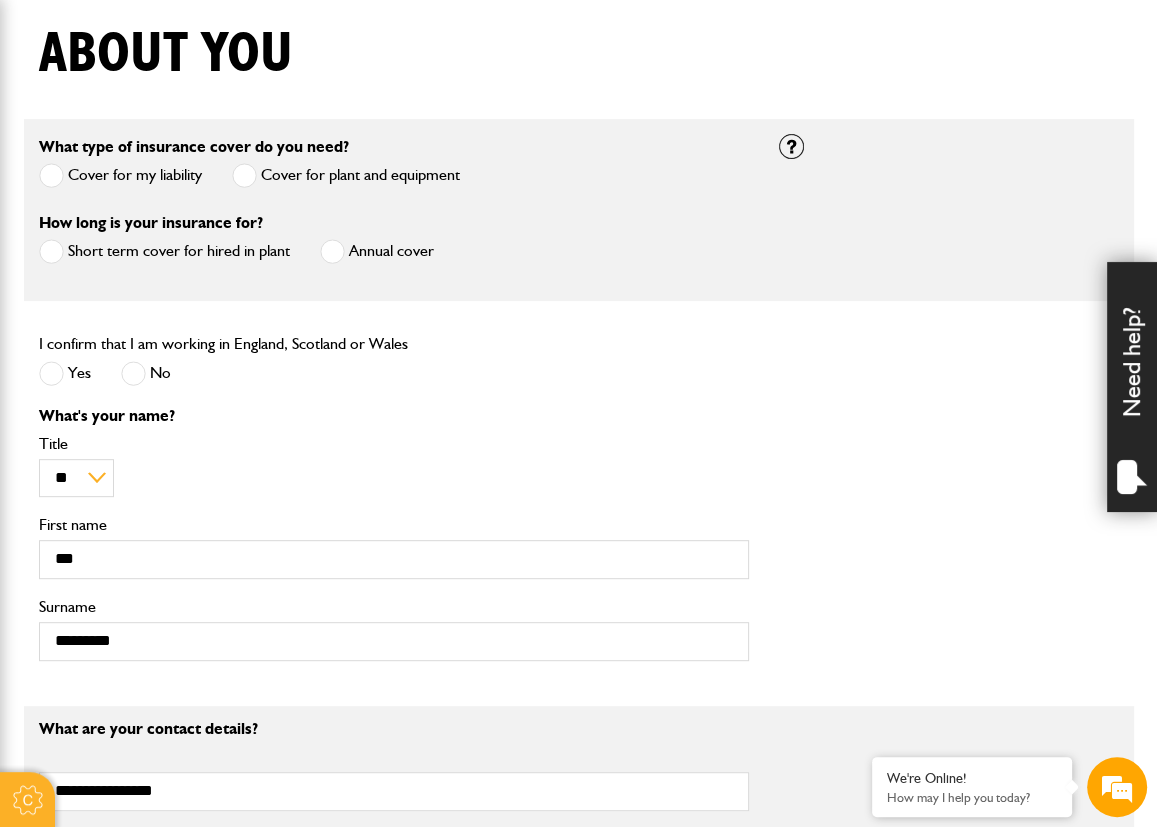 click on "What's your name?" at bounding box center (394, 416) 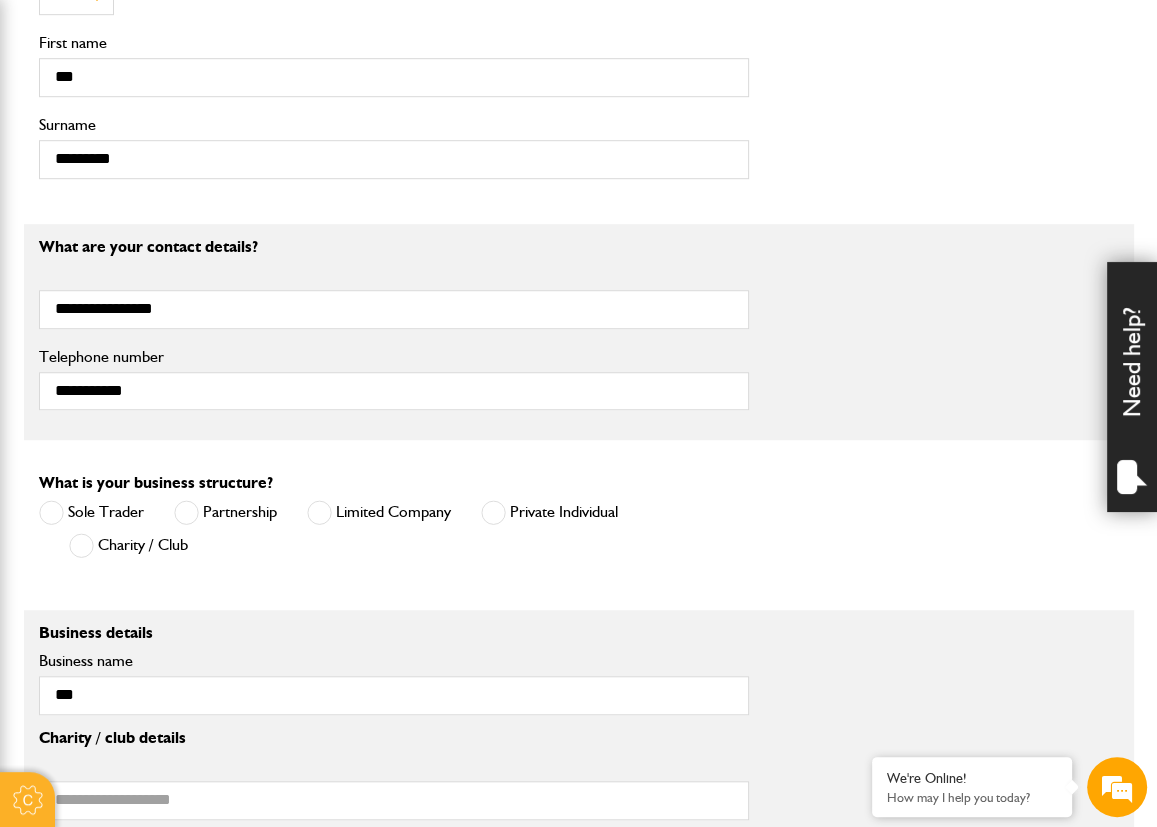 scroll, scrollTop: 1000, scrollLeft: 0, axis: vertical 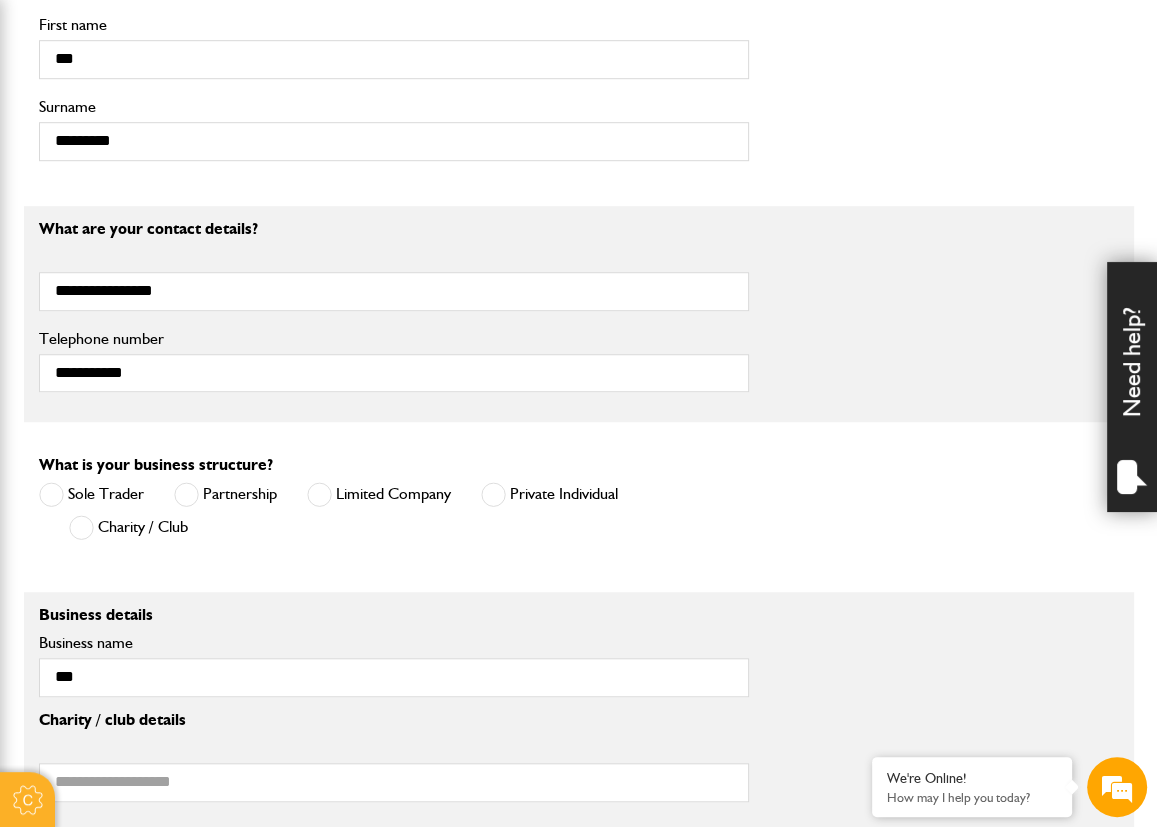 click at bounding box center [319, 494] 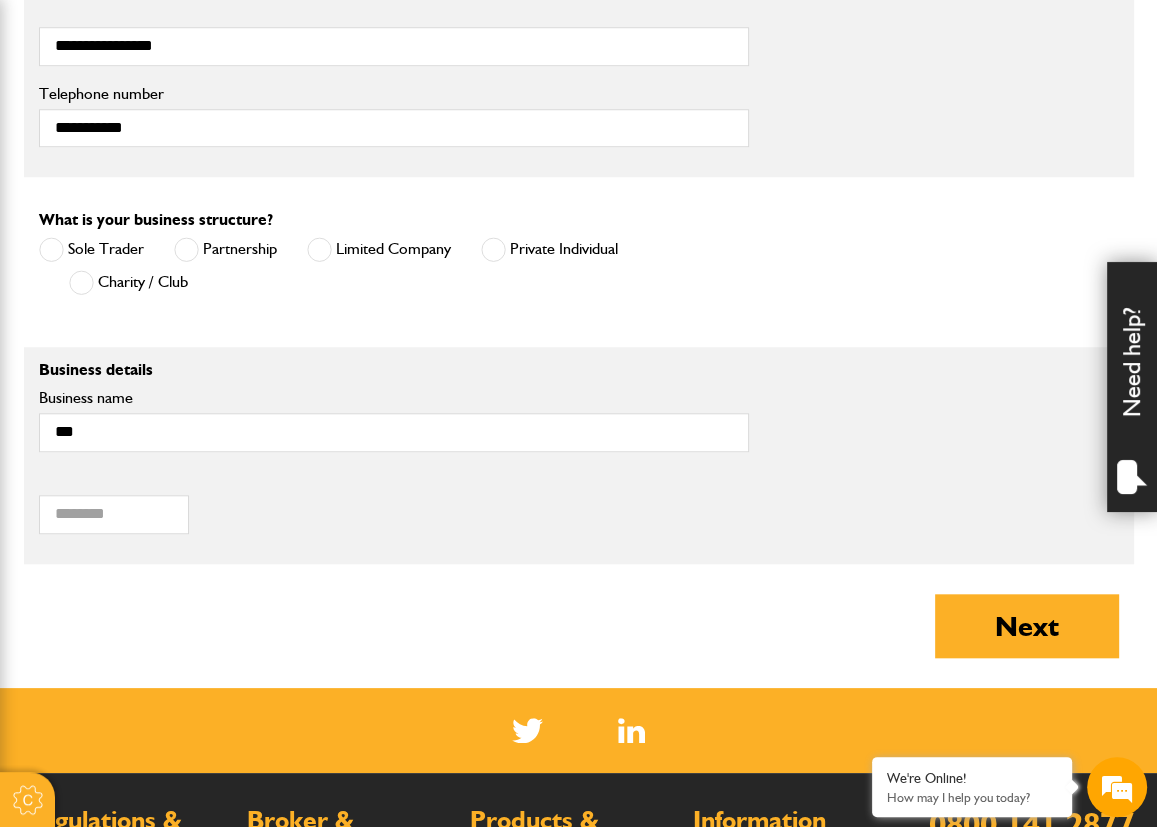 scroll, scrollTop: 1300, scrollLeft: 0, axis: vertical 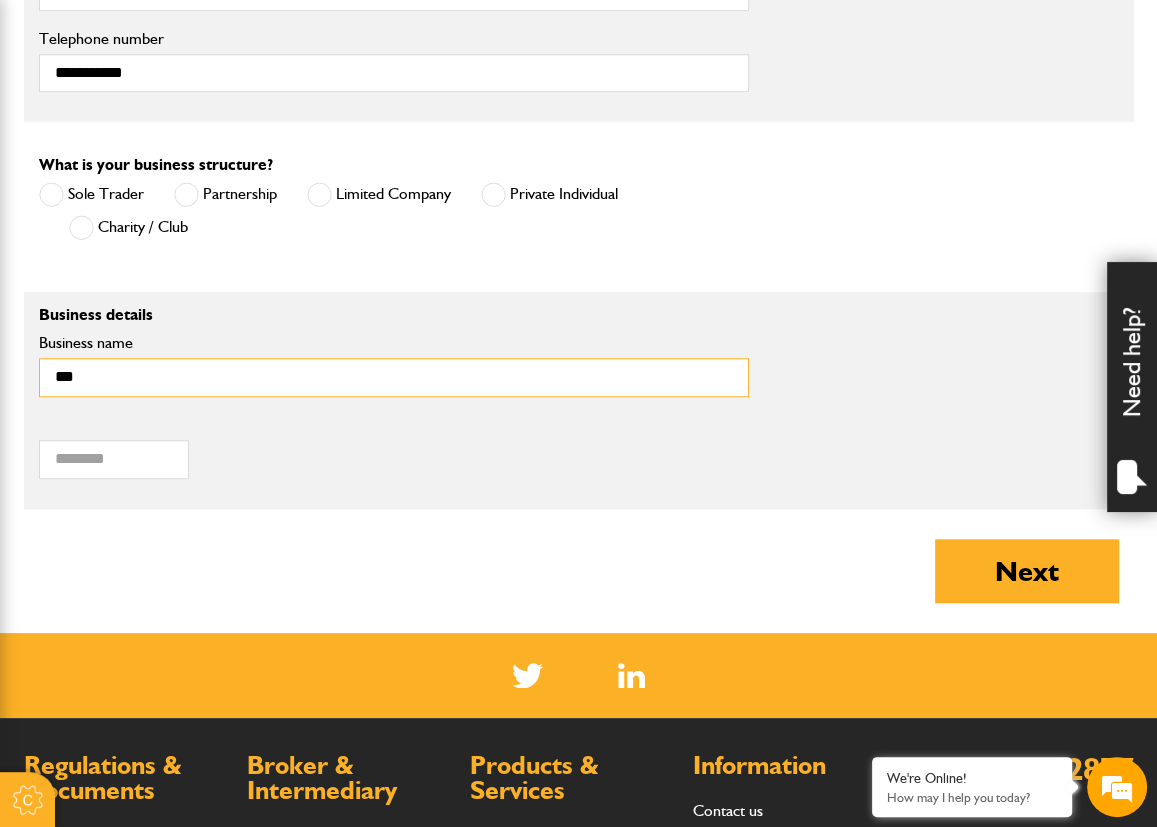 drag, startPoint x: 171, startPoint y: 377, endPoint x: -36, endPoint y: 377, distance: 207 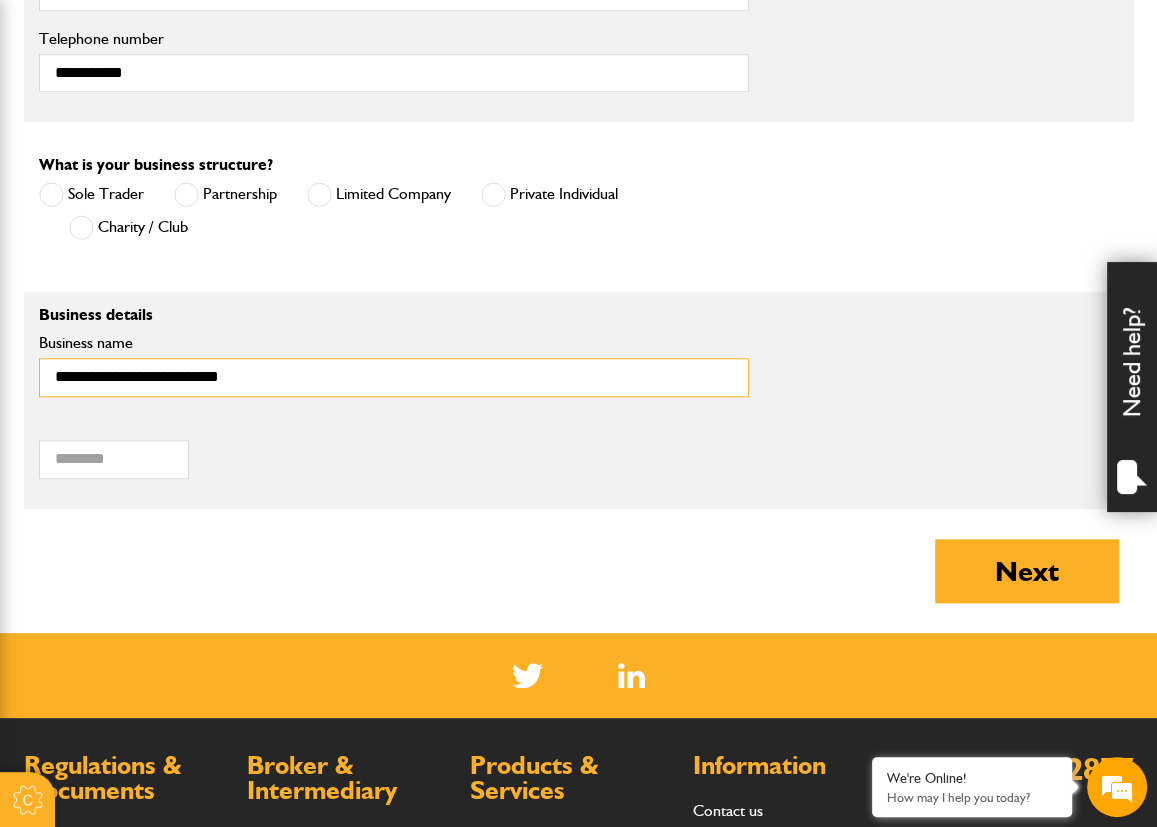 type on "**********" 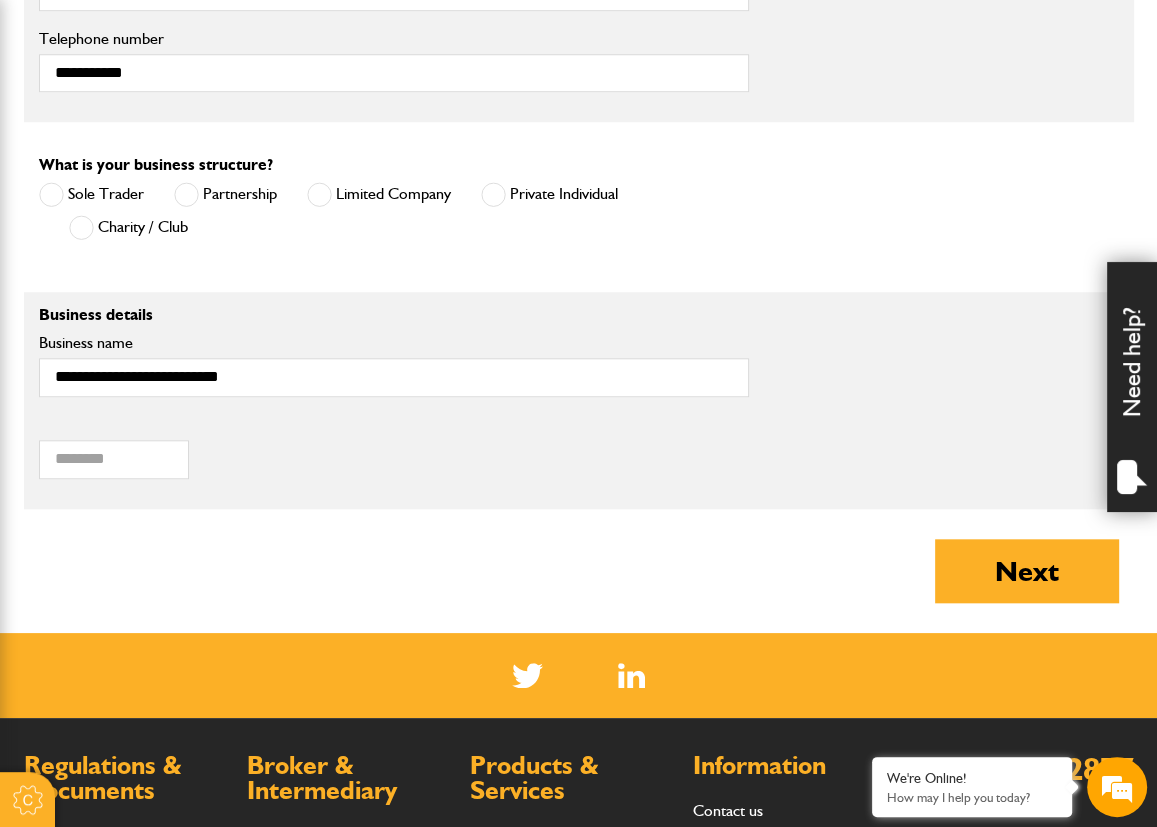 click on "Postcode of your correspondence address" at bounding box center [394, 453] 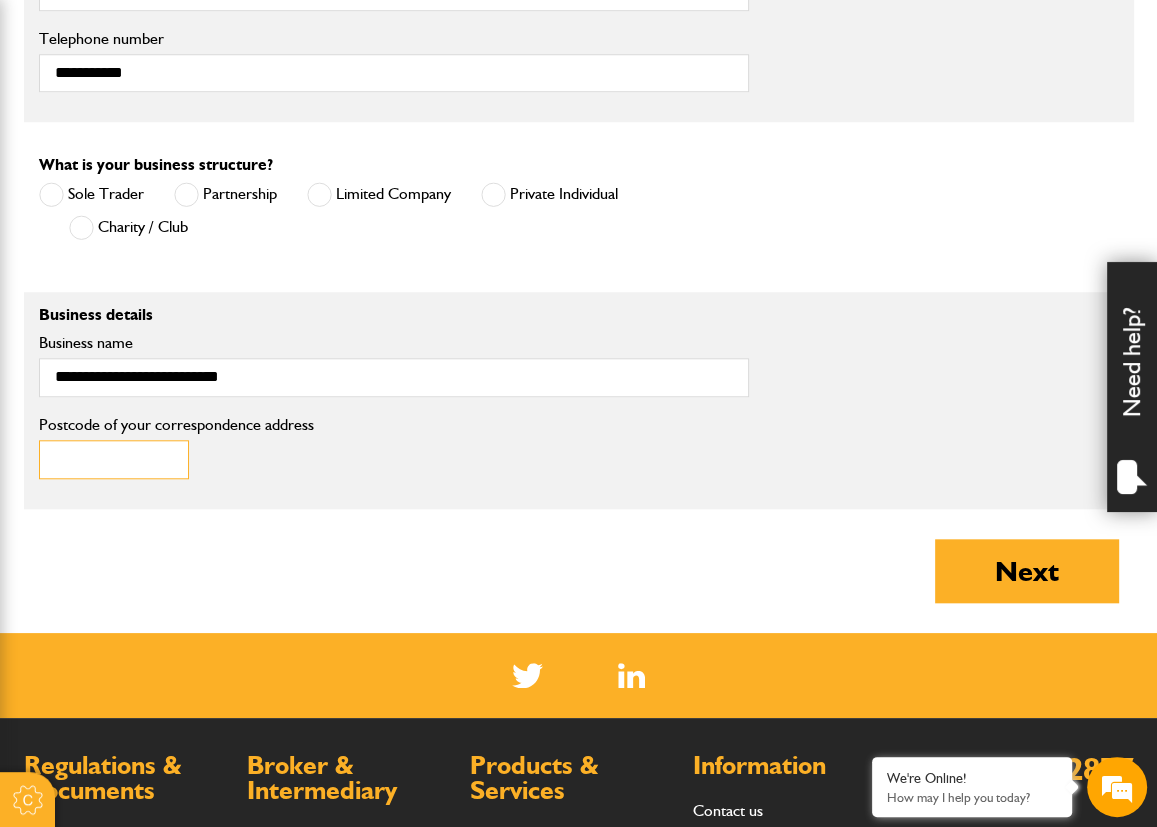 click on "Postcode of your correspondence address" at bounding box center (114, 459) 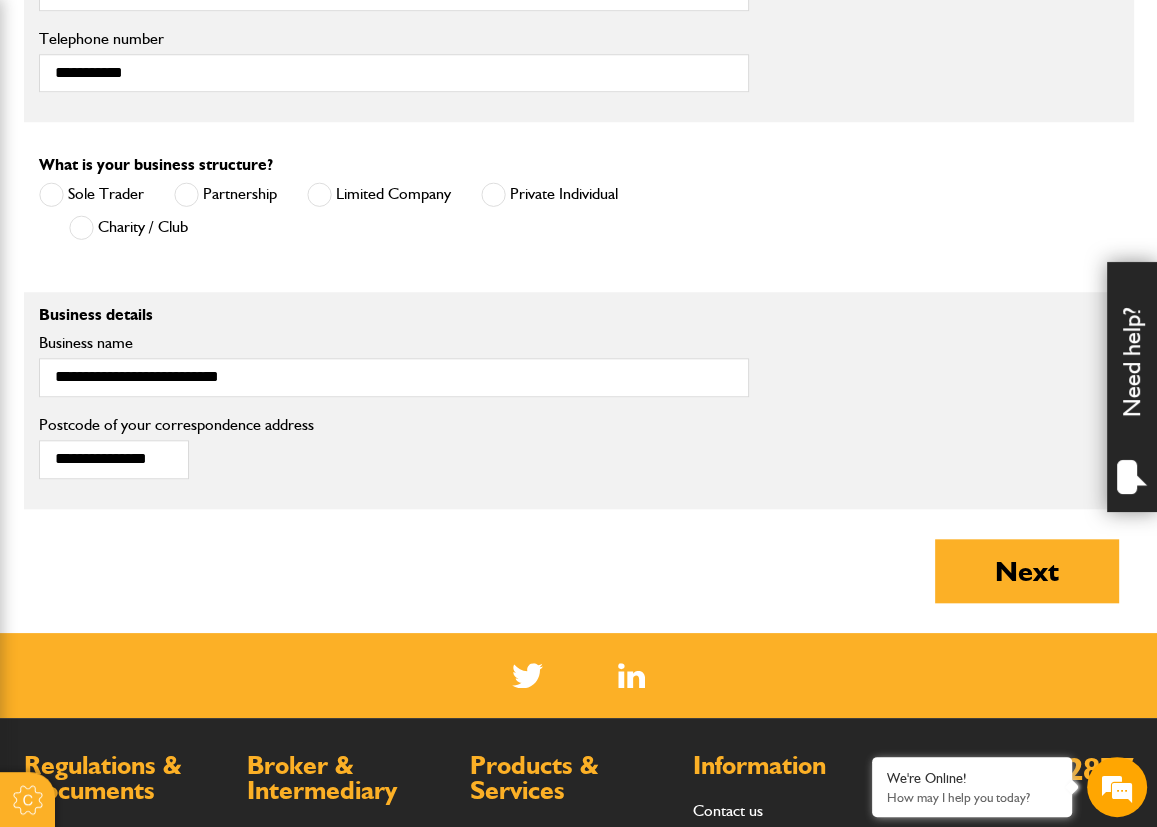 click on "**********" at bounding box center (394, 448) 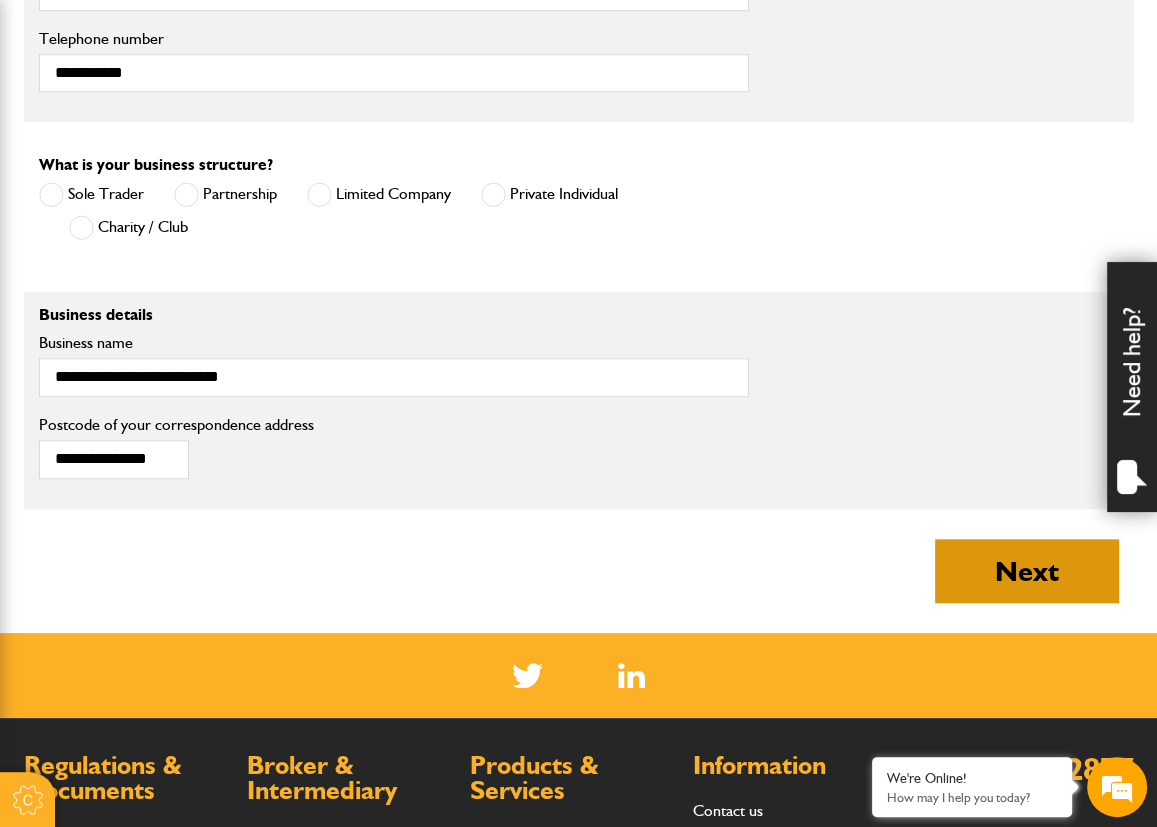 click on "Next" at bounding box center (1027, 571) 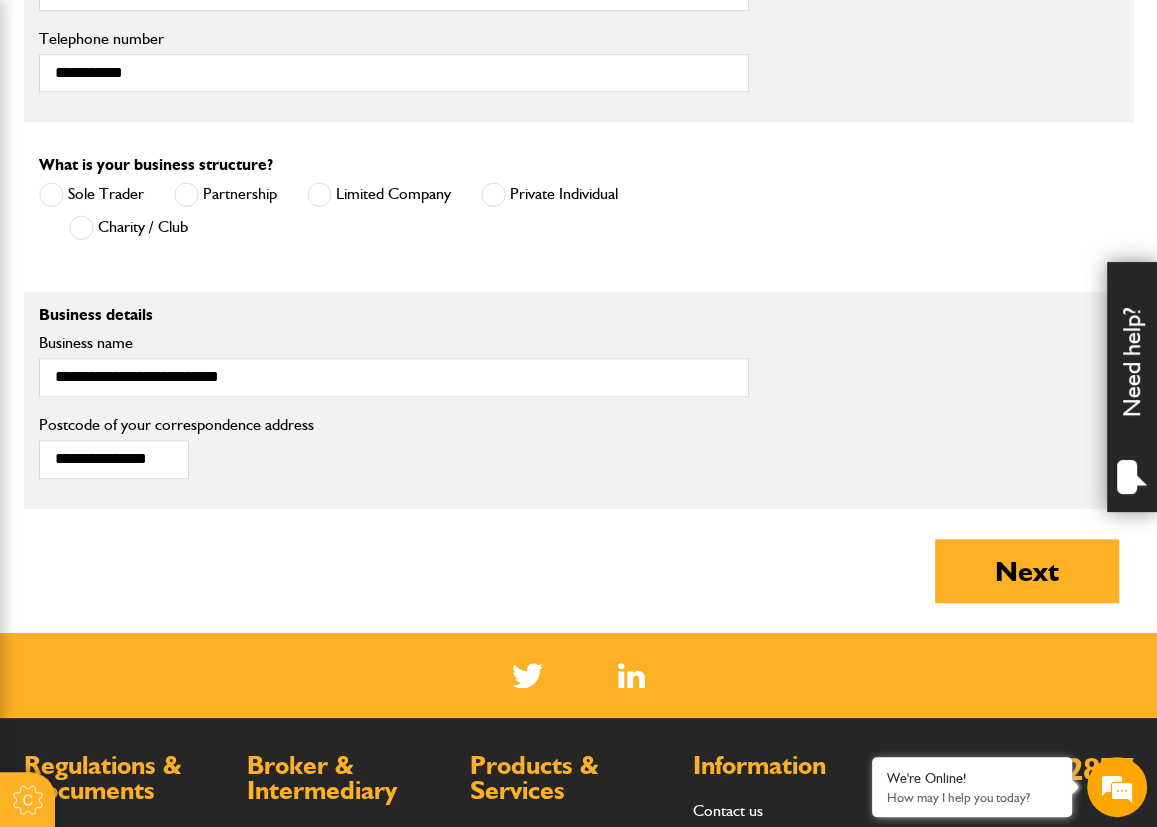 type on "***" 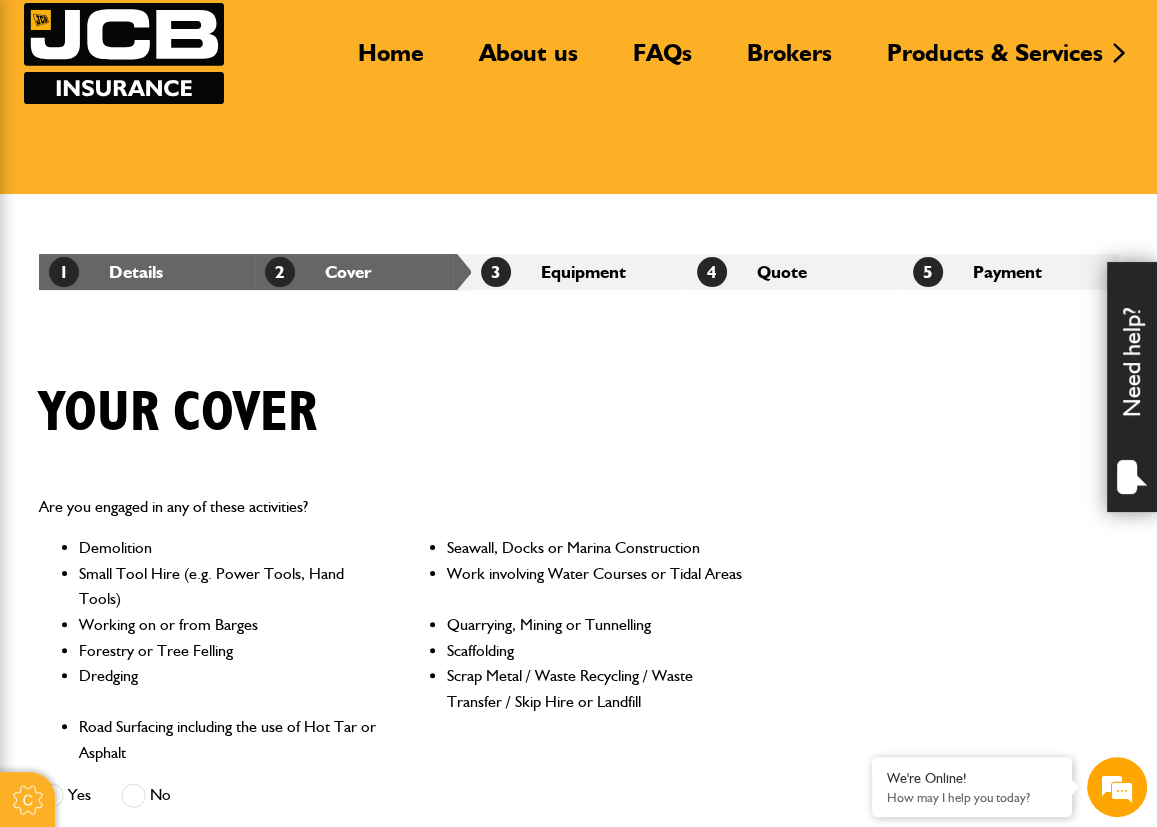 scroll, scrollTop: 300, scrollLeft: 0, axis: vertical 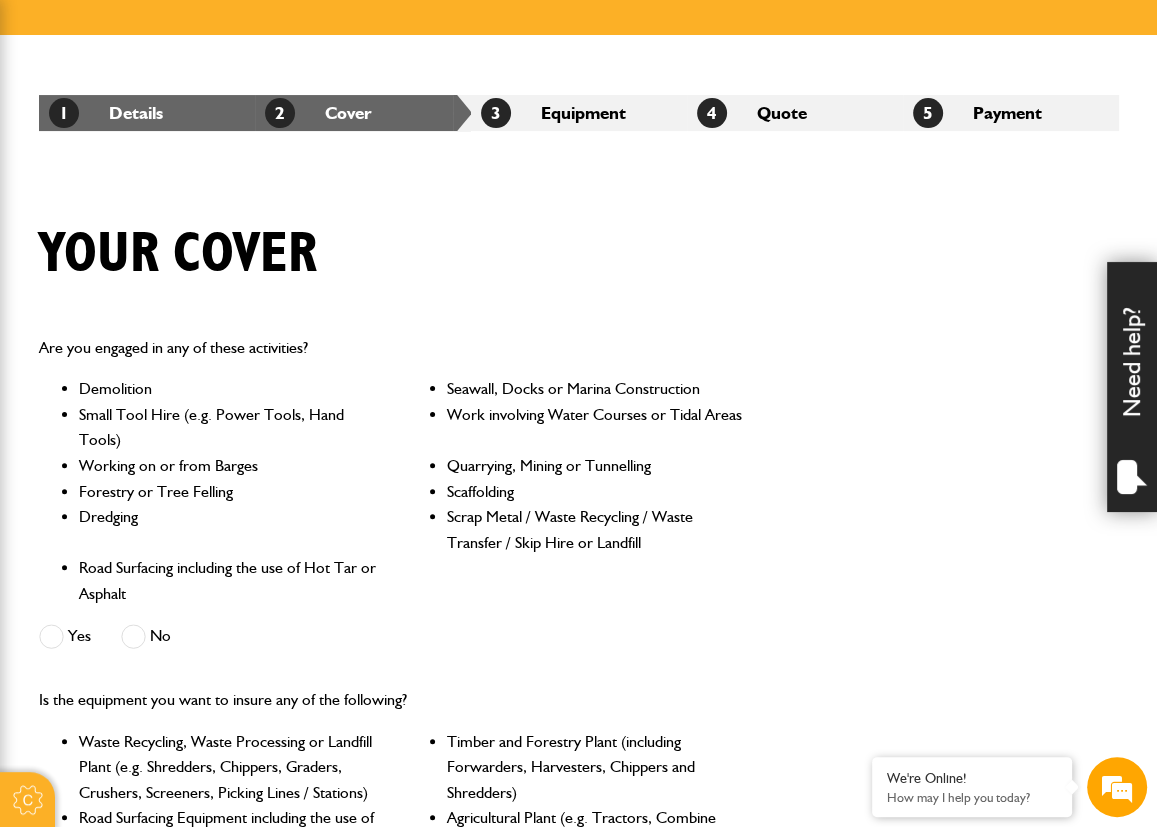 click at bounding box center (133, 636) 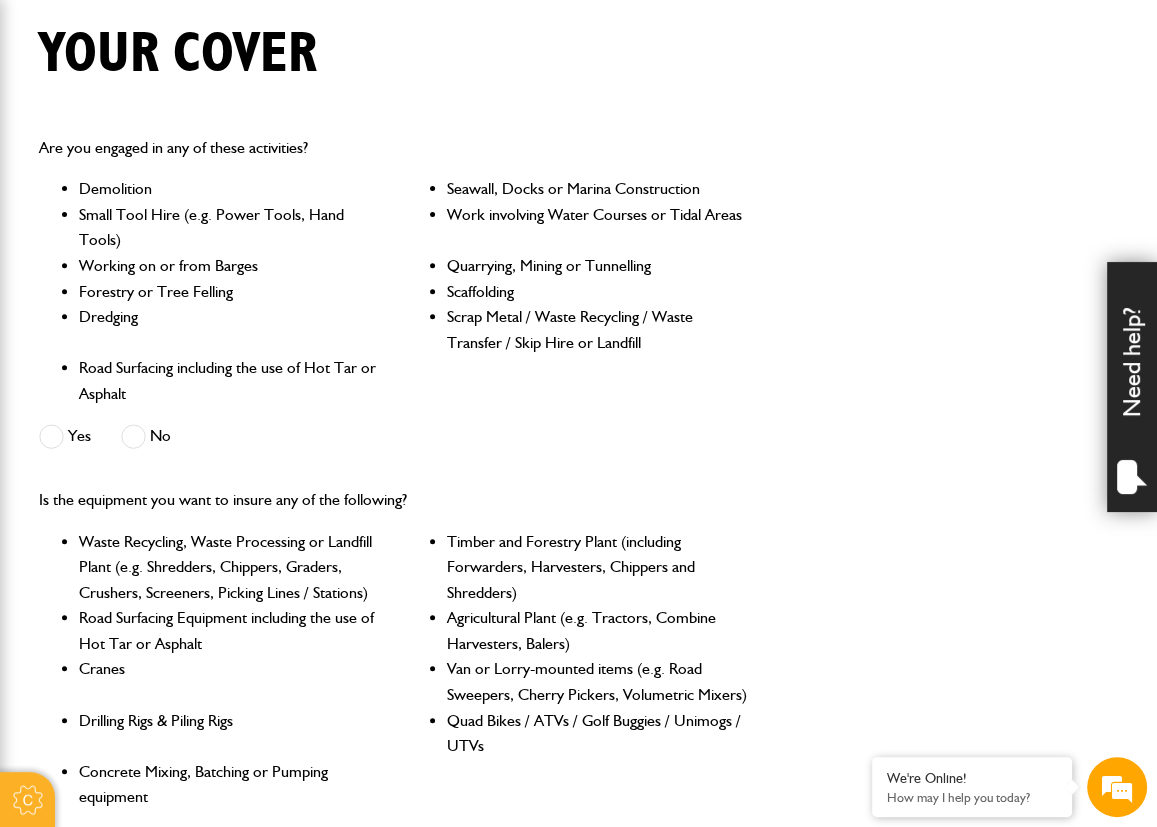 scroll, scrollTop: 700, scrollLeft: 0, axis: vertical 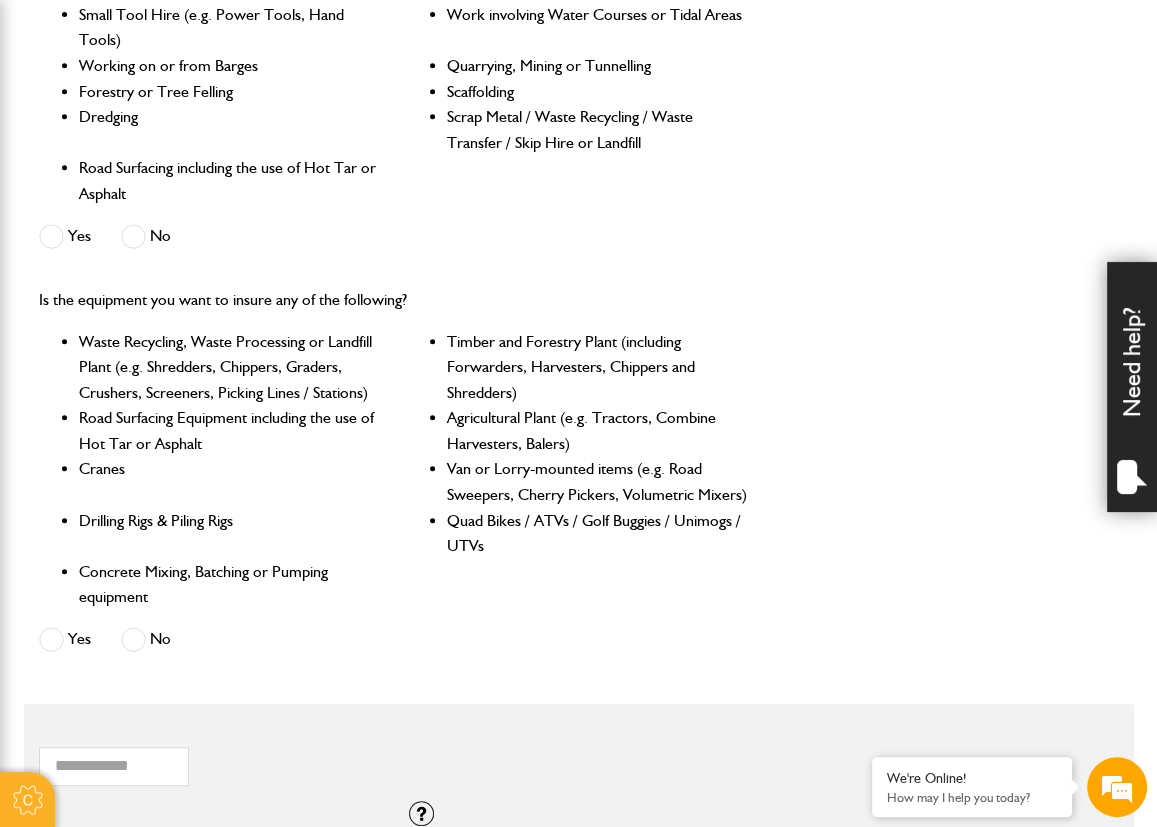 click at bounding box center [133, 639] 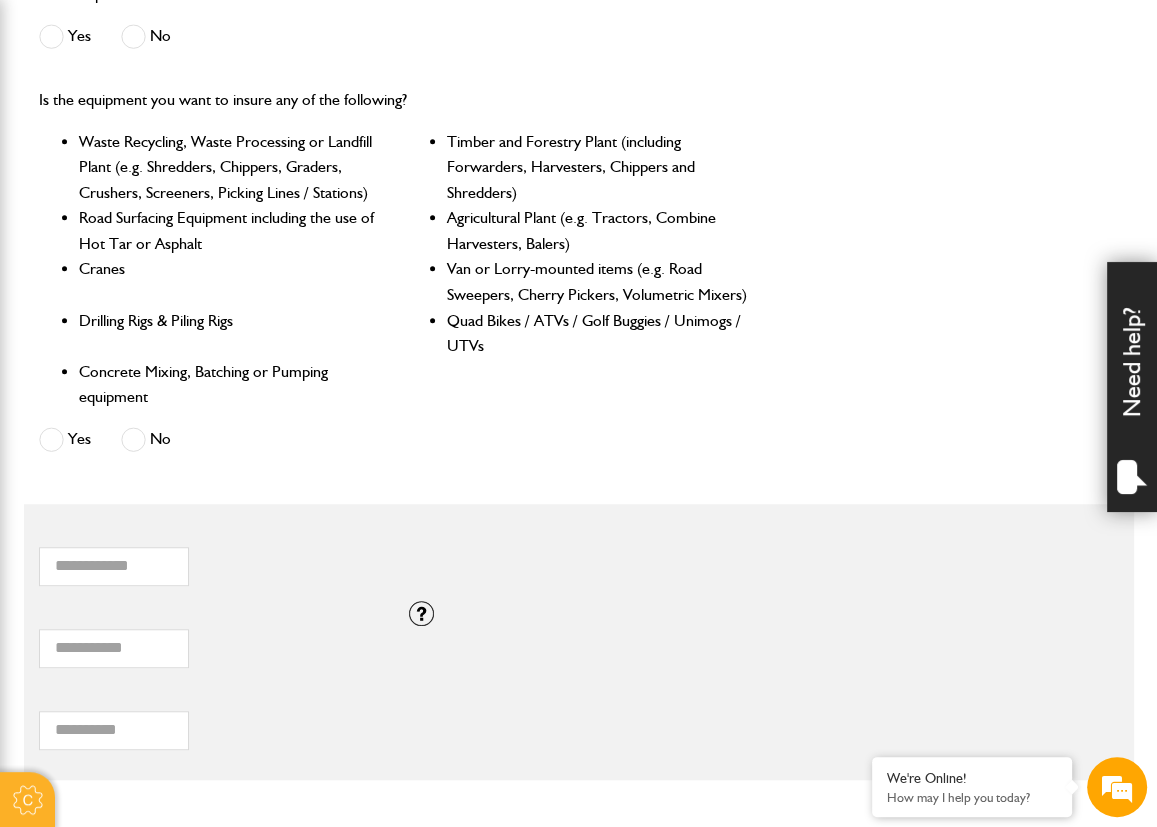 scroll, scrollTop: 1000, scrollLeft: 0, axis: vertical 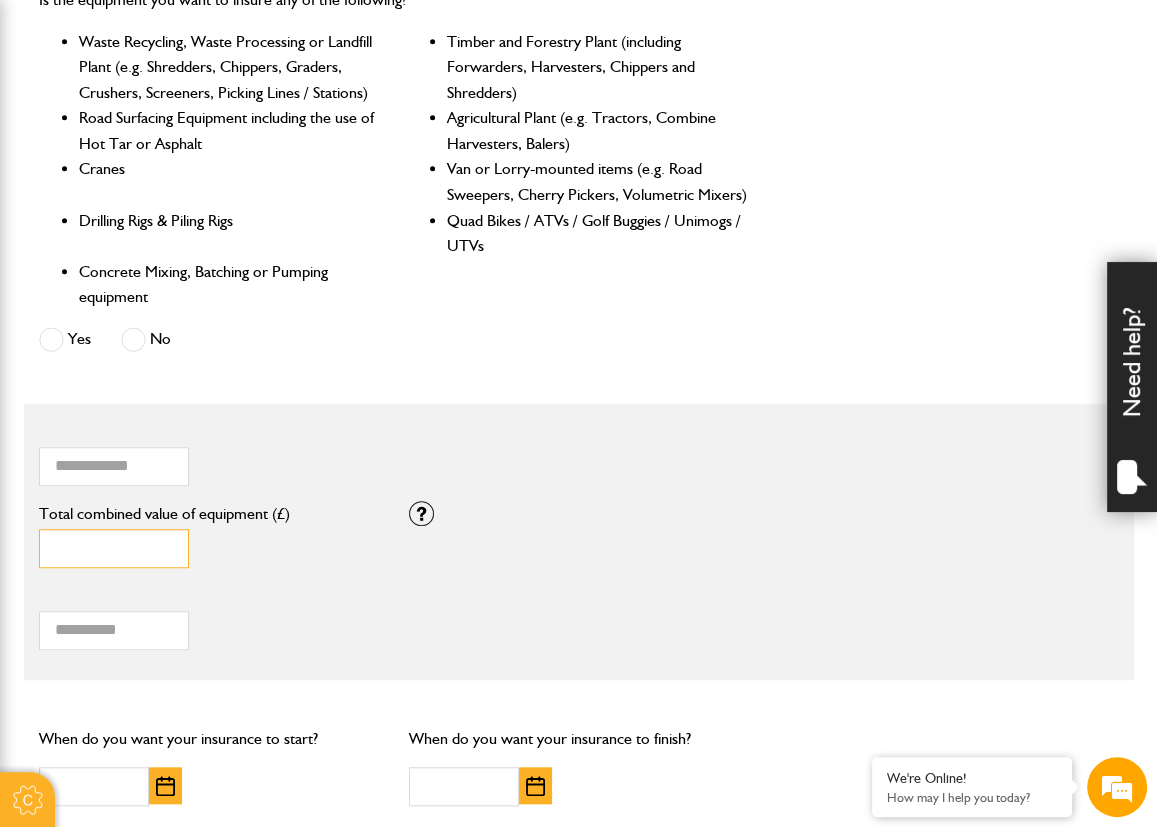 click on "*" at bounding box center [114, 548] 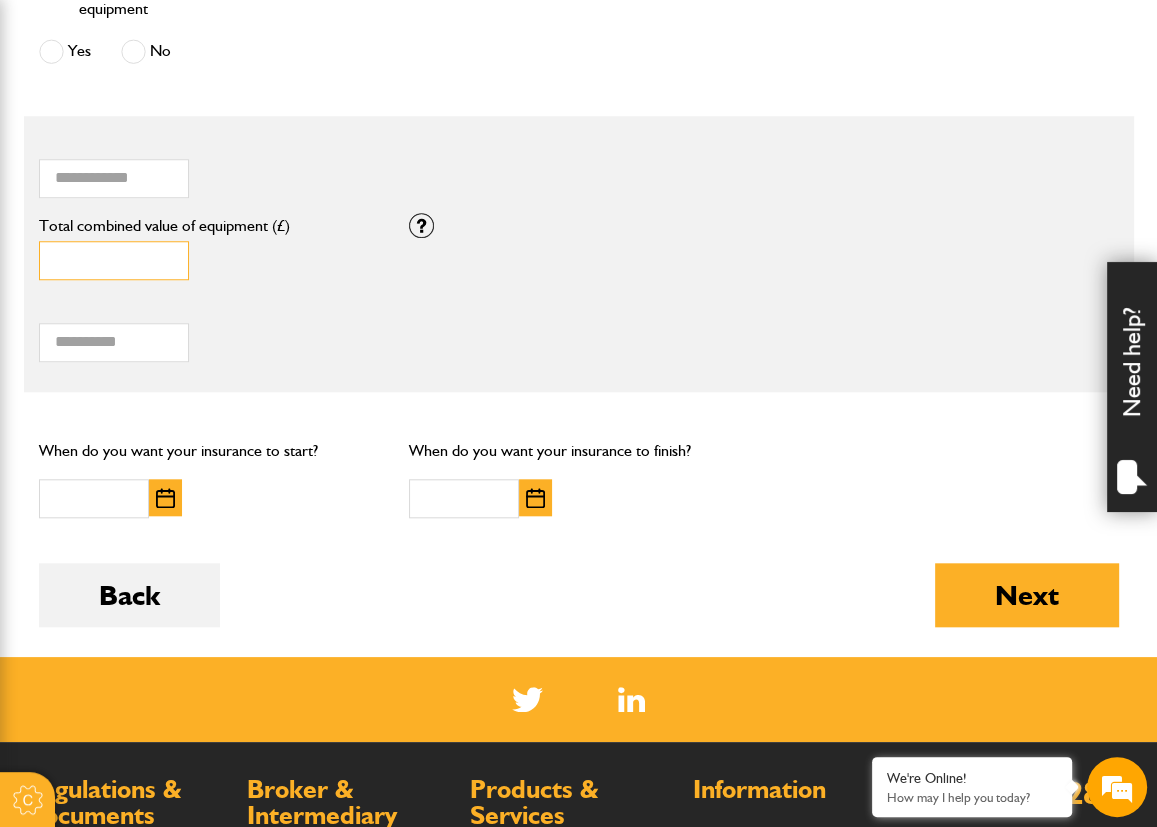 scroll, scrollTop: 1100, scrollLeft: 0, axis: vertical 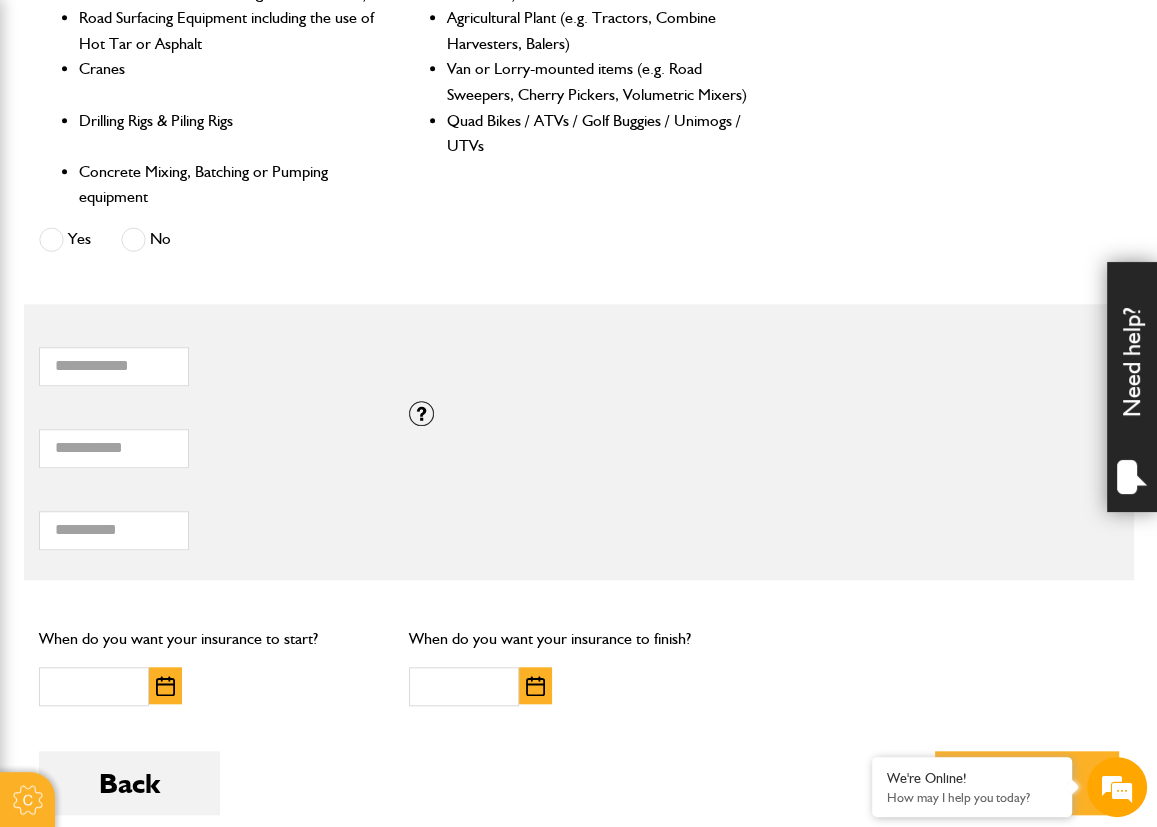 drag, startPoint x: 43, startPoint y: 415, endPoint x: 302, endPoint y: 423, distance: 259.12354 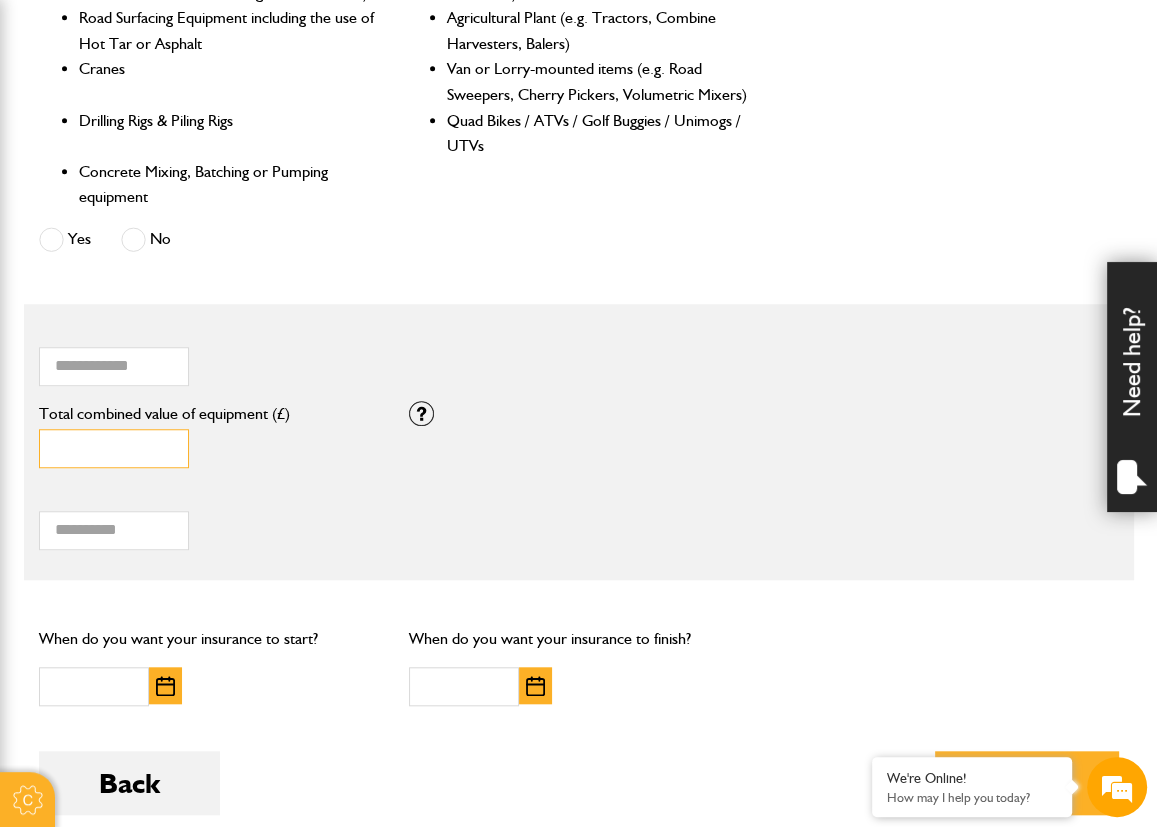 click on "*" at bounding box center [114, 448] 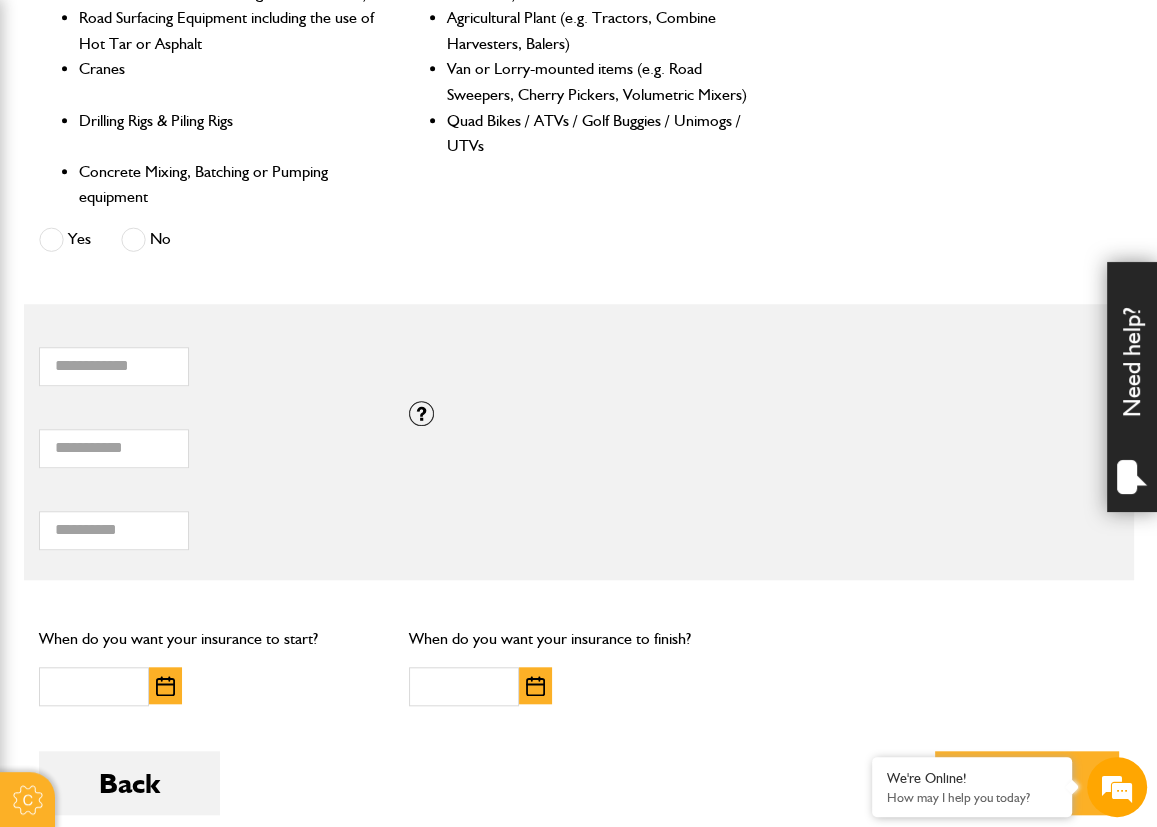 click on "*****
Total combined value of equipment (£)
If you need cover for equipment valued above £100,000, please call JCB Insurance Services on 01889 590 219." at bounding box center (579, 442) 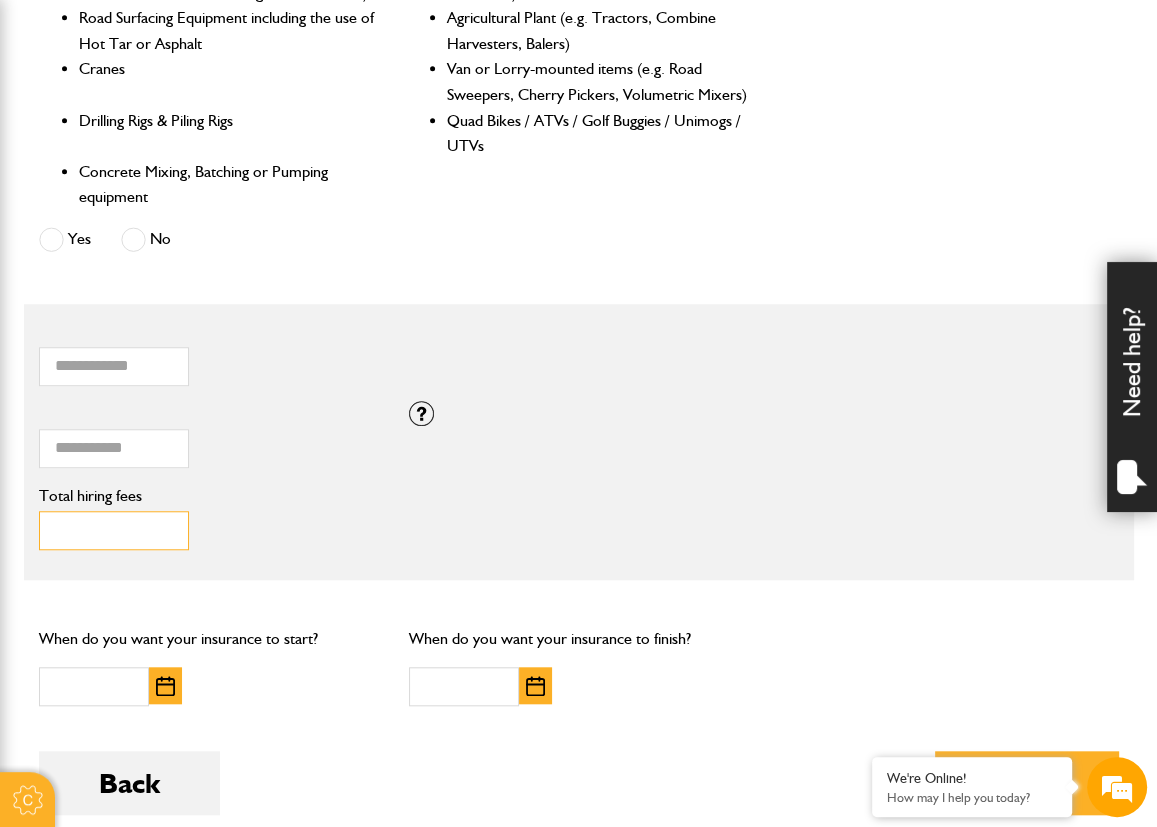 click on "Total hiring fees" at bounding box center [114, 530] 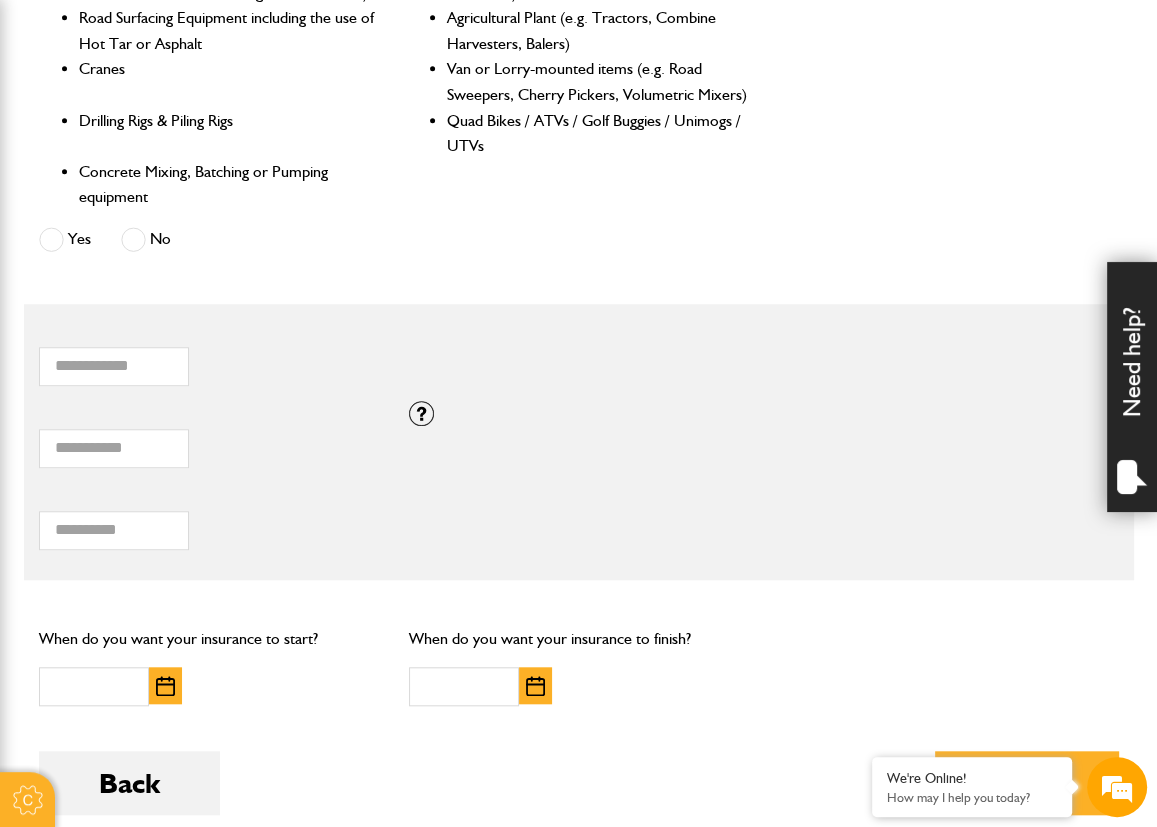 click at bounding box center (165, 686) 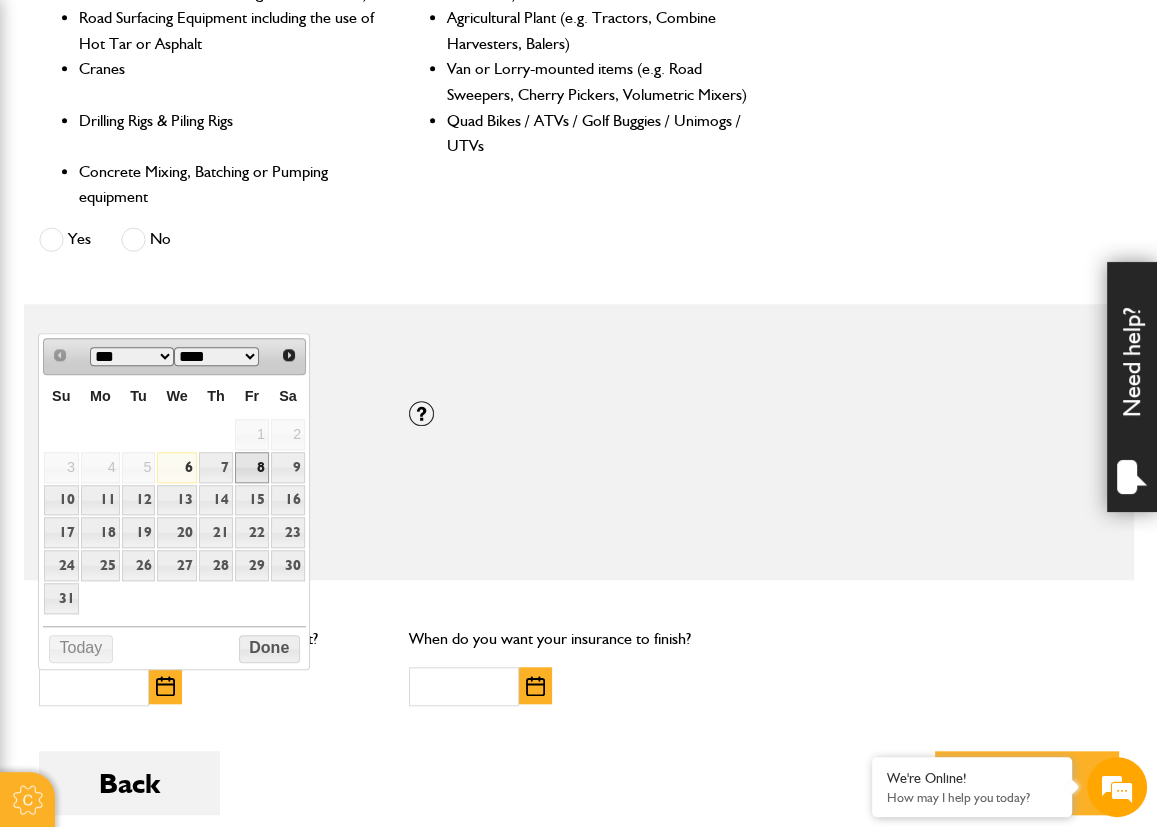 click on "8" at bounding box center (252, 467) 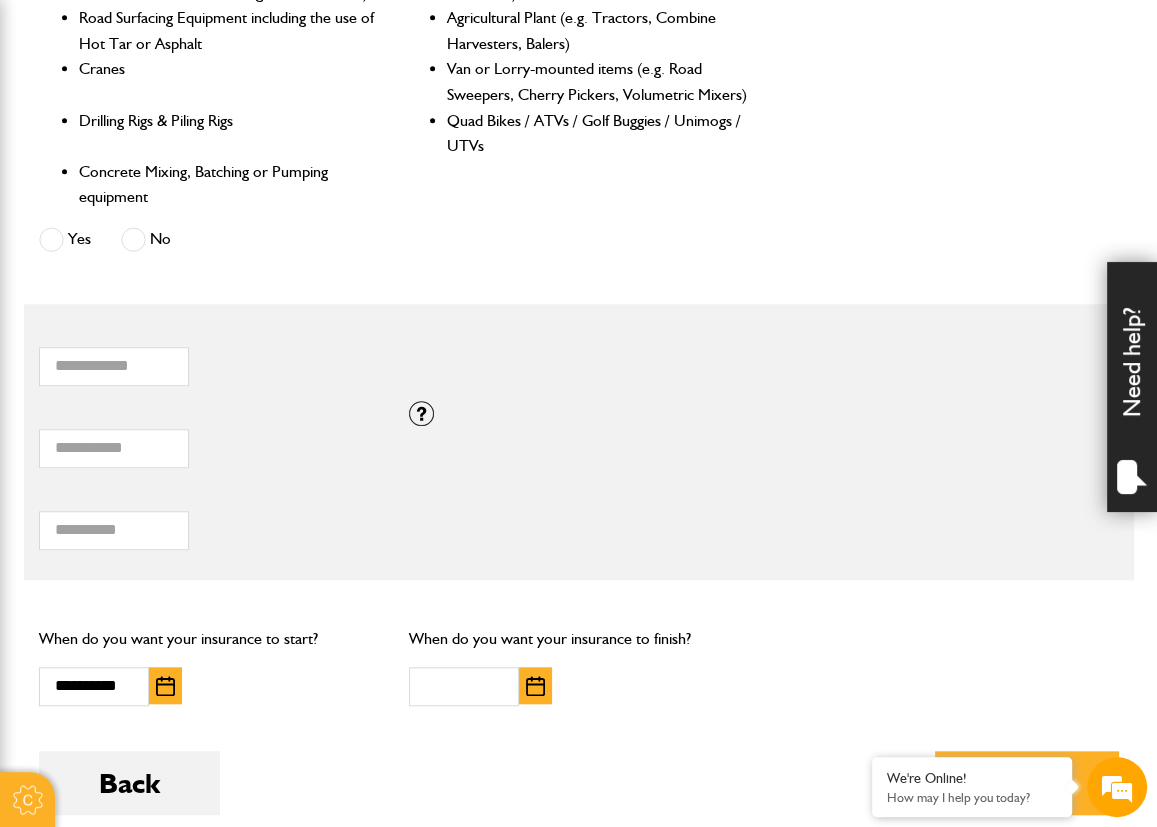 click at bounding box center (535, 686) 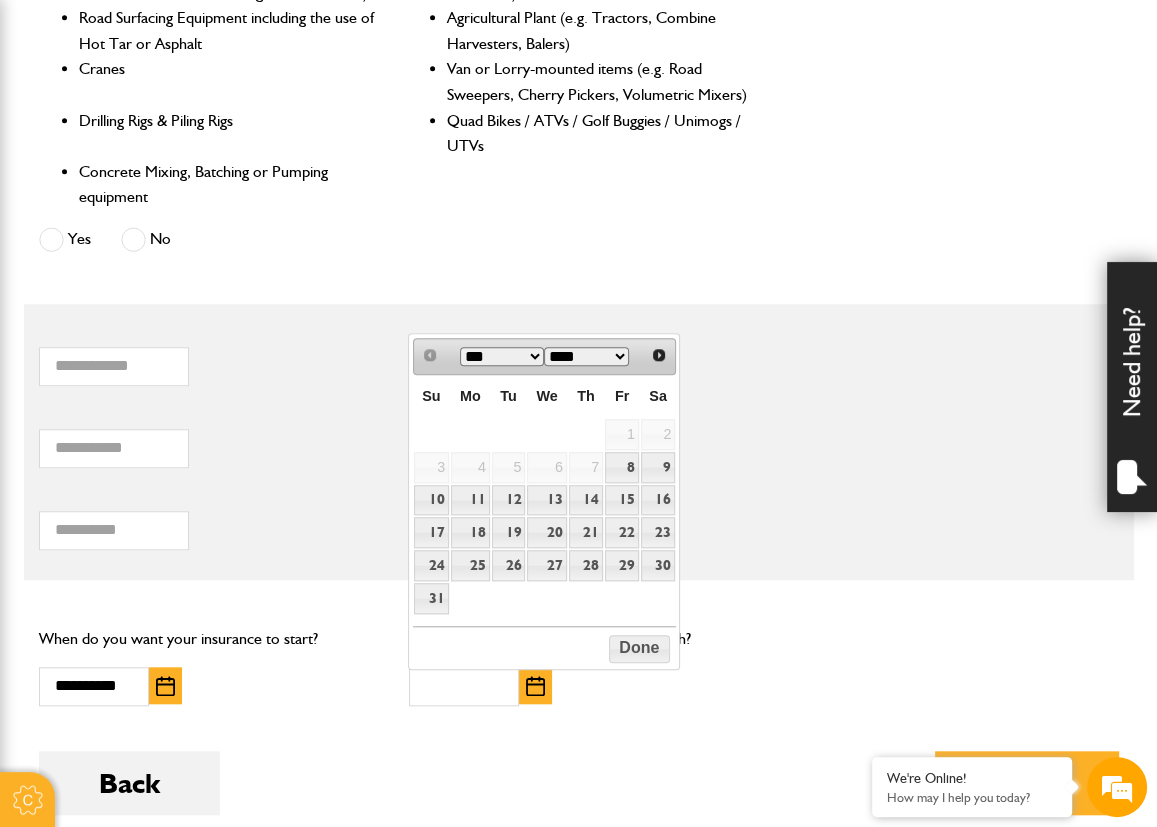 click on "*** ***" at bounding box center (502, 356) 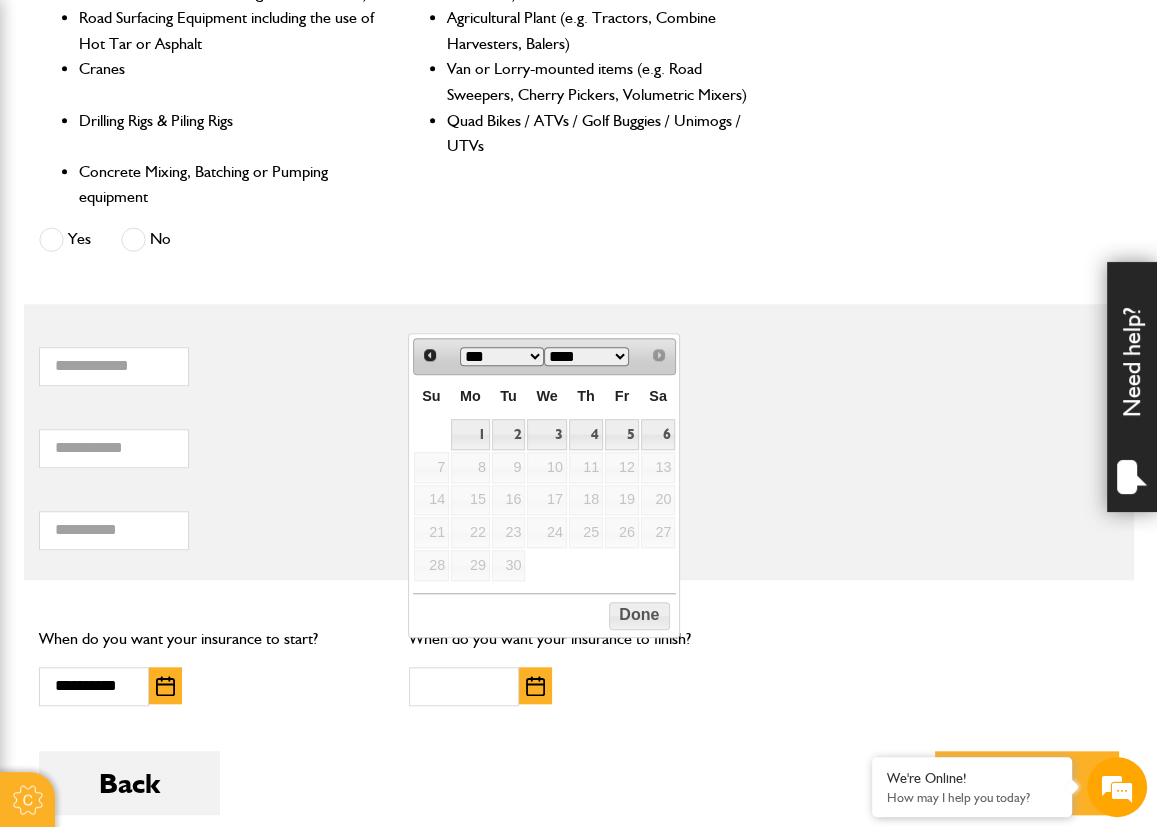 click on "Su Mo Tu We Th Fr Sa   1 2 3 4 5 6 7 8 9 10 11 12 13 14 15 16 17 18 19 20 21 22 23 24 25 26 27 28 29 30" at bounding box center [545, 478] 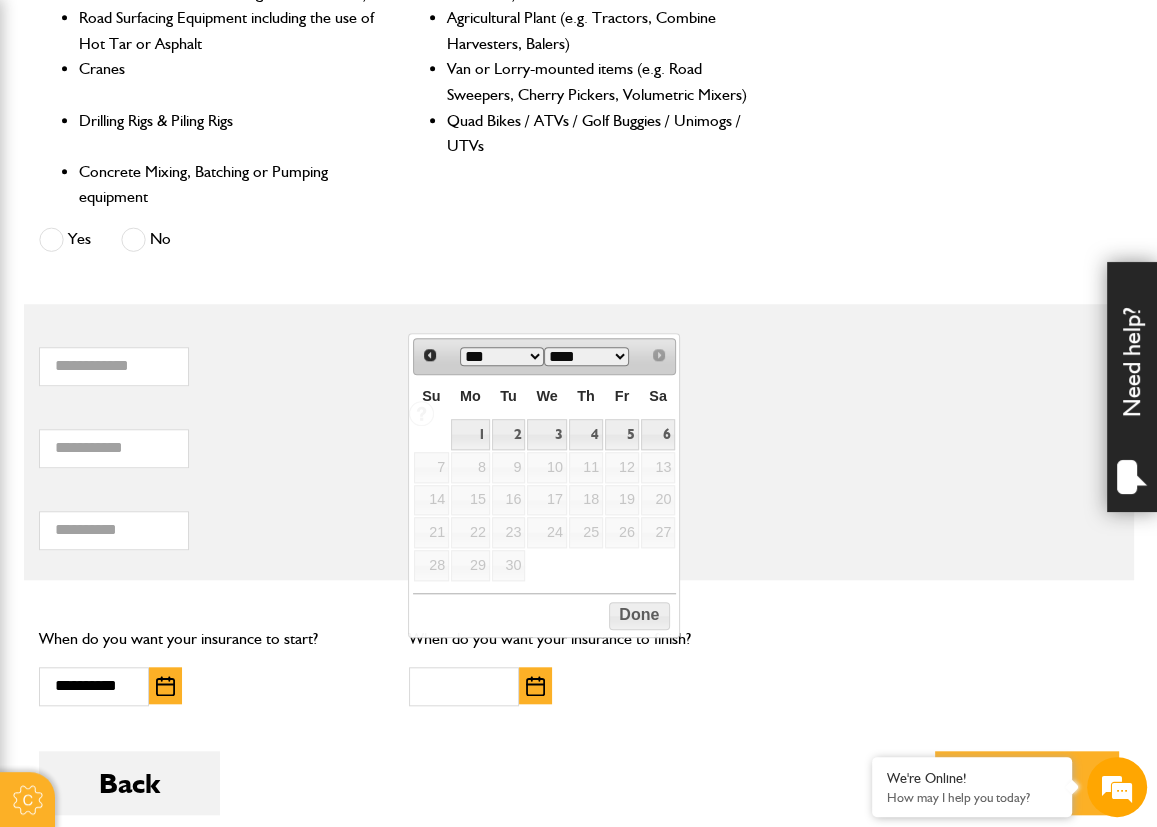 click on "When do you want your insurance to finish?" at bounding box center [579, 665] 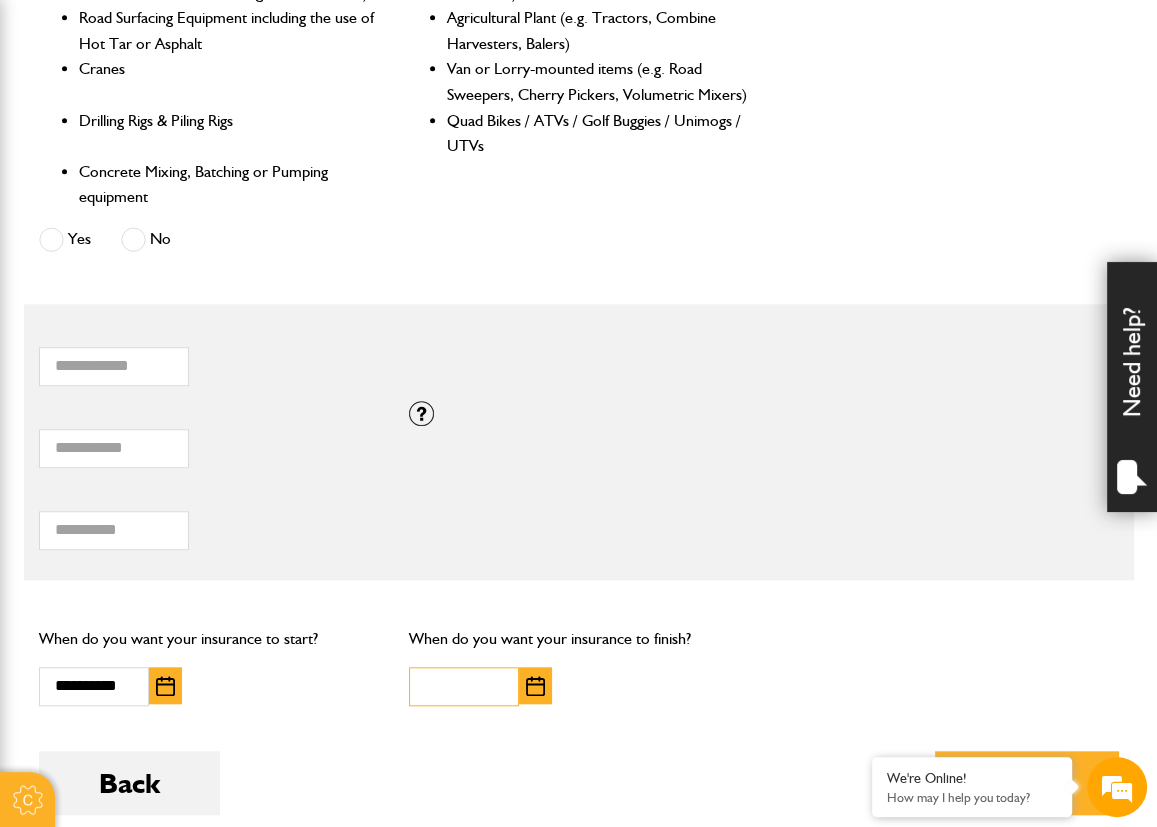 click at bounding box center (464, 686) 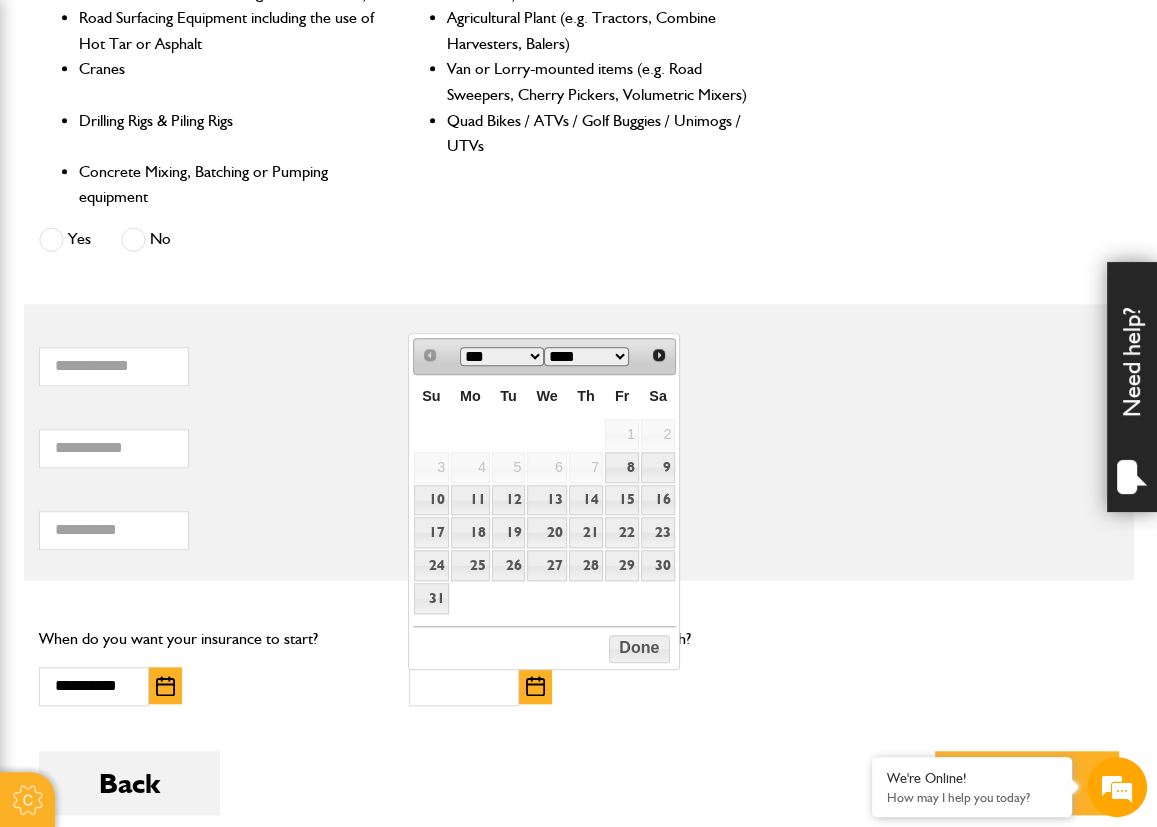 click on "*** ***" at bounding box center (502, 356) 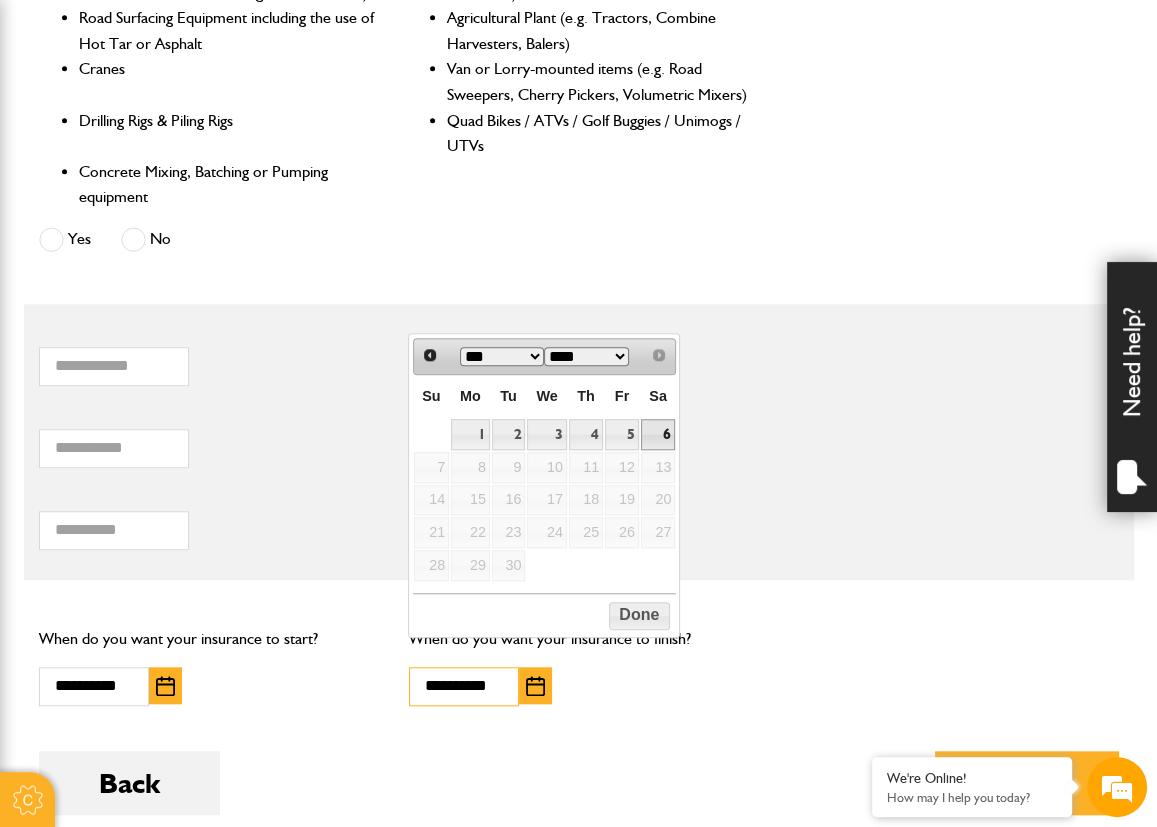 type on "**********" 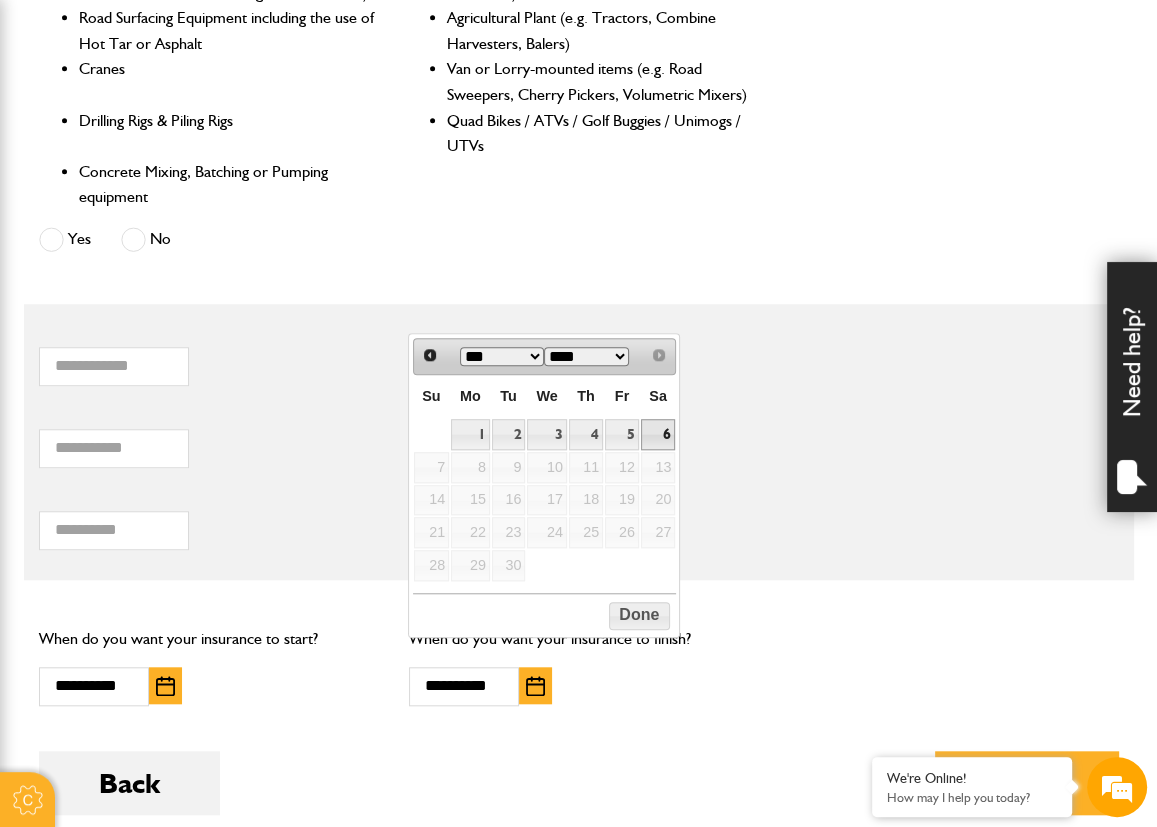 click on "Back
Next" at bounding box center [579, 798] 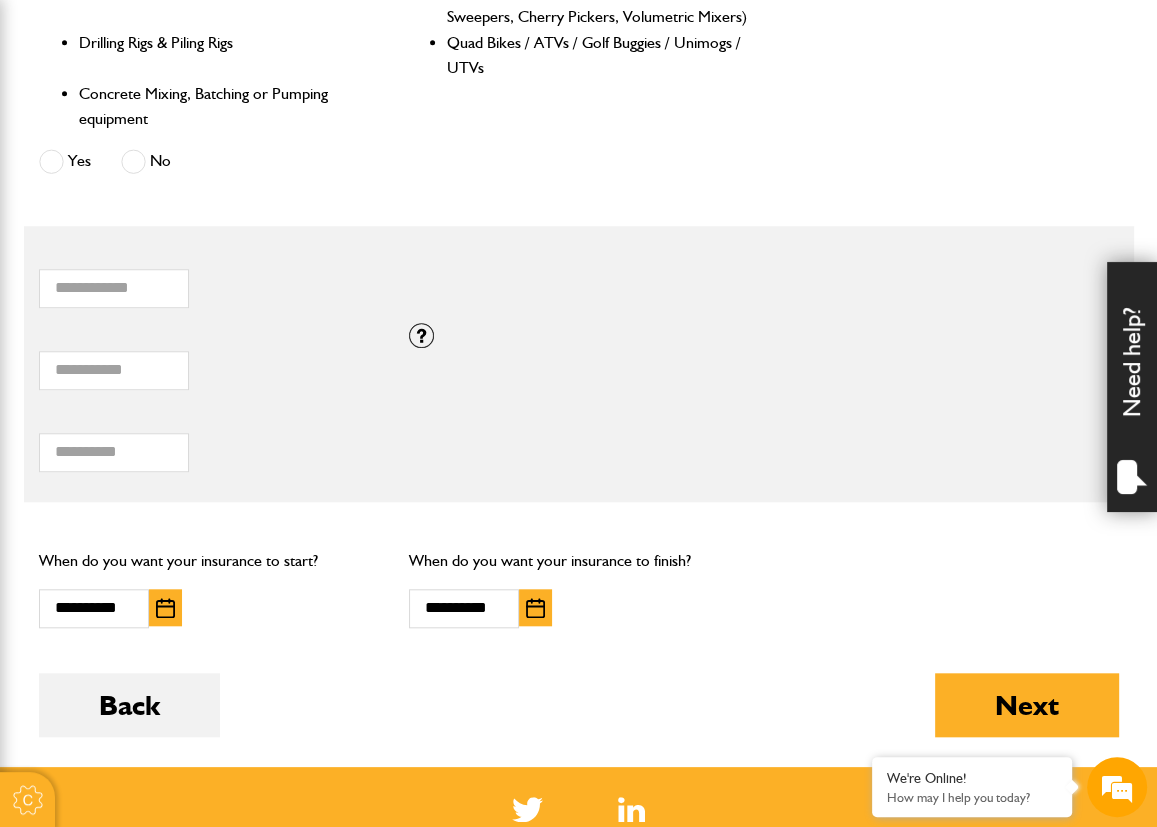 scroll, scrollTop: 1300, scrollLeft: 0, axis: vertical 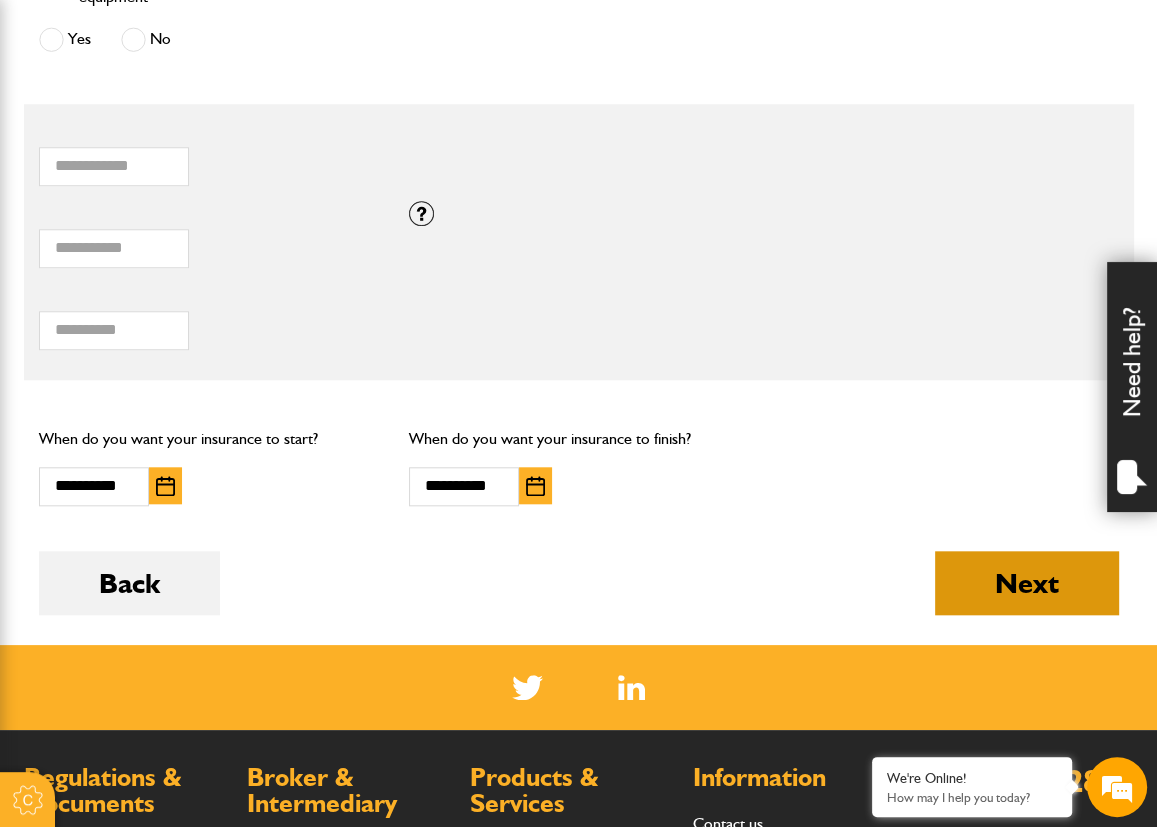 click on "Next" at bounding box center [1027, 583] 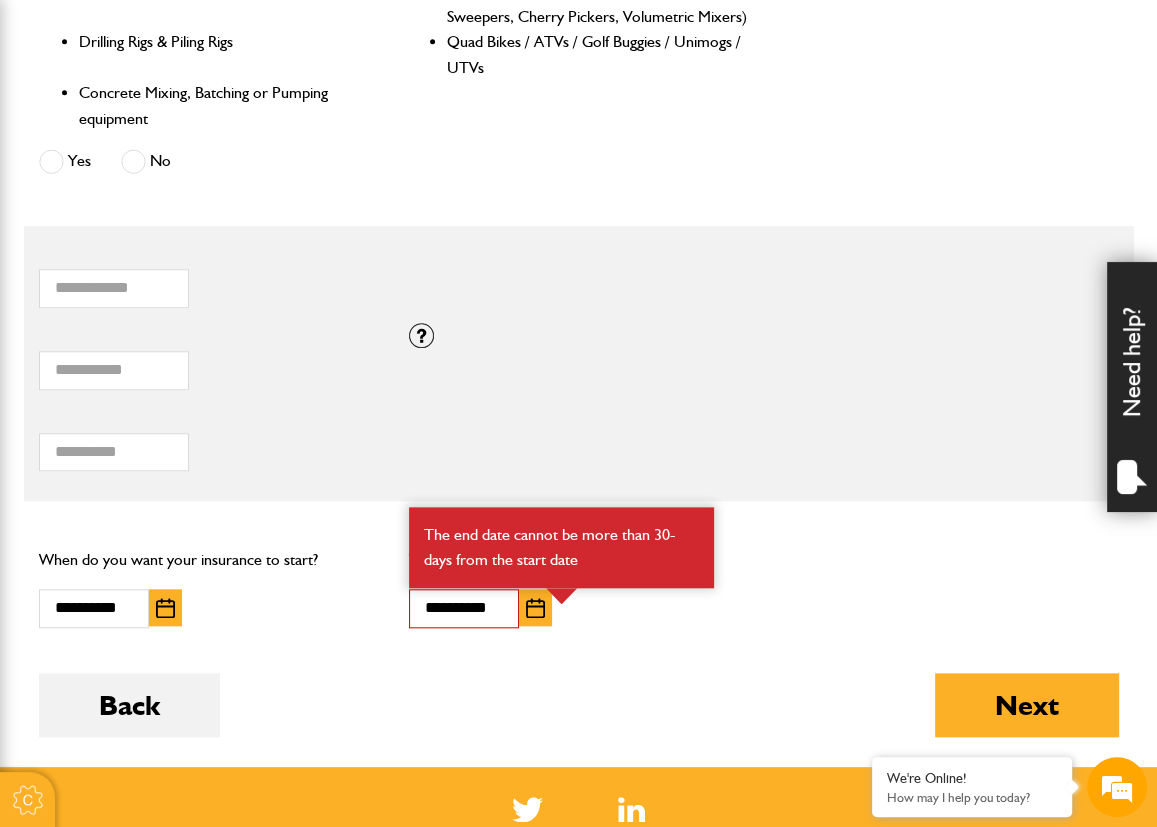 scroll, scrollTop: 1400, scrollLeft: 0, axis: vertical 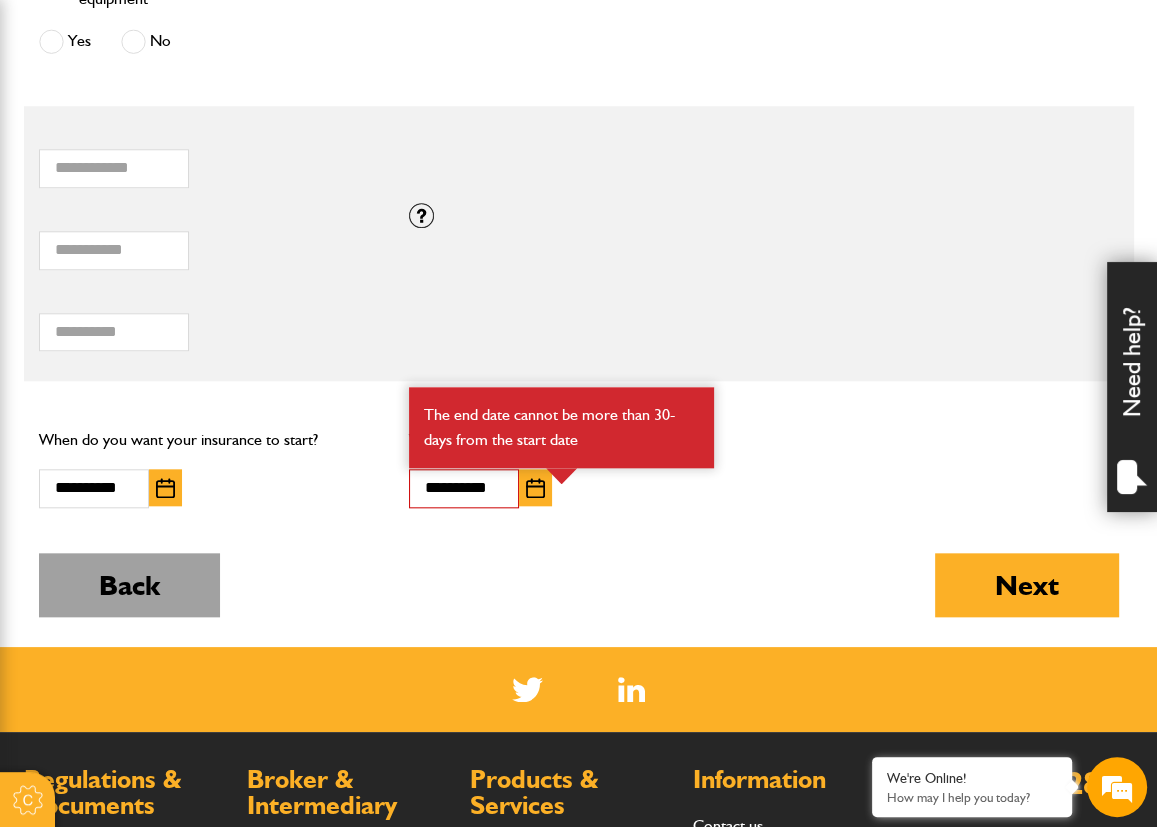 click on "Back" at bounding box center (129, 585) 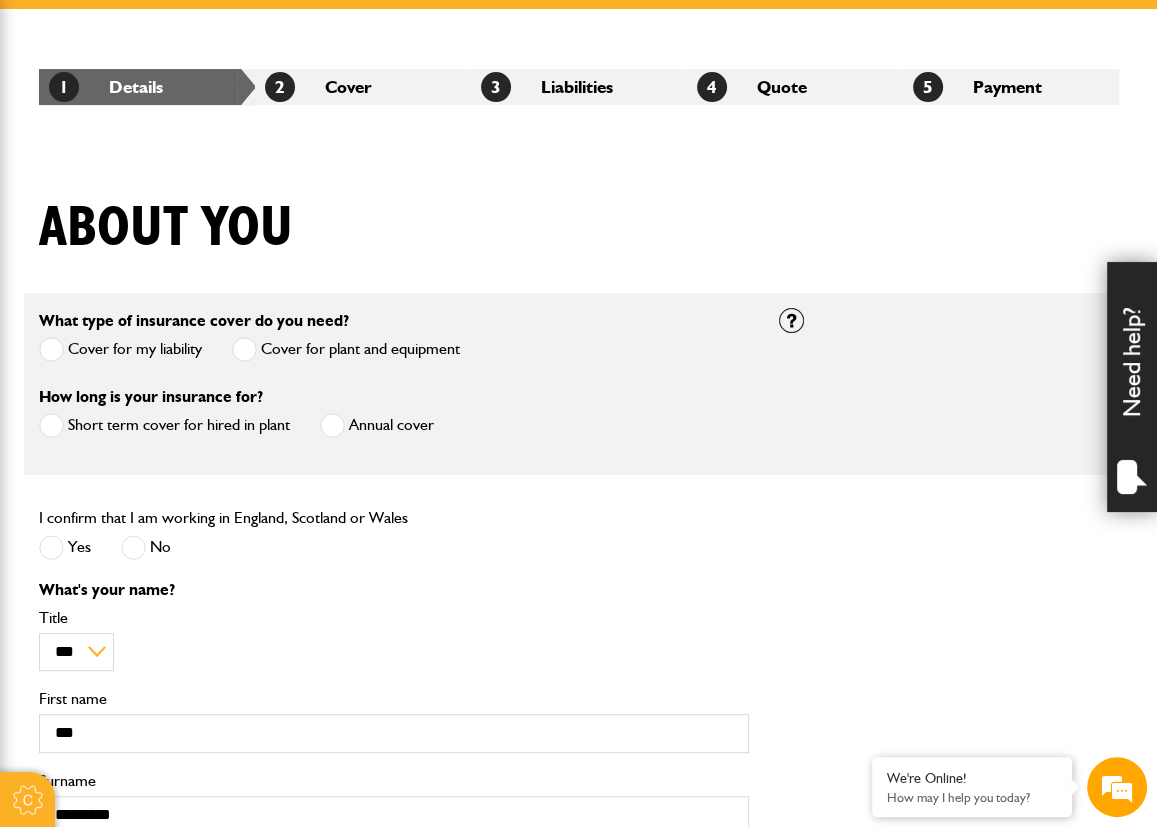 scroll, scrollTop: 500, scrollLeft: 0, axis: vertical 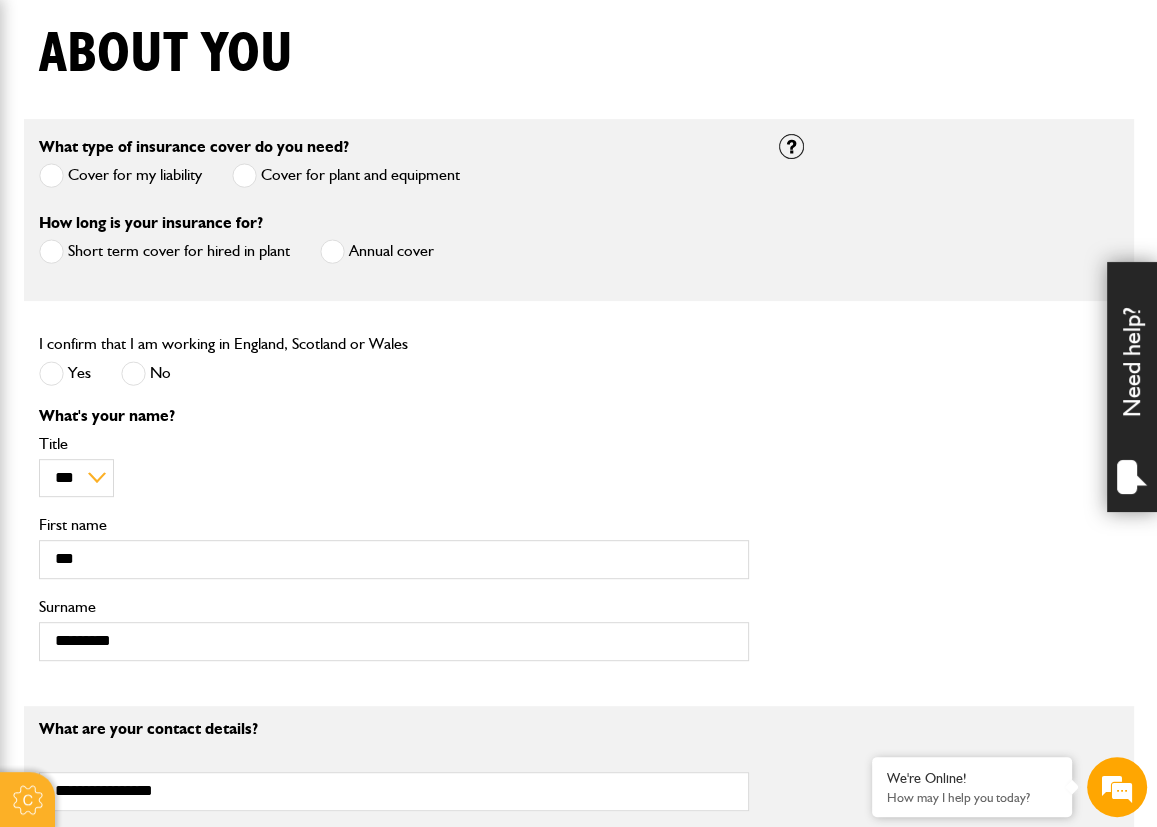 click at bounding box center [332, 251] 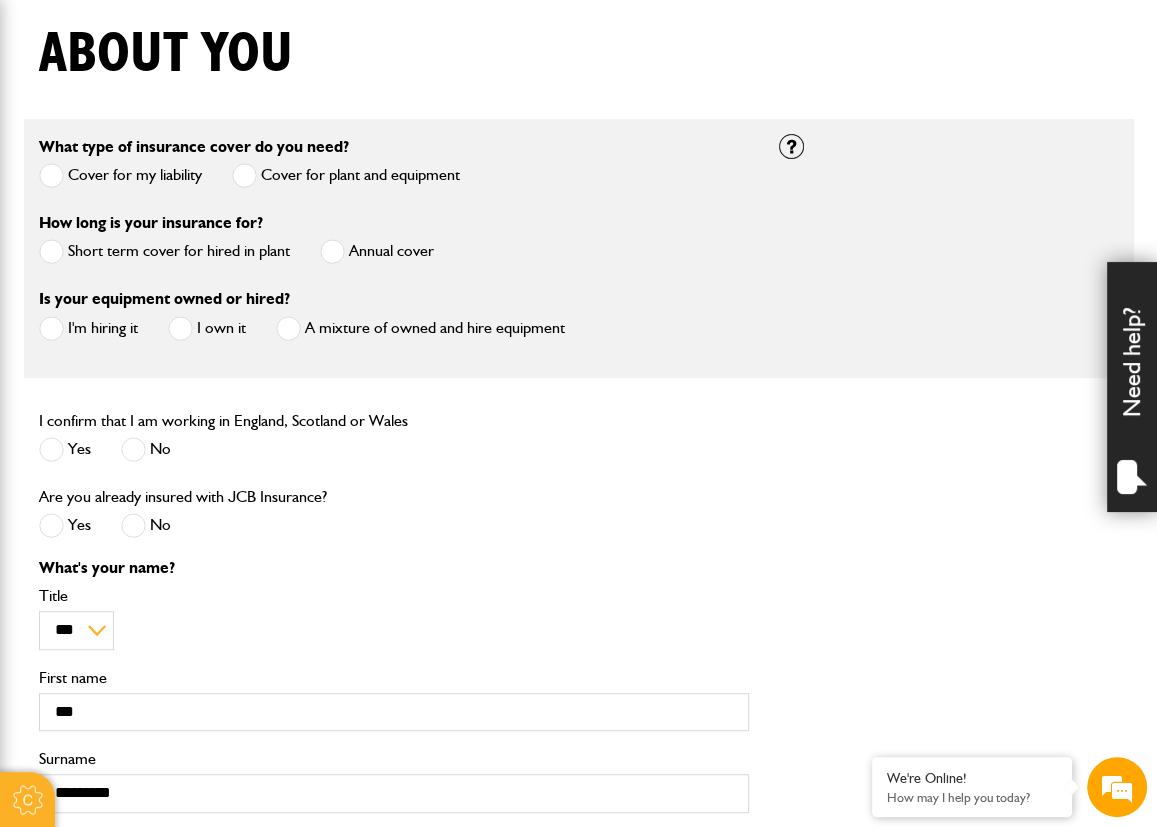 click at bounding box center (51, 328) 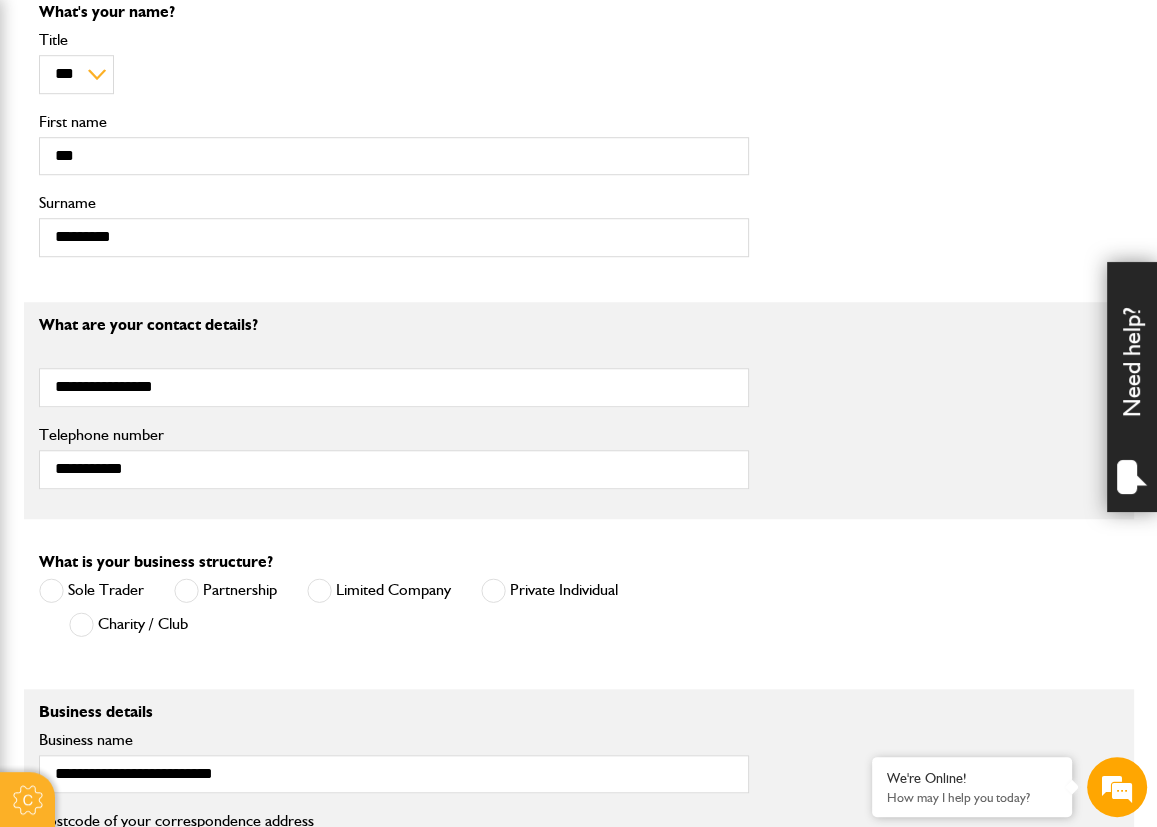 scroll, scrollTop: 1100, scrollLeft: 0, axis: vertical 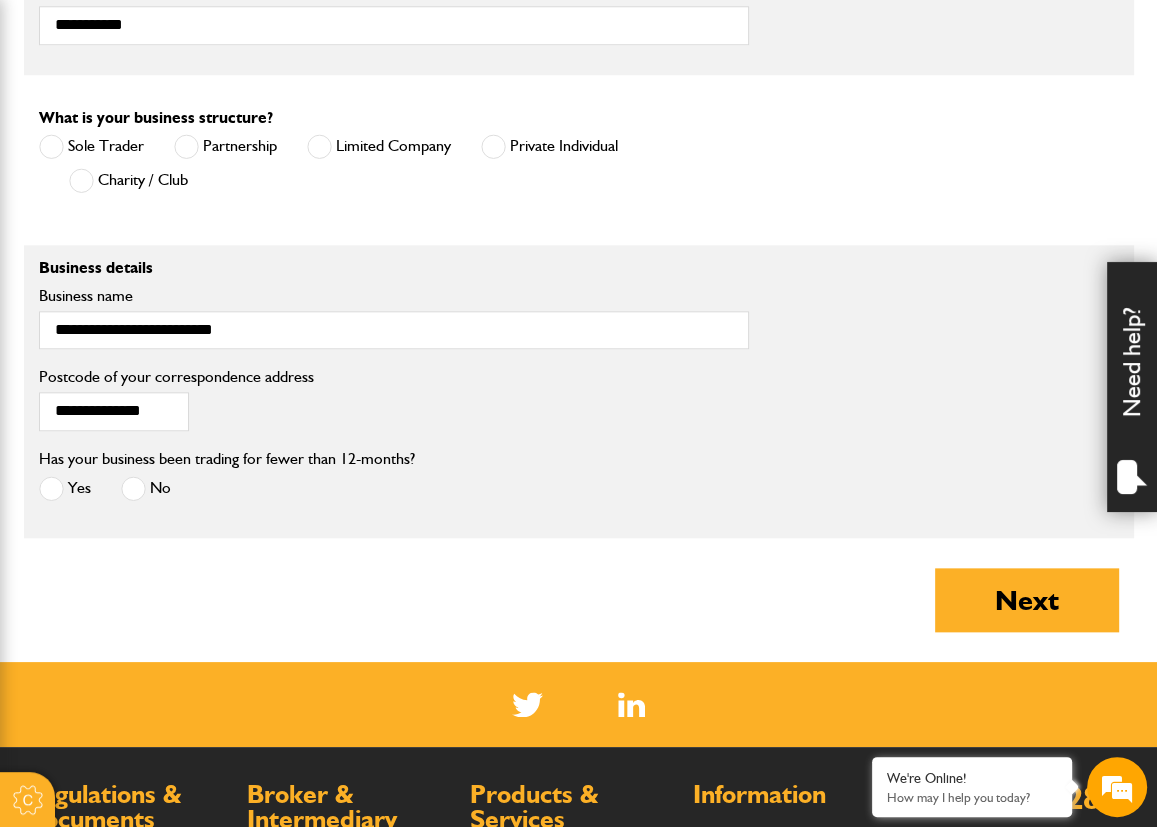 click at bounding box center [133, 488] 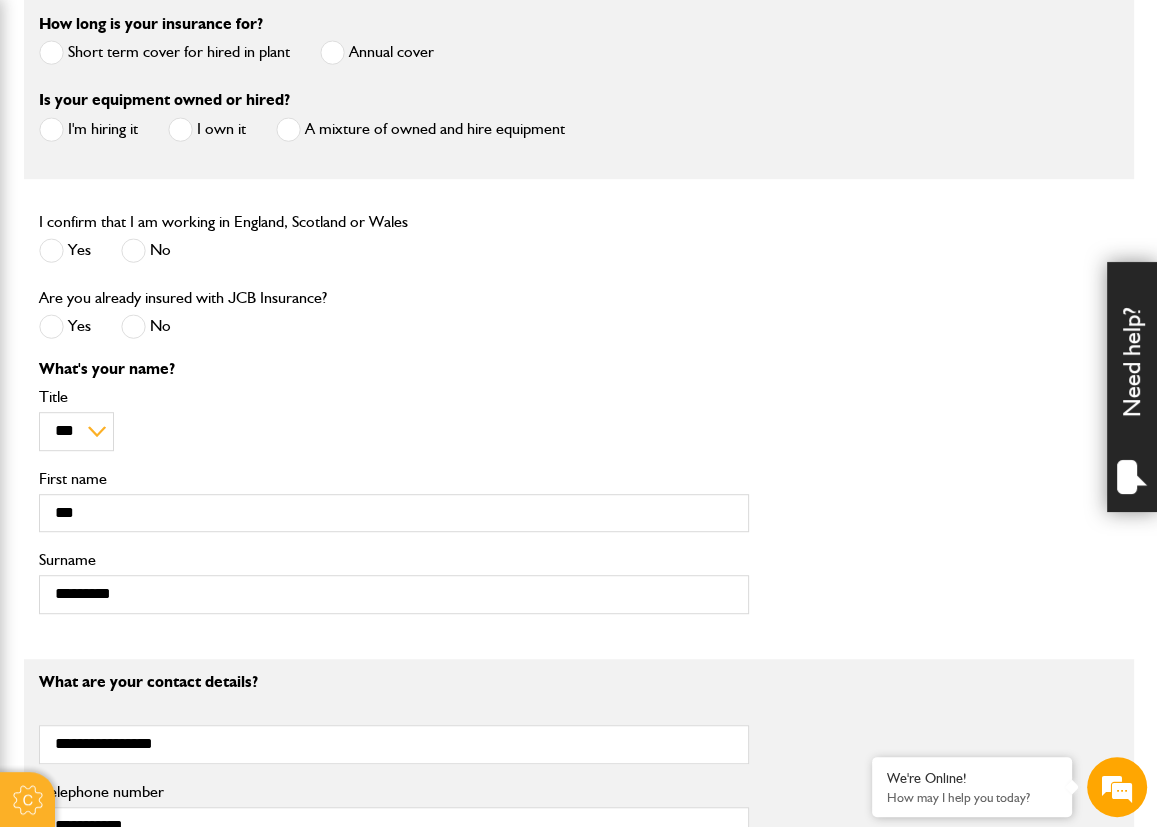 scroll, scrollTop: 700, scrollLeft: 0, axis: vertical 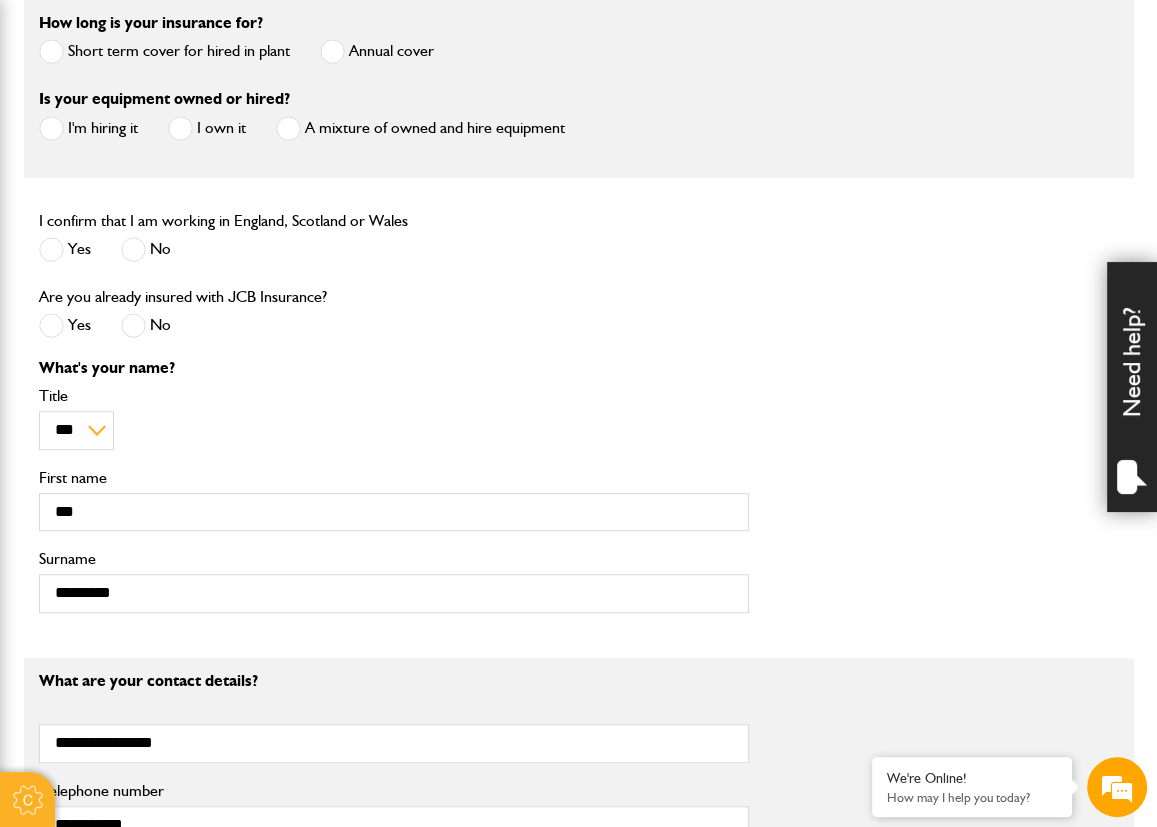 click at bounding box center (133, 325) 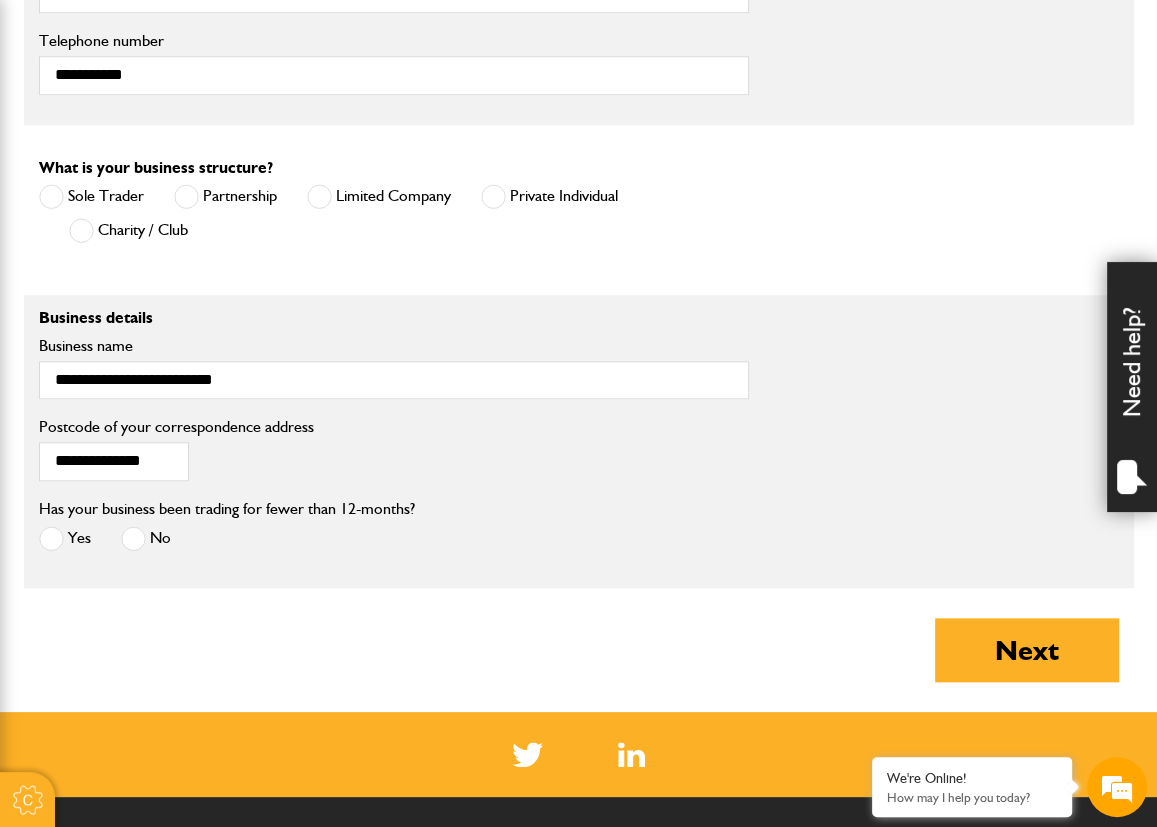 scroll, scrollTop: 1600, scrollLeft: 0, axis: vertical 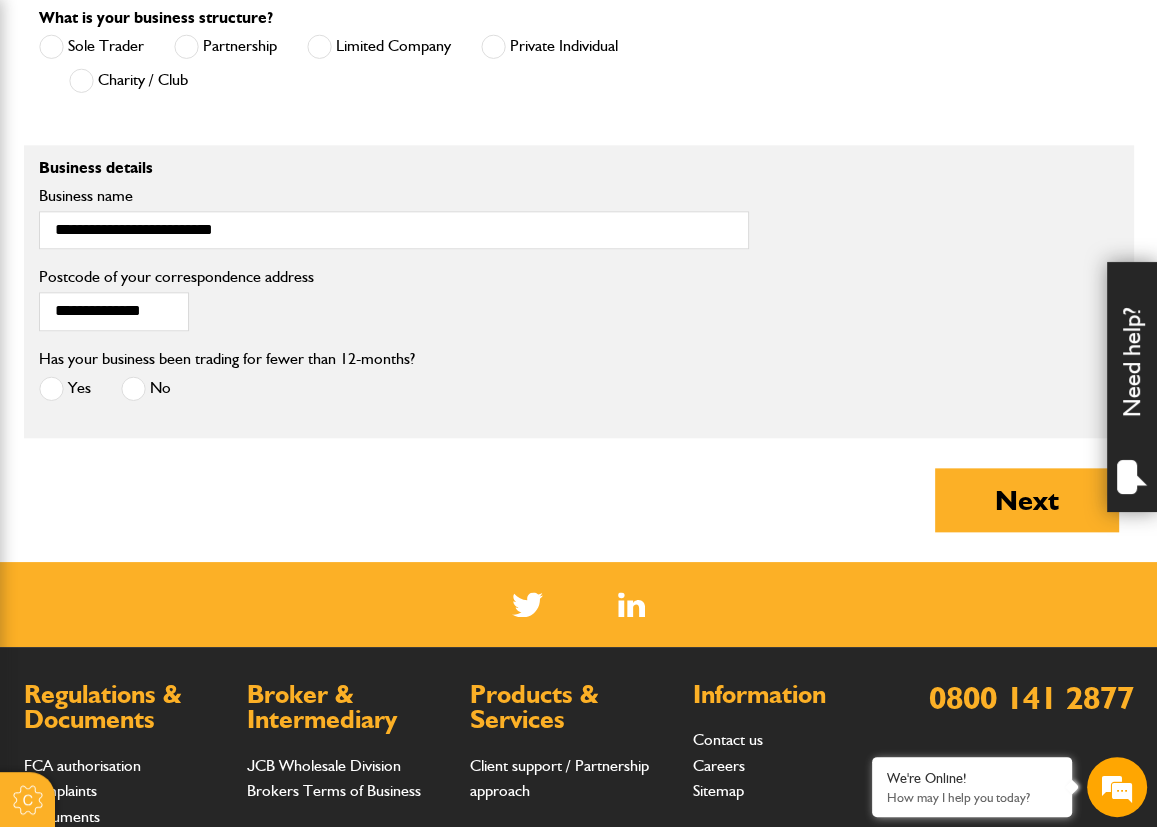 drag, startPoint x: 1000, startPoint y: 509, endPoint x: 864, endPoint y: 503, distance: 136.1323 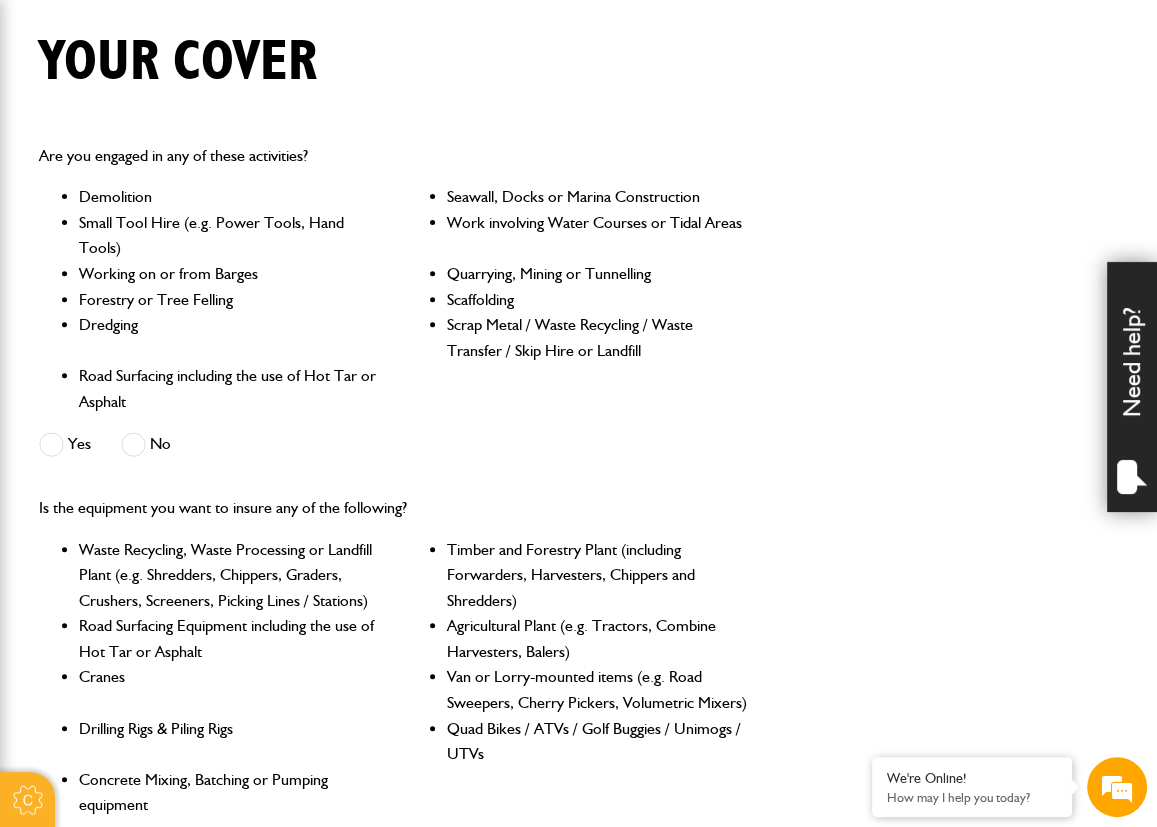scroll, scrollTop: 600, scrollLeft: 0, axis: vertical 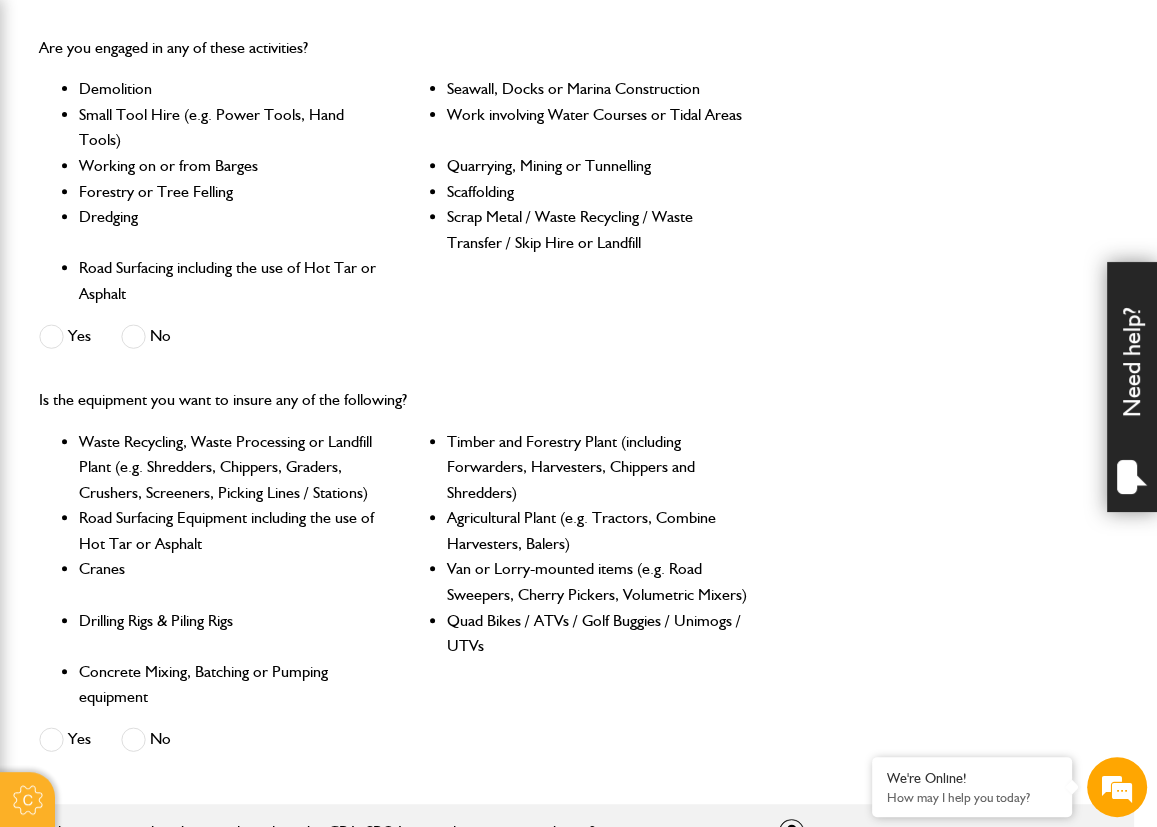 click on "No" at bounding box center (146, 336) 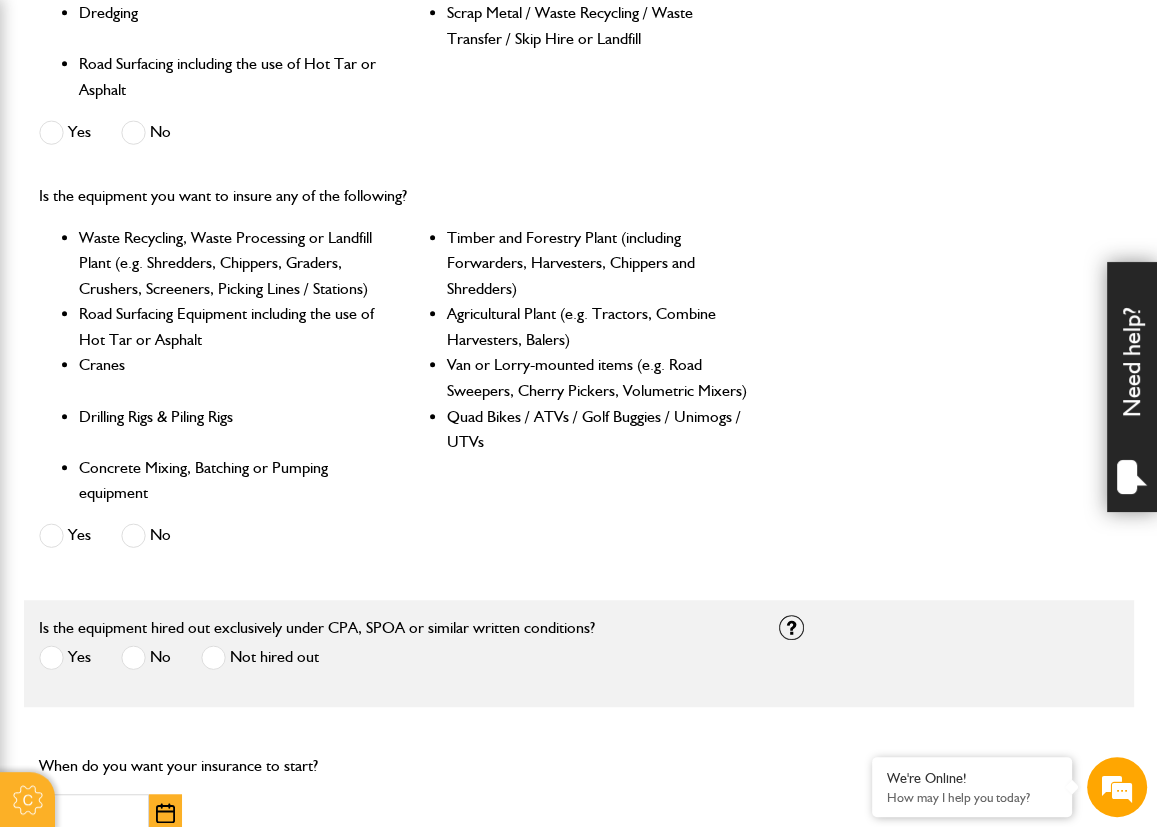 scroll, scrollTop: 900, scrollLeft: 0, axis: vertical 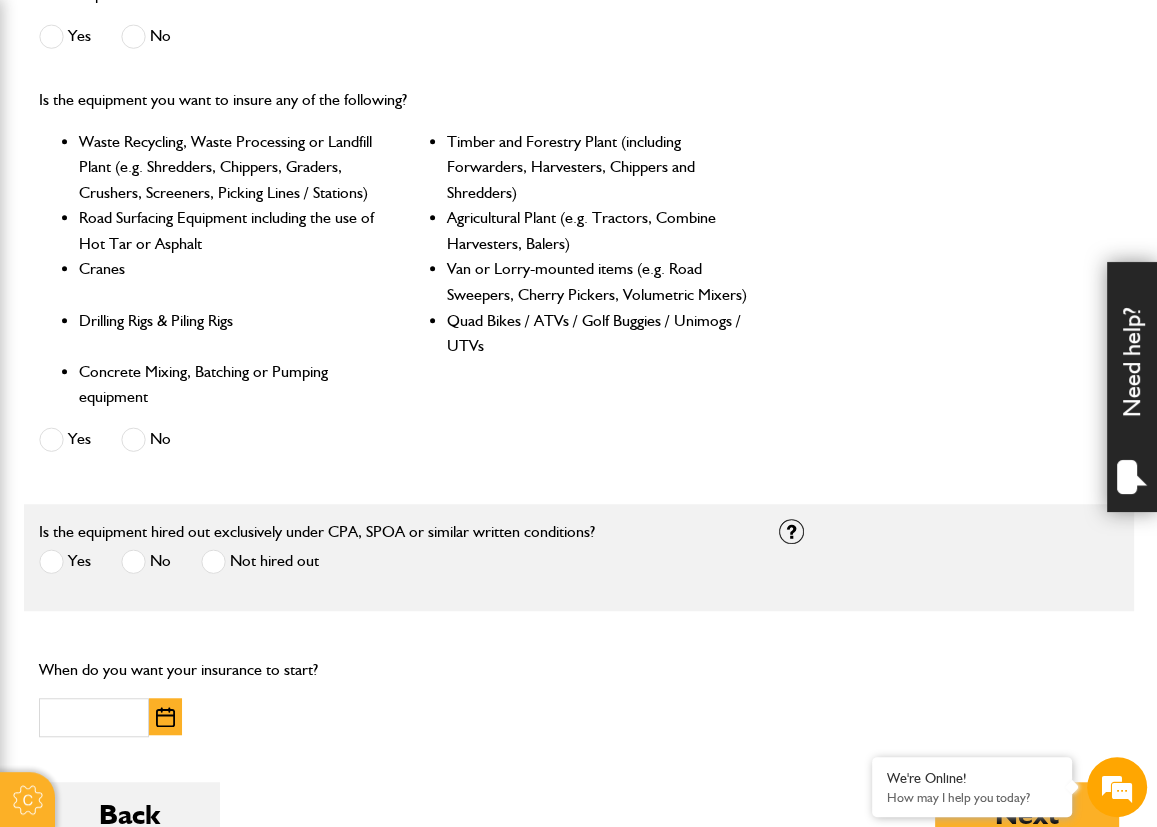 click at bounding box center (133, 439) 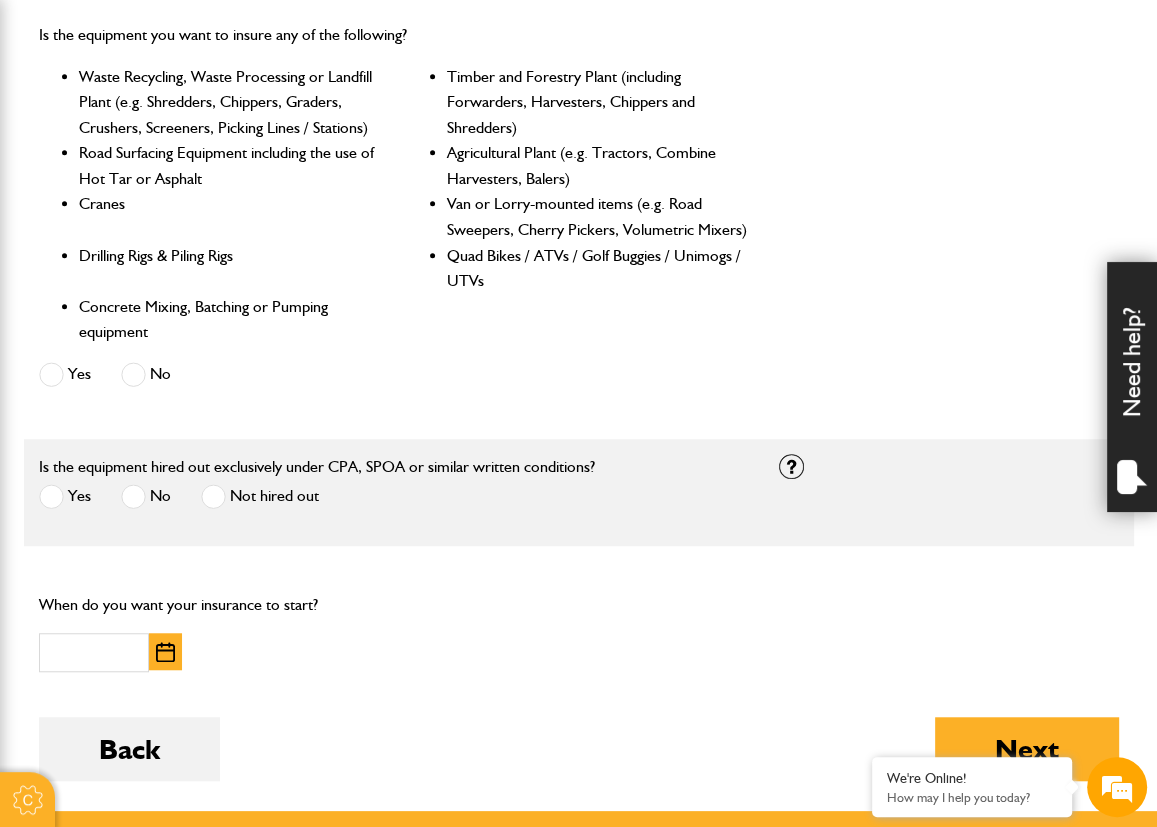 scroll, scrollTop: 1000, scrollLeft: 0, axis: vertical 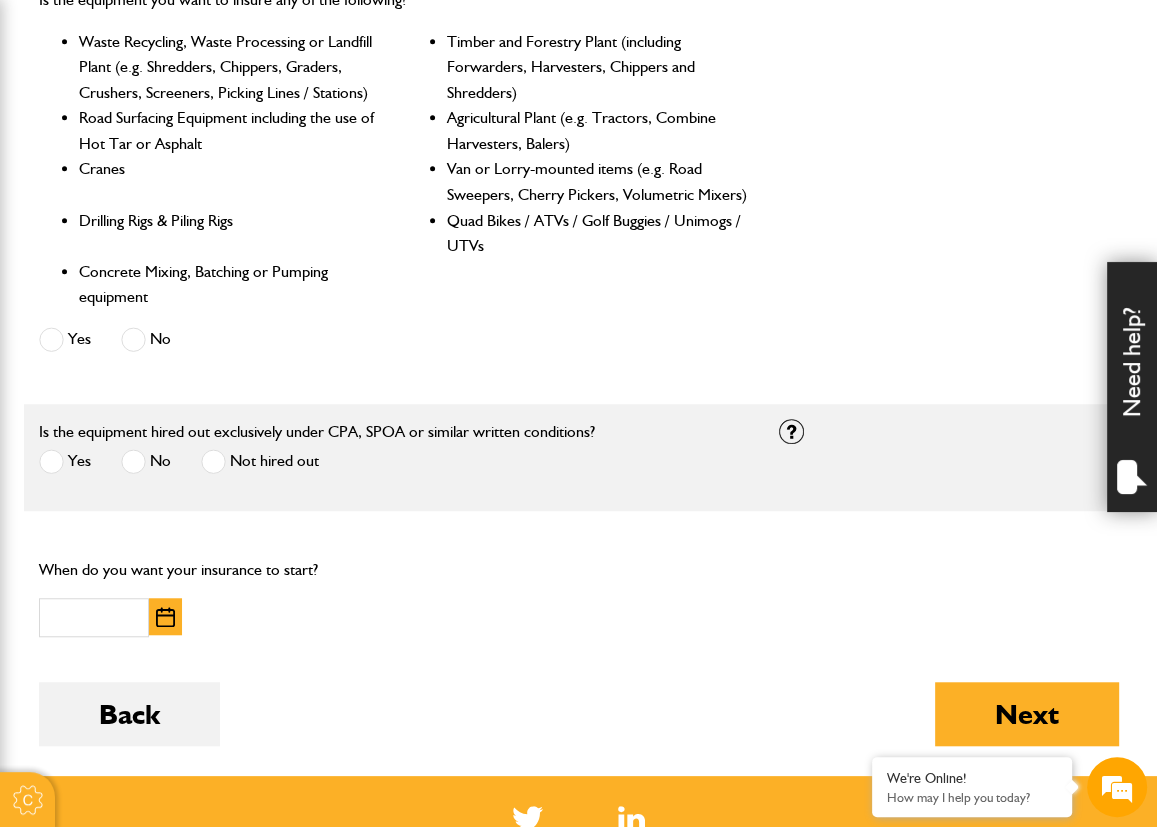 click at bounding box center (133, 461) 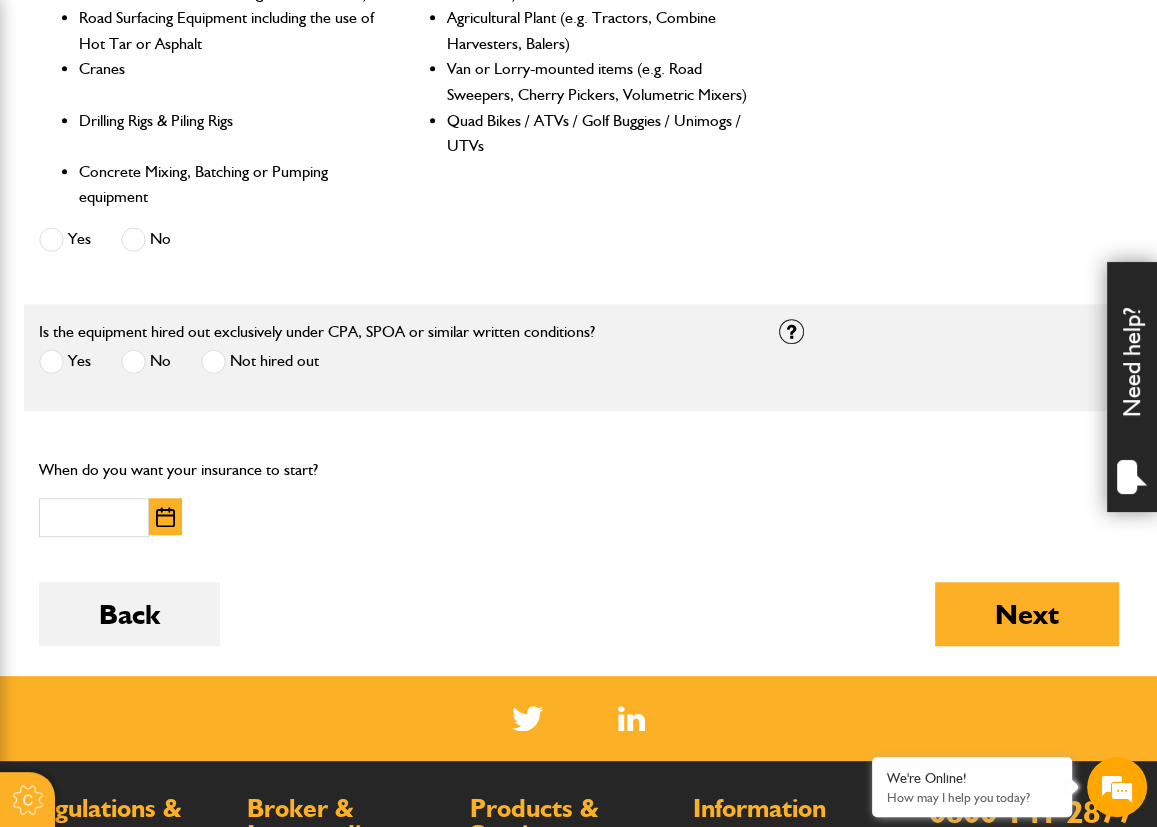 scroll, scrollTop: 0, scrollLeft: 0, axis: both 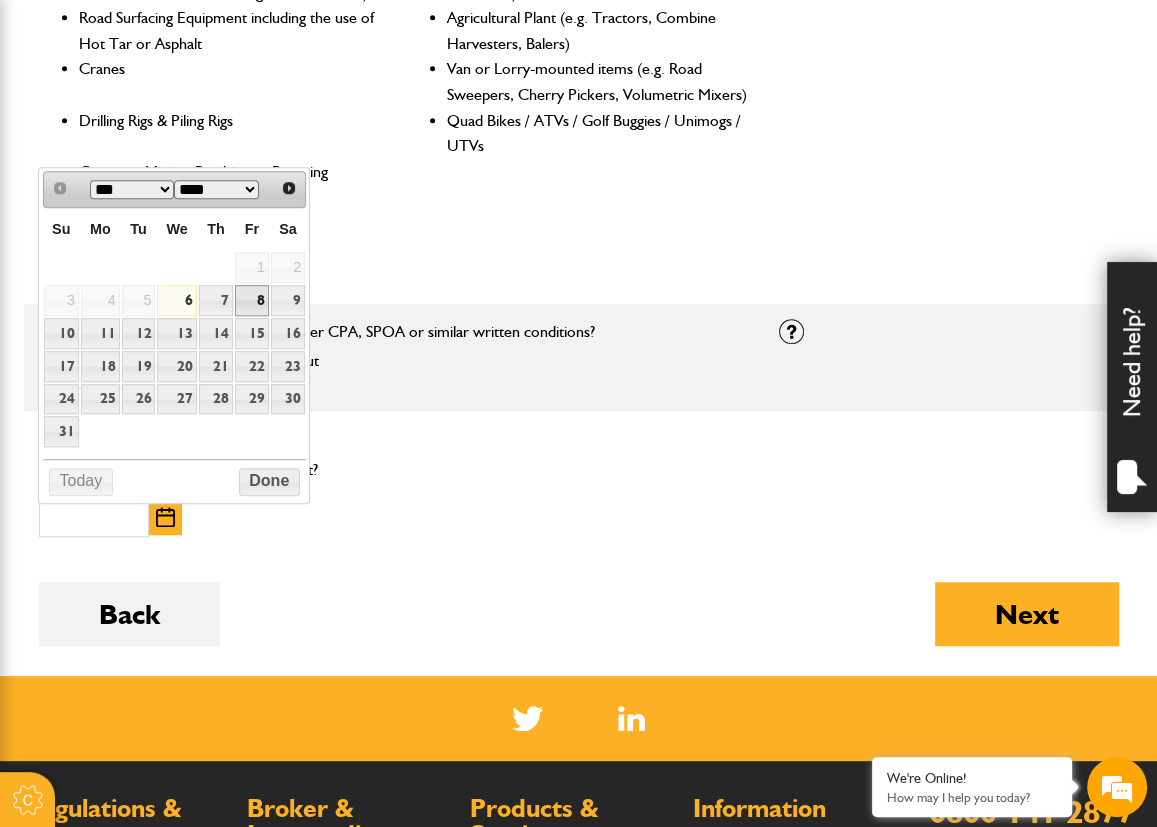 click on "8" at bounding box center [252, 300] 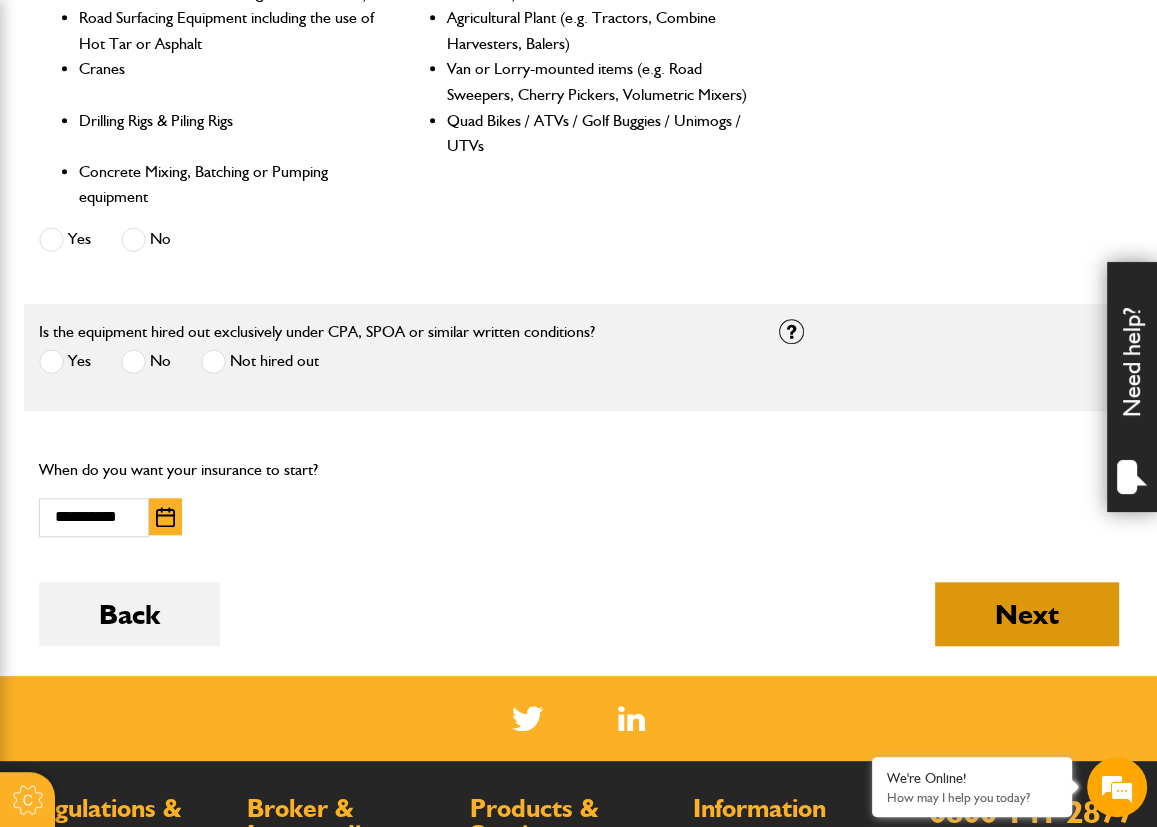 click on "Next" at bounding box center [1027, 614] 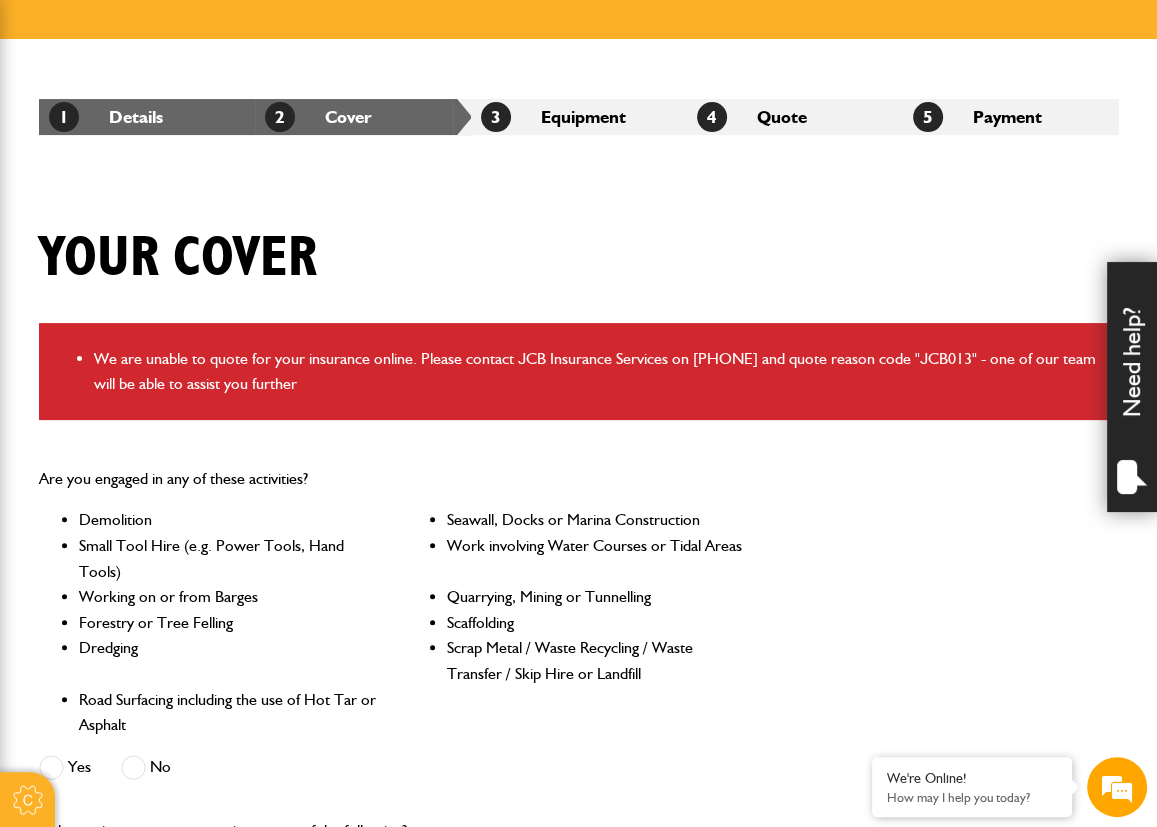 scroll, scrollTop: 300, scrollLeft: 0, axis: vertical 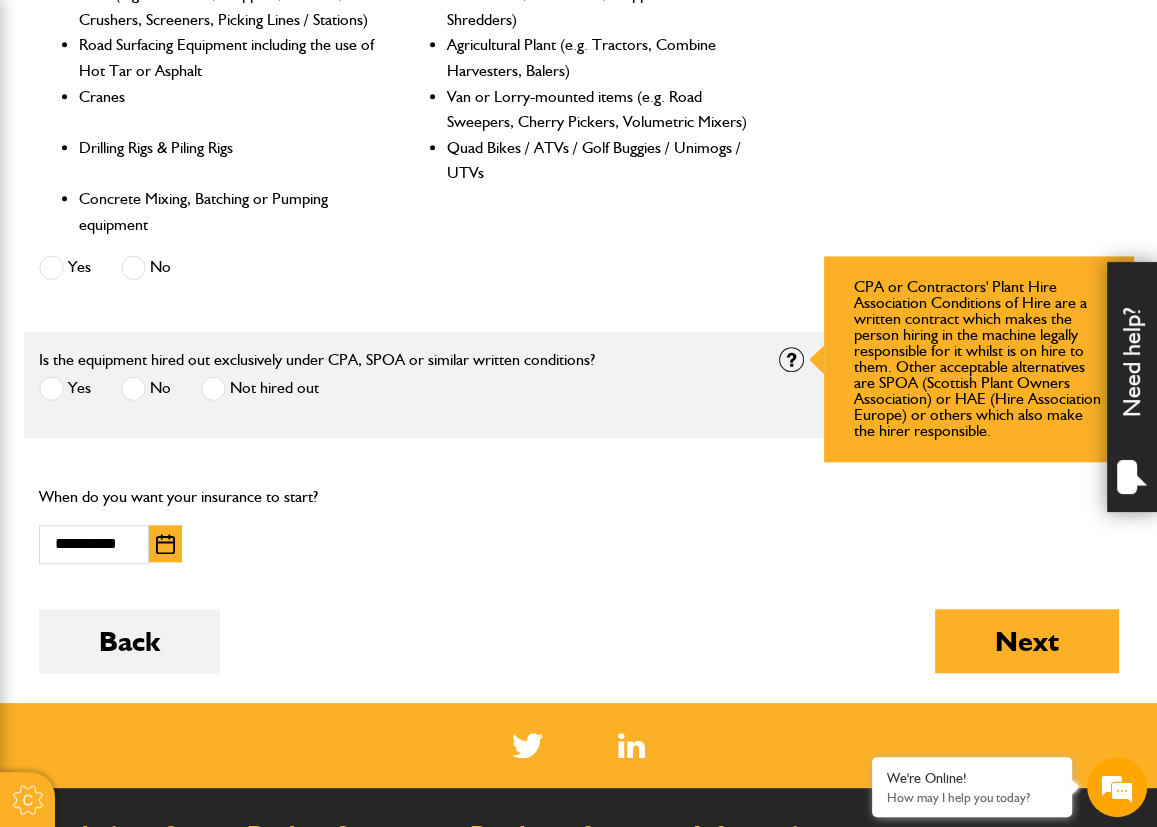 click at bounding box center (791, 359) 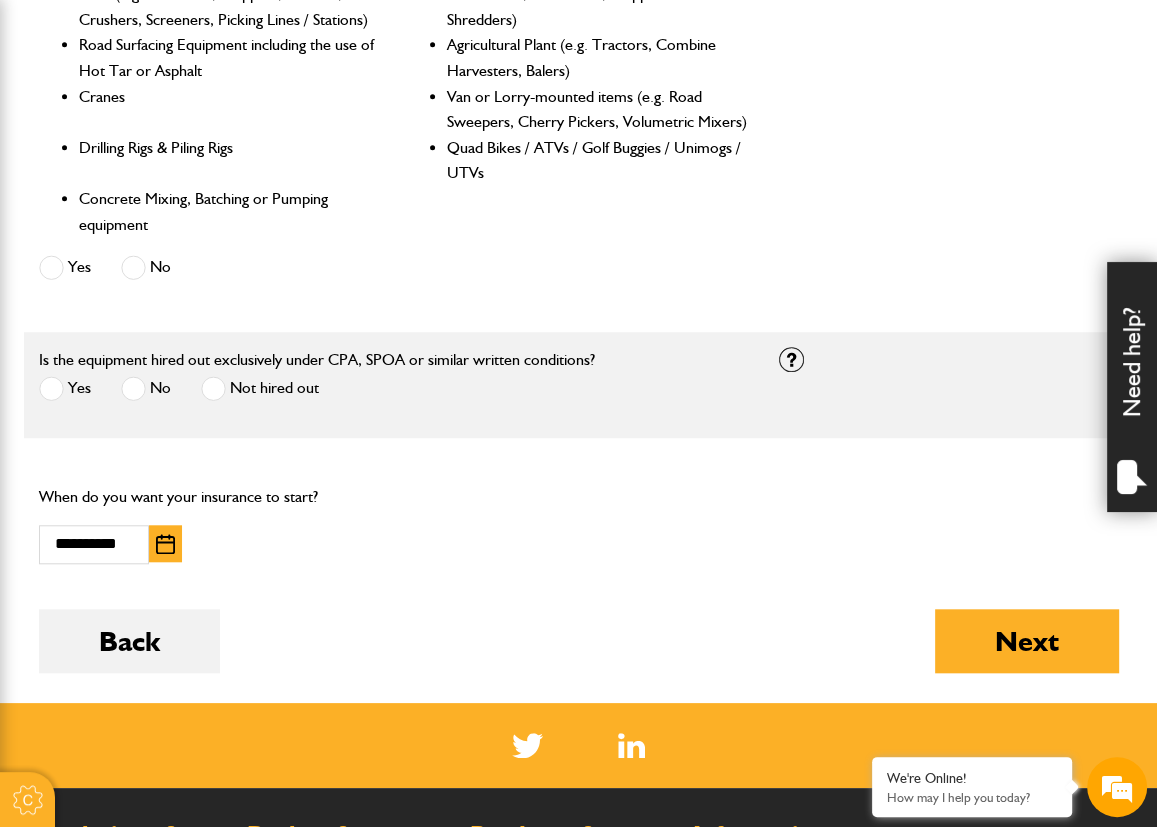 click at bounding box center (51, 388) 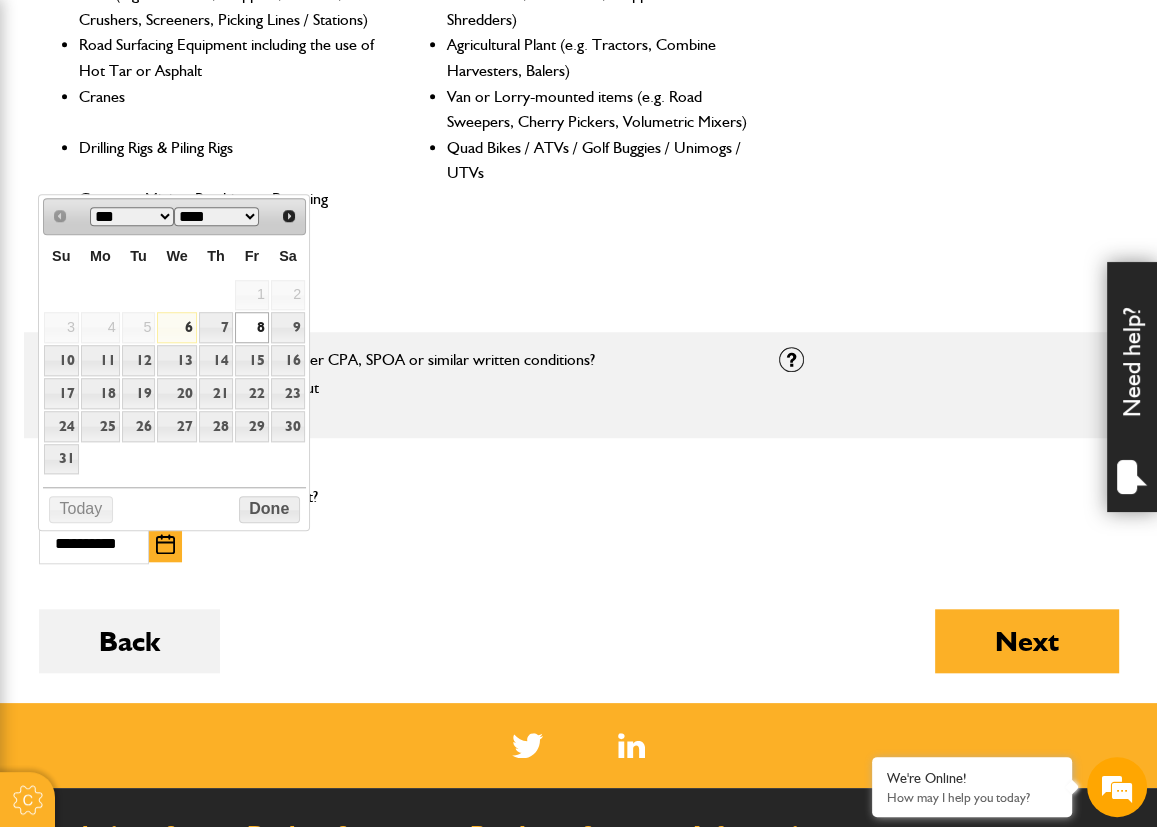 click on "8" at bounding box center [252, 327] 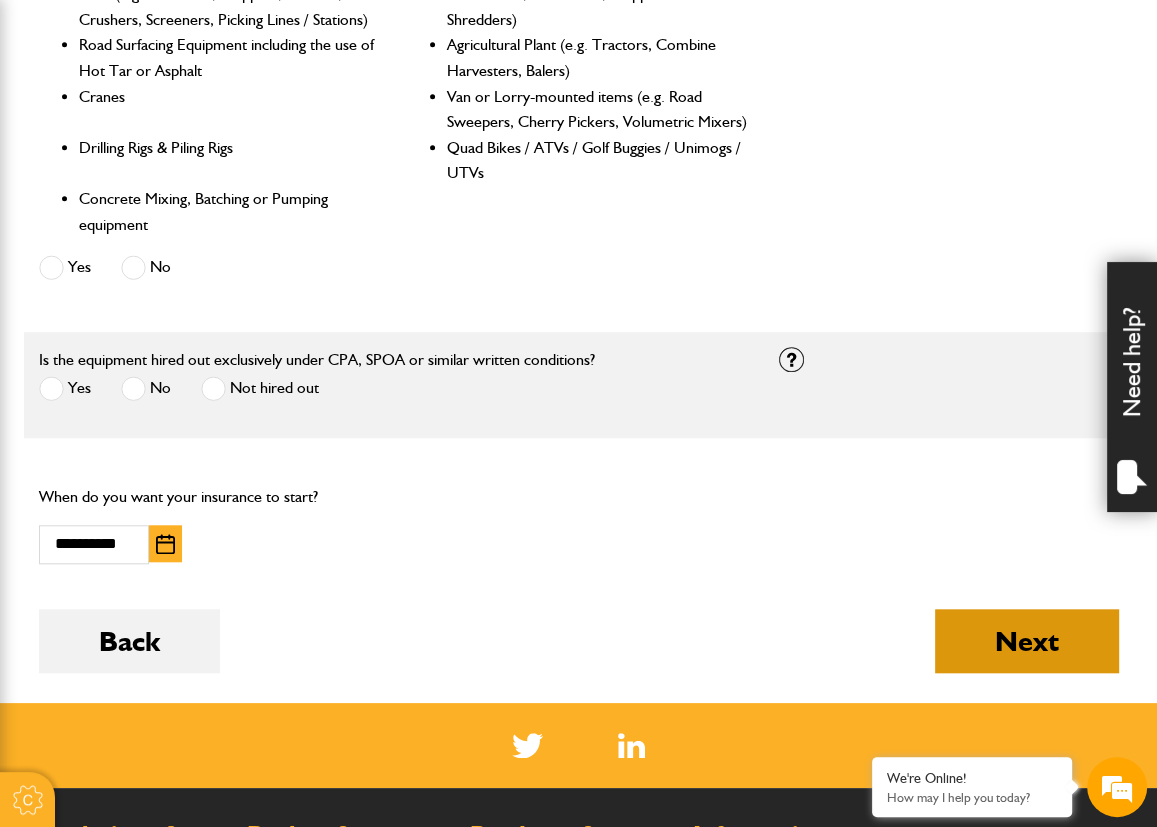 click on "Next" at bounding box center (1027, 641) 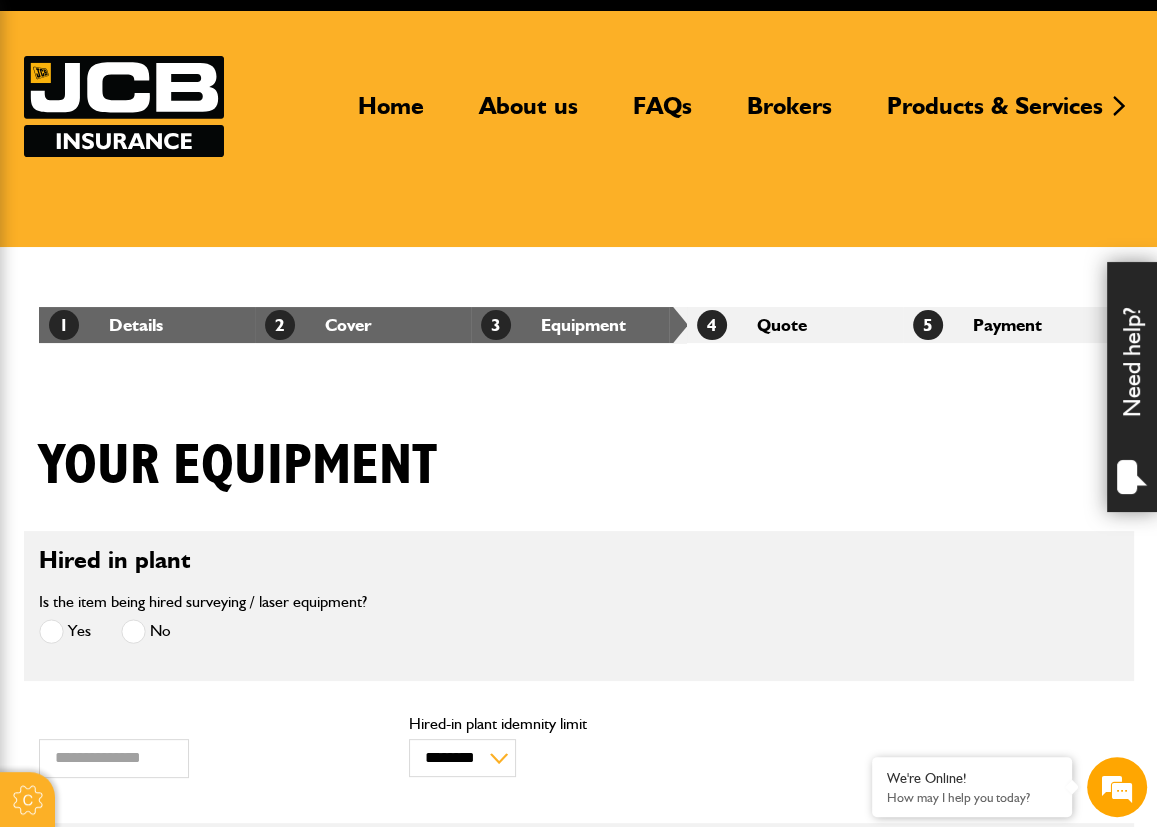 scroll, scrollTop: 0, scrollLeft: 0, axis: both 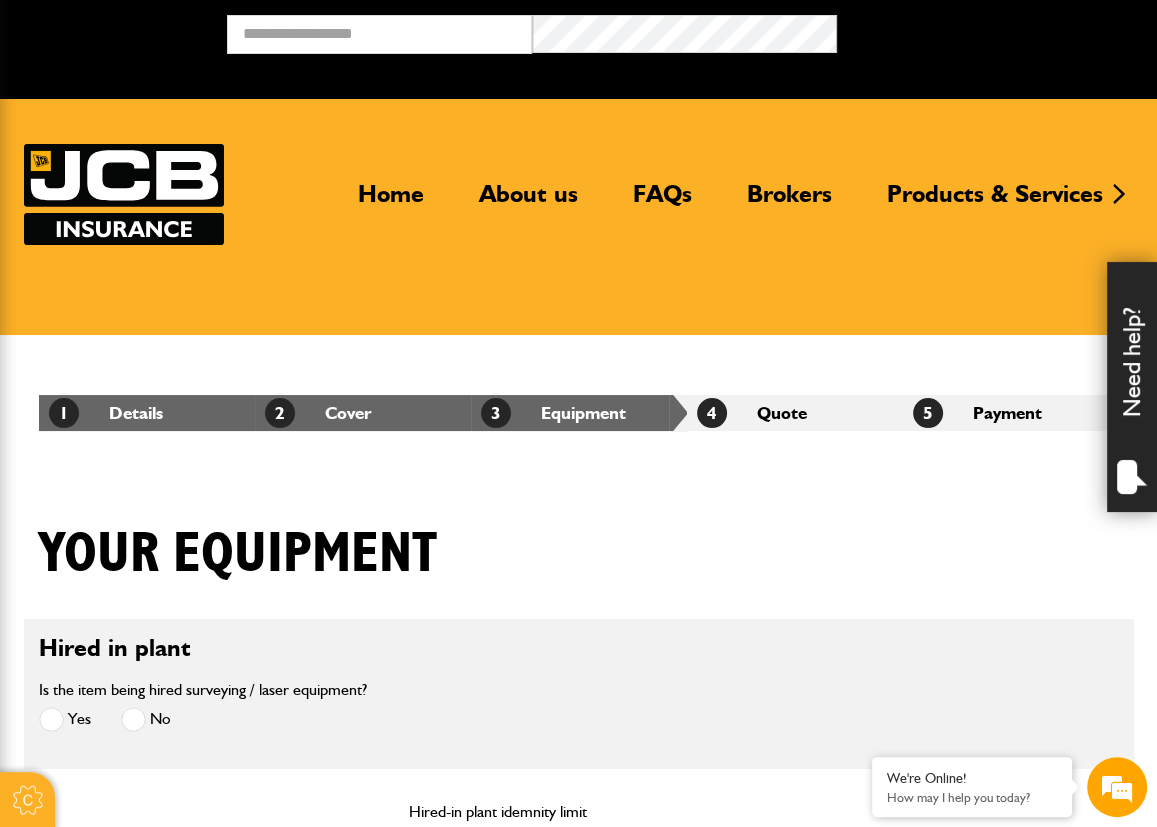 drag, startPoint x: 139, startPoint y: 419, endPoint x: 201, endPoint y: 424, distance: 62.201286 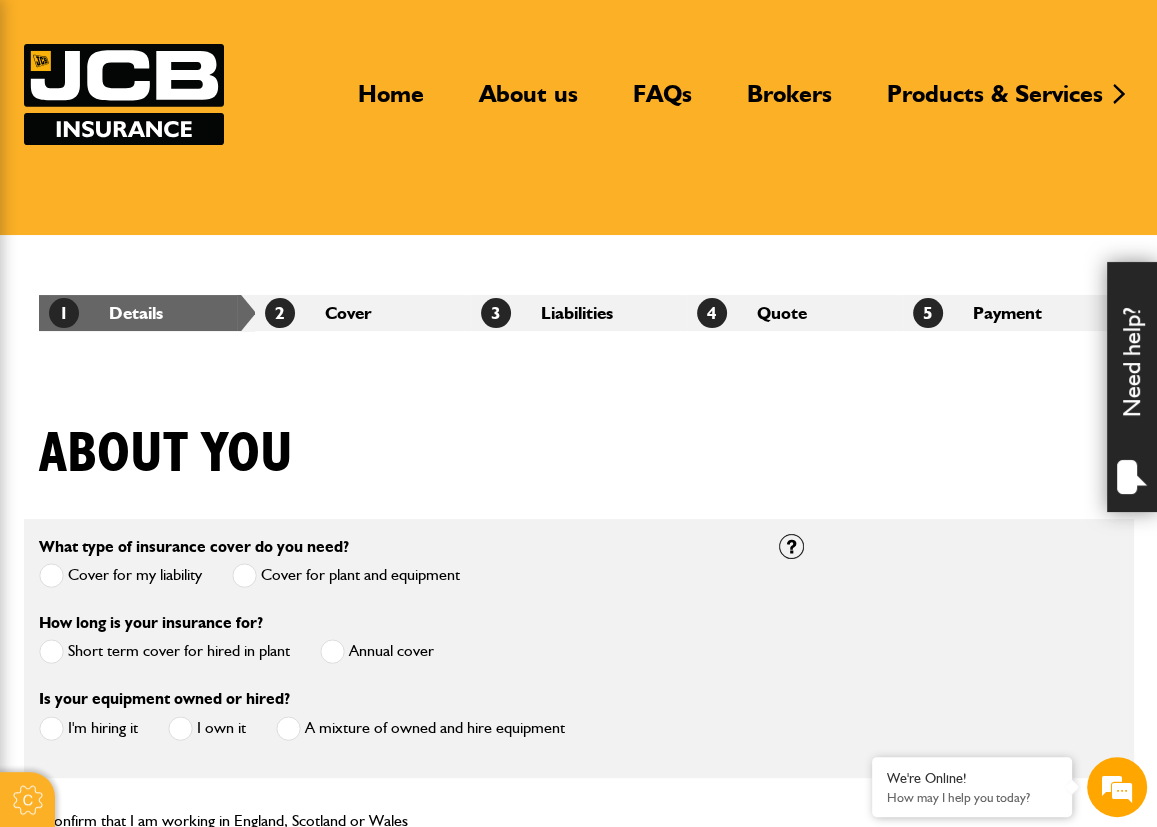 scroll, scrollTop: 300, scrollLeft: 0, axis: vertical 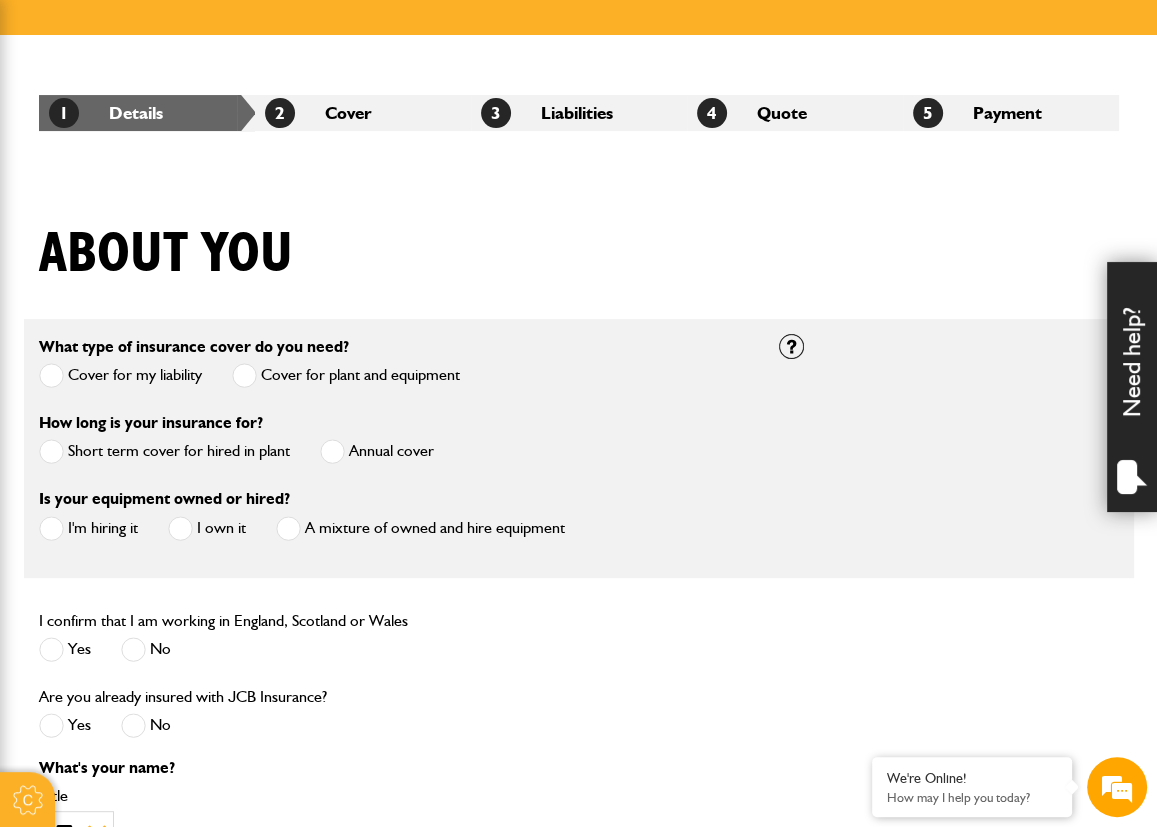 click at bounding box center [51, 451] 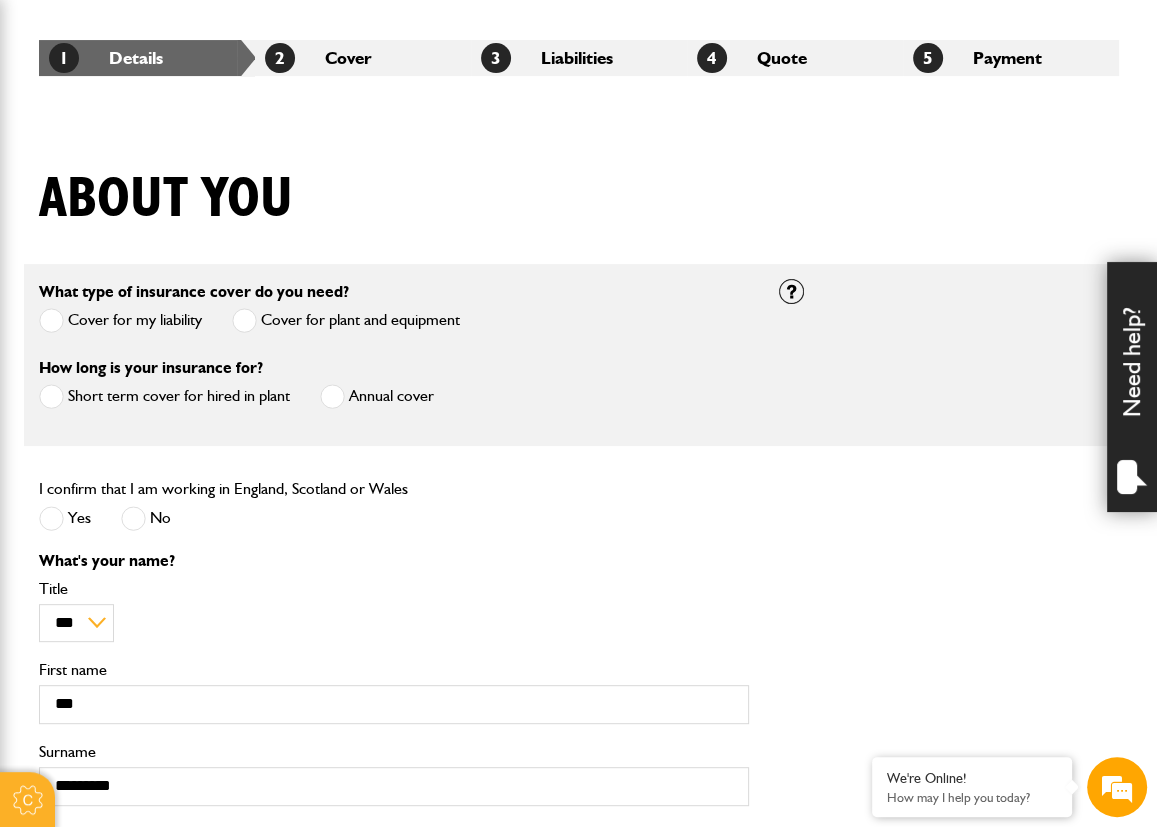 scroll, scrollTop: 400, scrollLeft: 0, axis: vertical 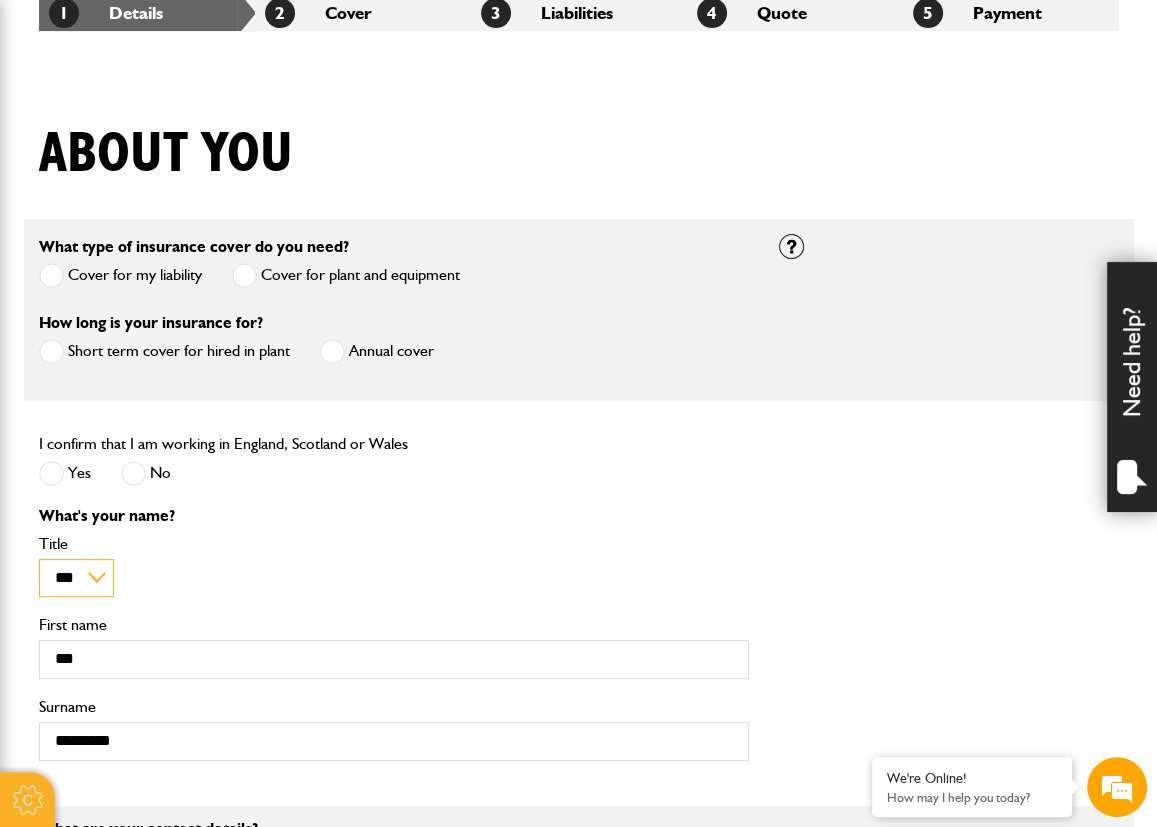 click on "**
***
****
**
**
**" at bounding box center (76, 578) 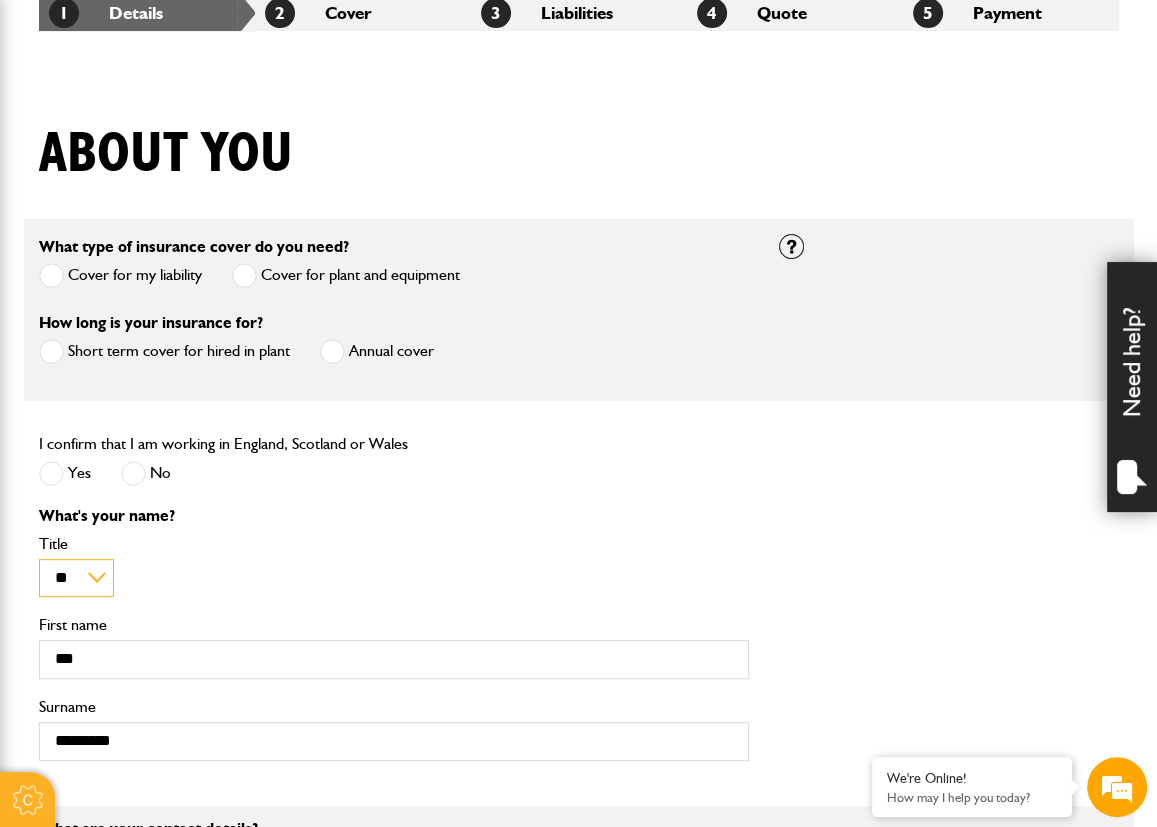 click on "**
***
****
**
**
**" at bounding box center (76, 578) 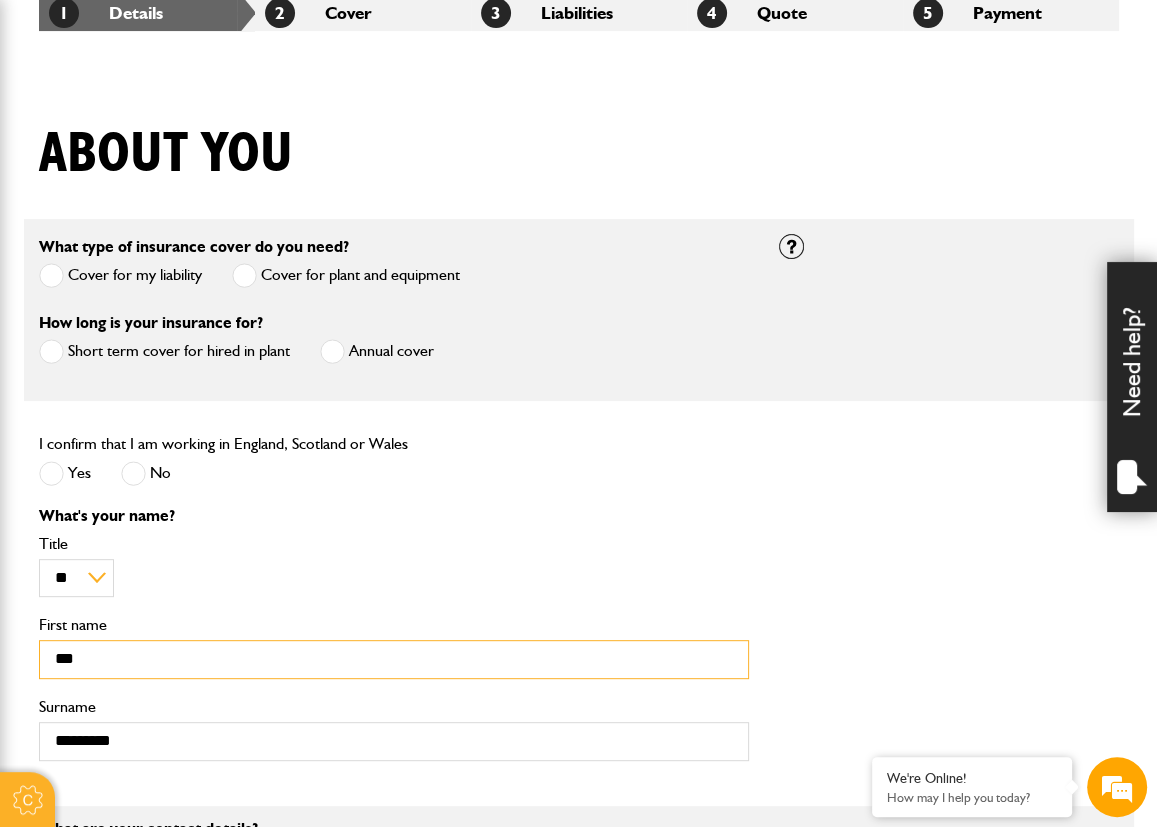 drag, startPoint x: 122, startPoint y: 666, endPoint x: 41, endPoint y: 647, distance: 83.198555 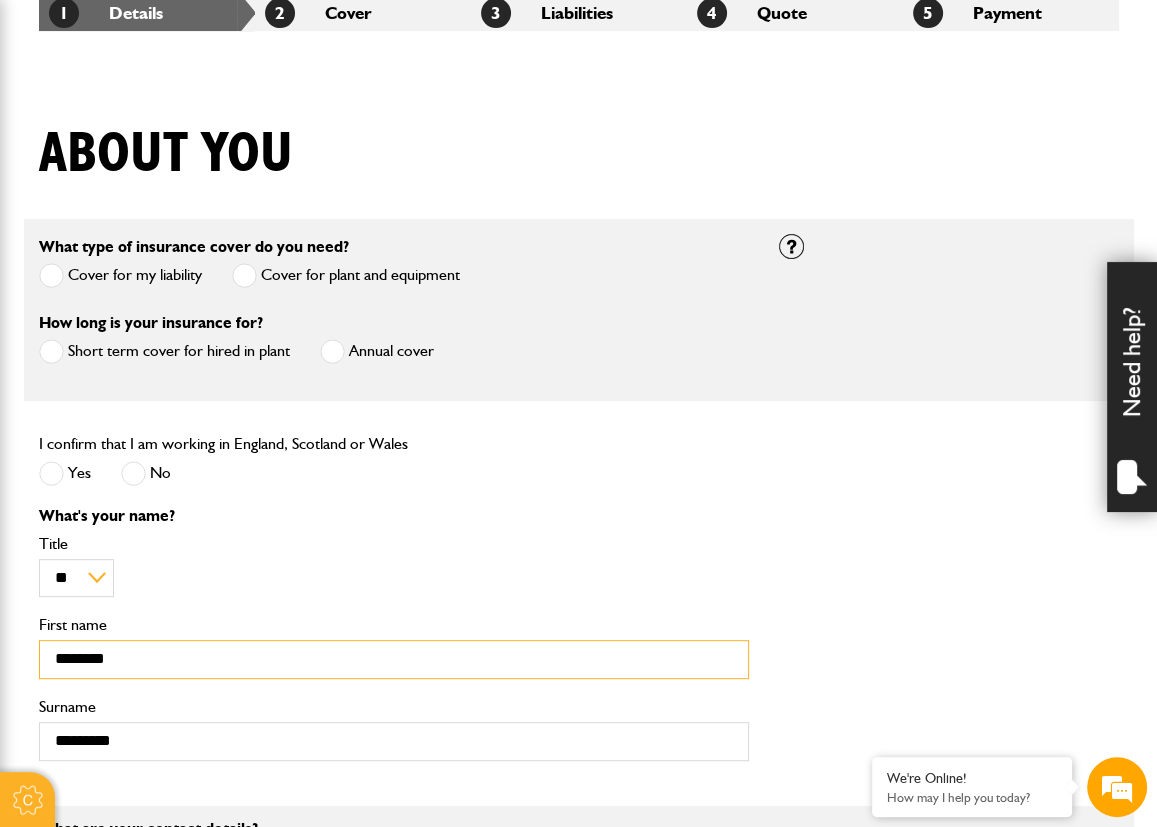 type on "********" 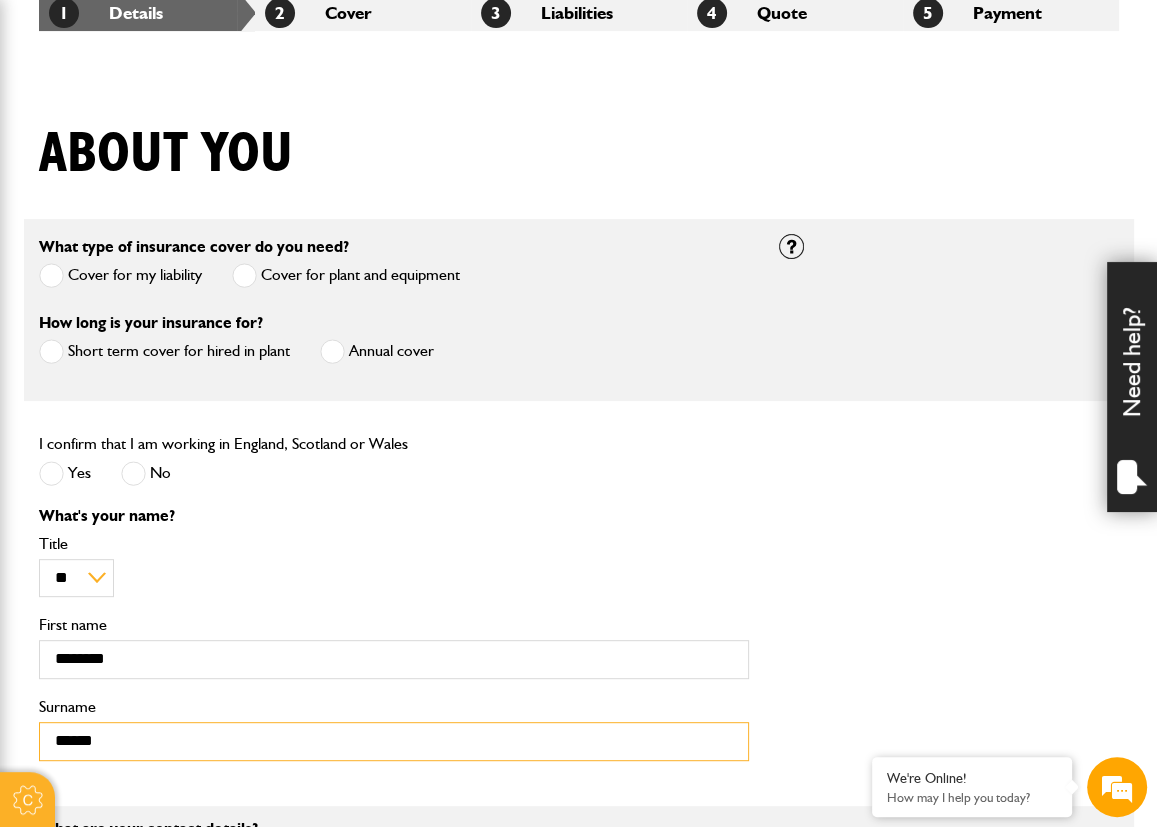 type on "******" 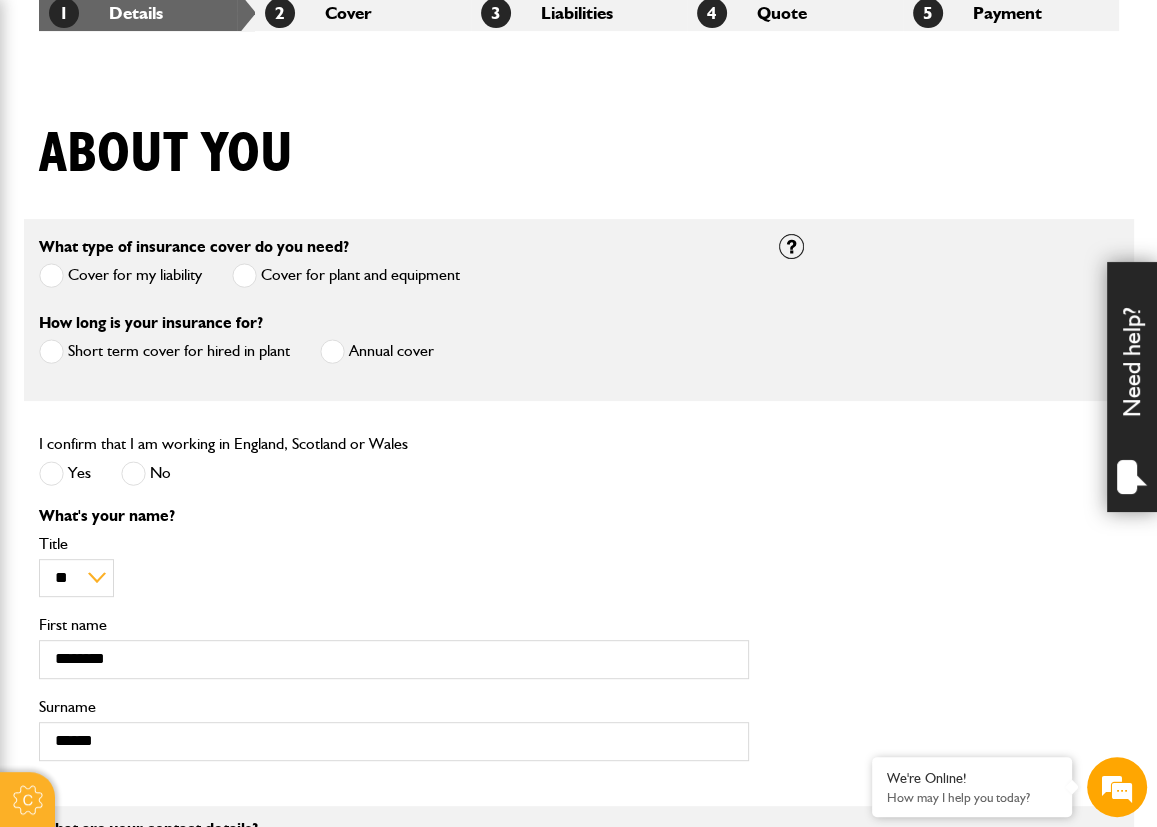 click on "What's your name?" at bounding box center [394, 516] 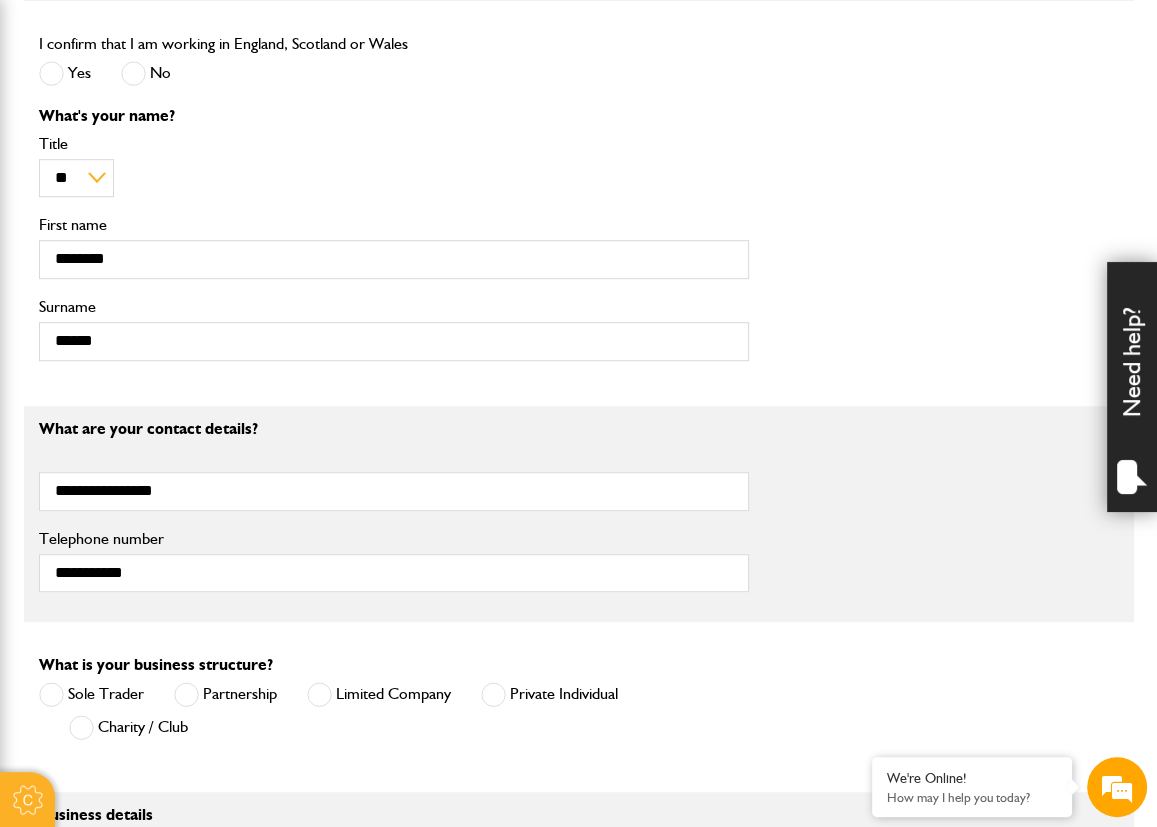 scroll, scrollTop: 900, scrollLeft: 0, axis: vertical 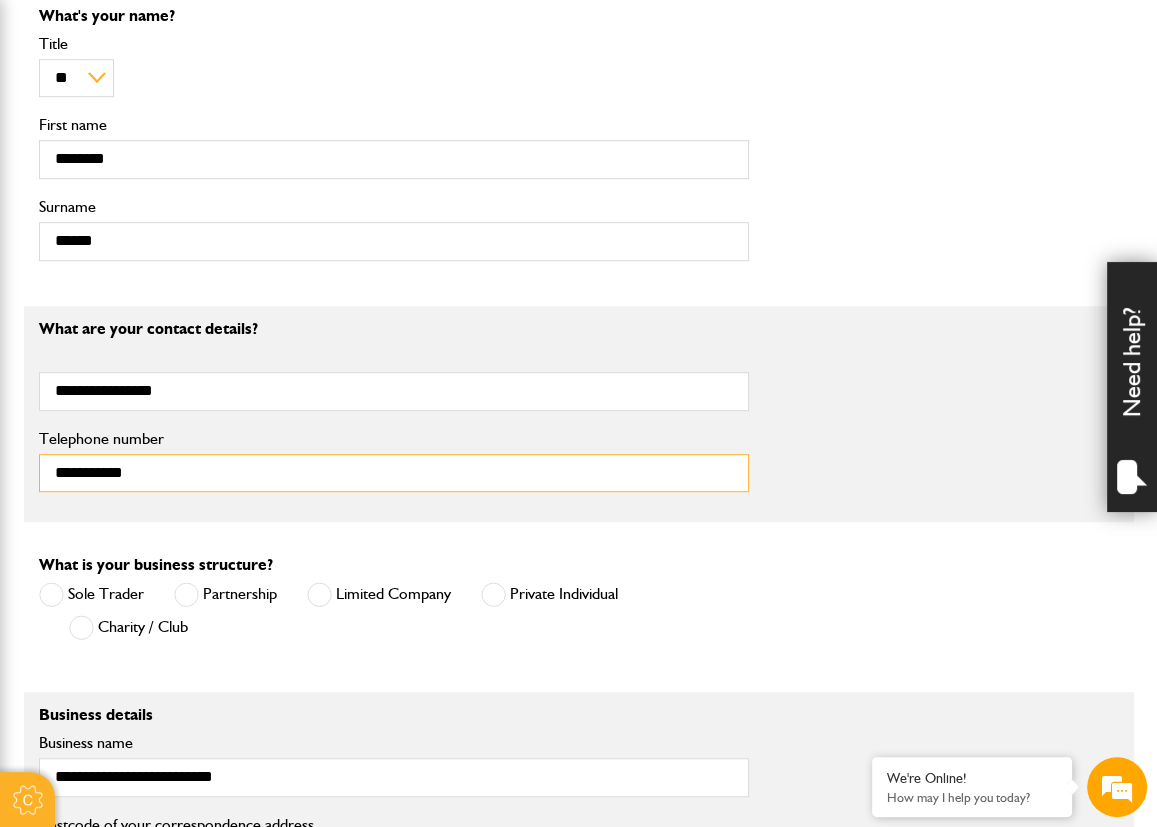 click on "**********" at bounding box center [394, 473] 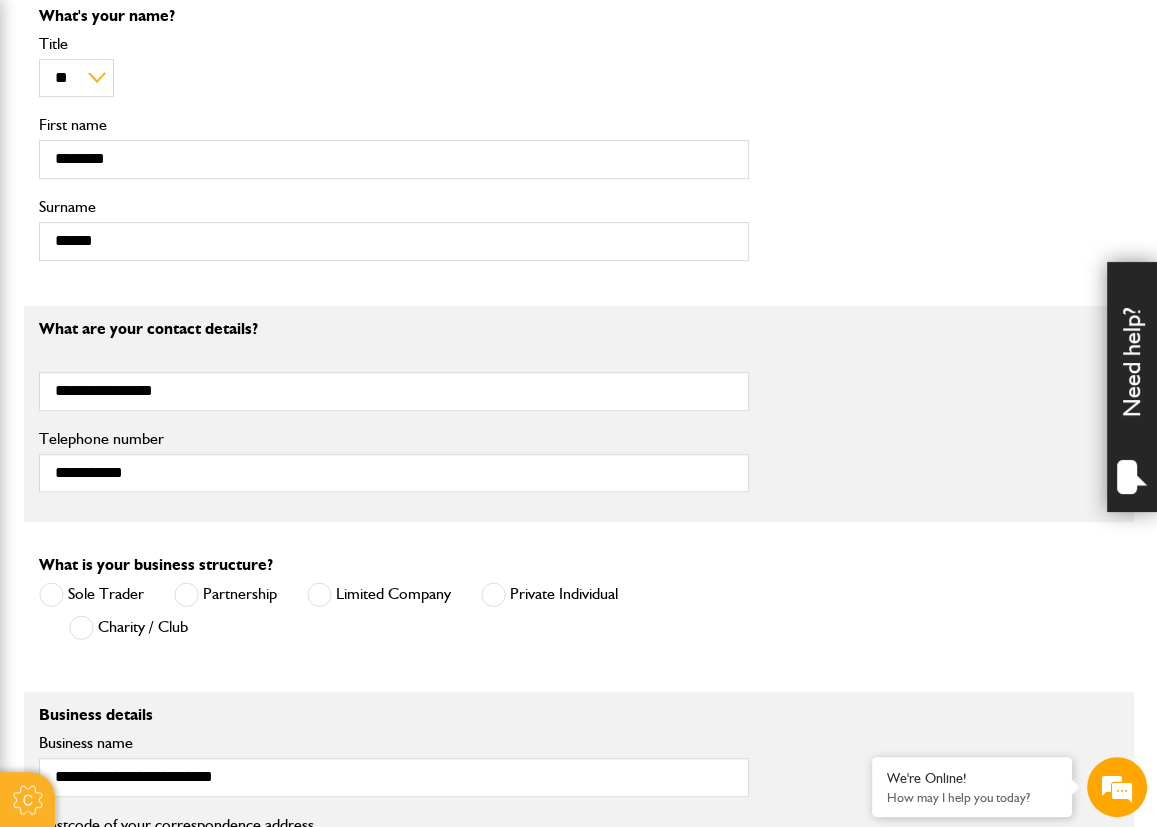 drag, startPoint x: 912, startPoint y: 491, endPoint x: 887, endPoint y: 491, distance: 25 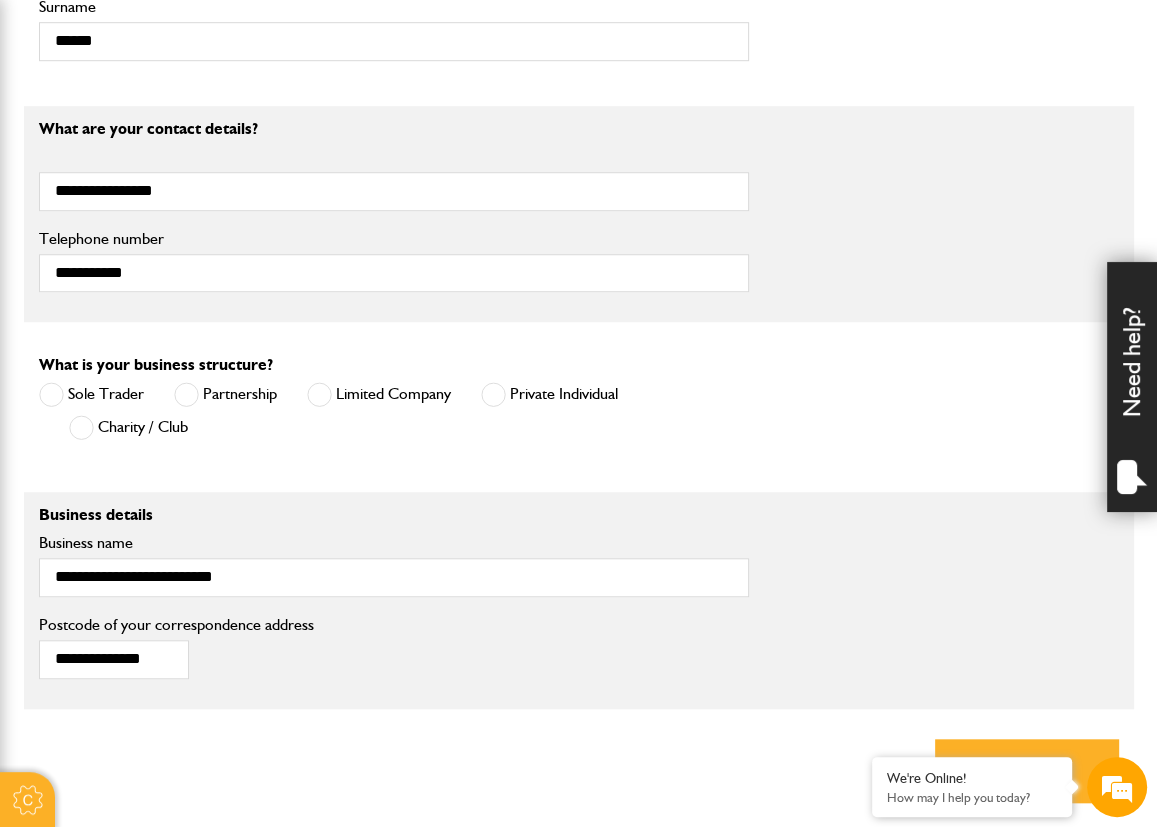 scroll, scrollTop: 1200, scrollLeft: 0, axis: vertical 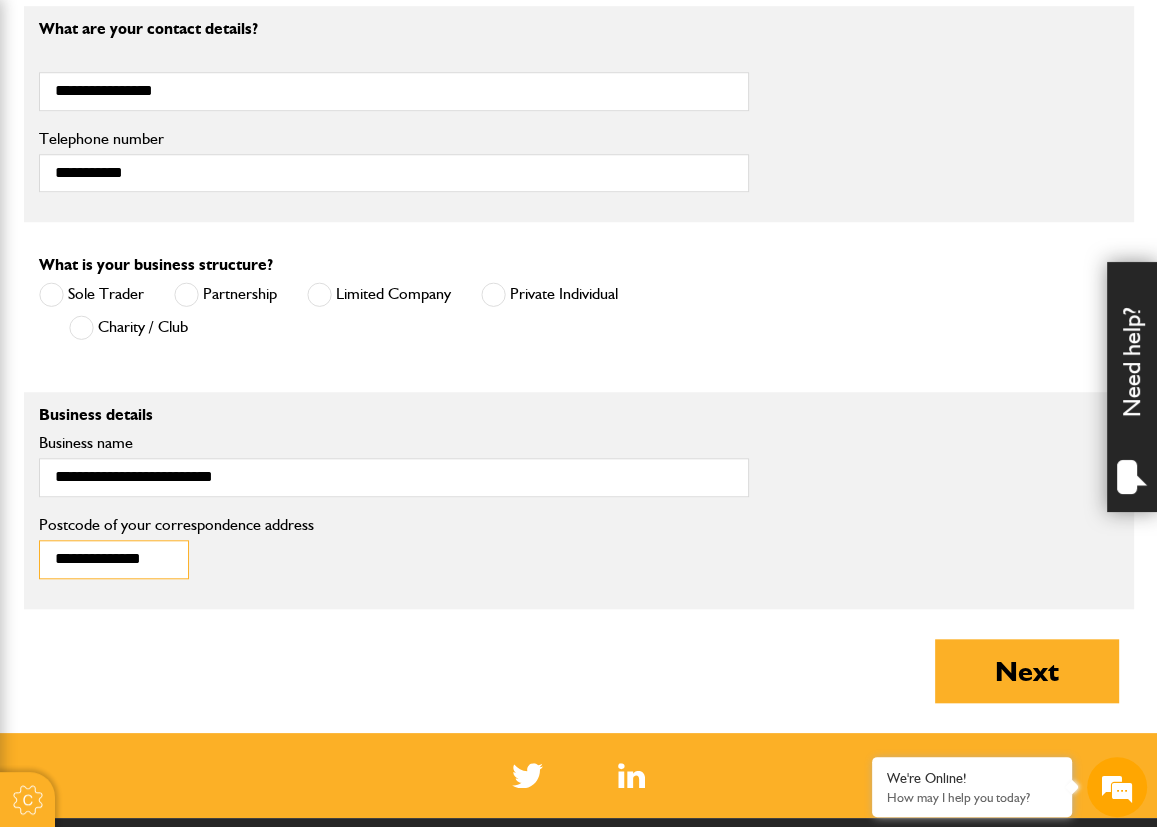 click on "**********" at bounding box center (114, 559) 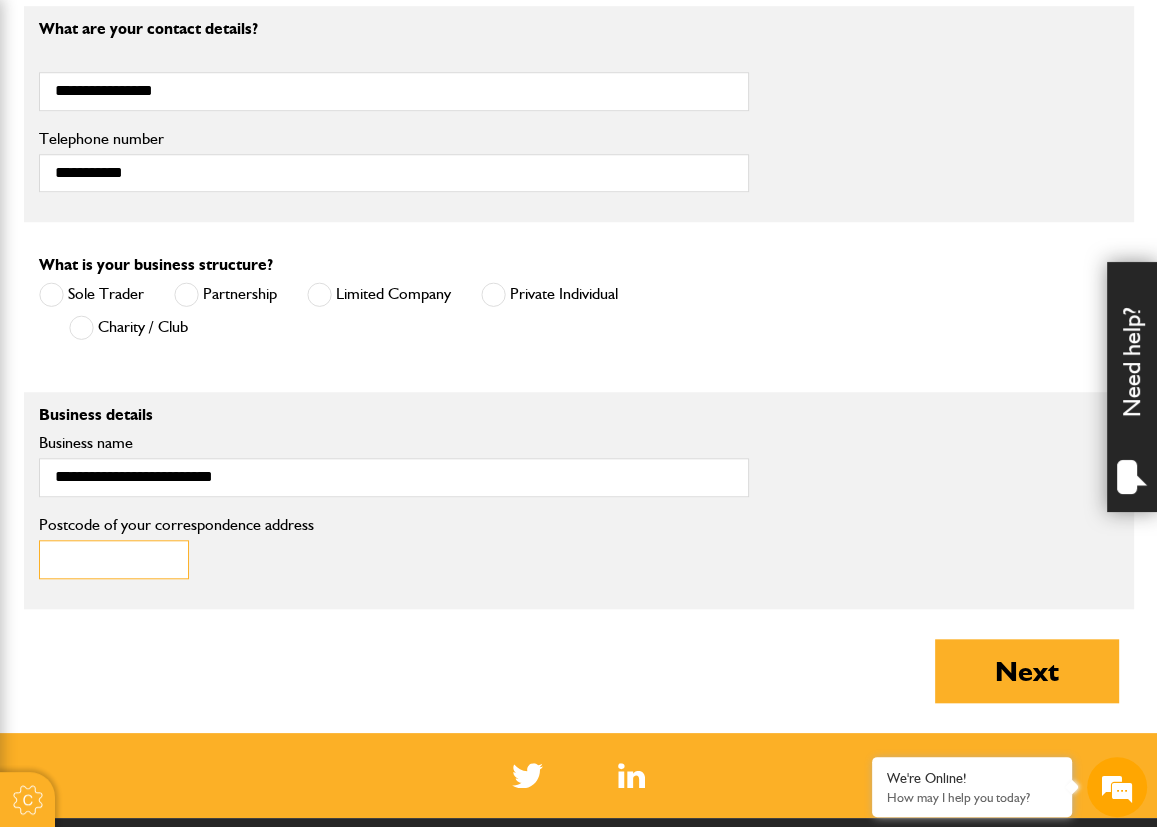 paste on "********" 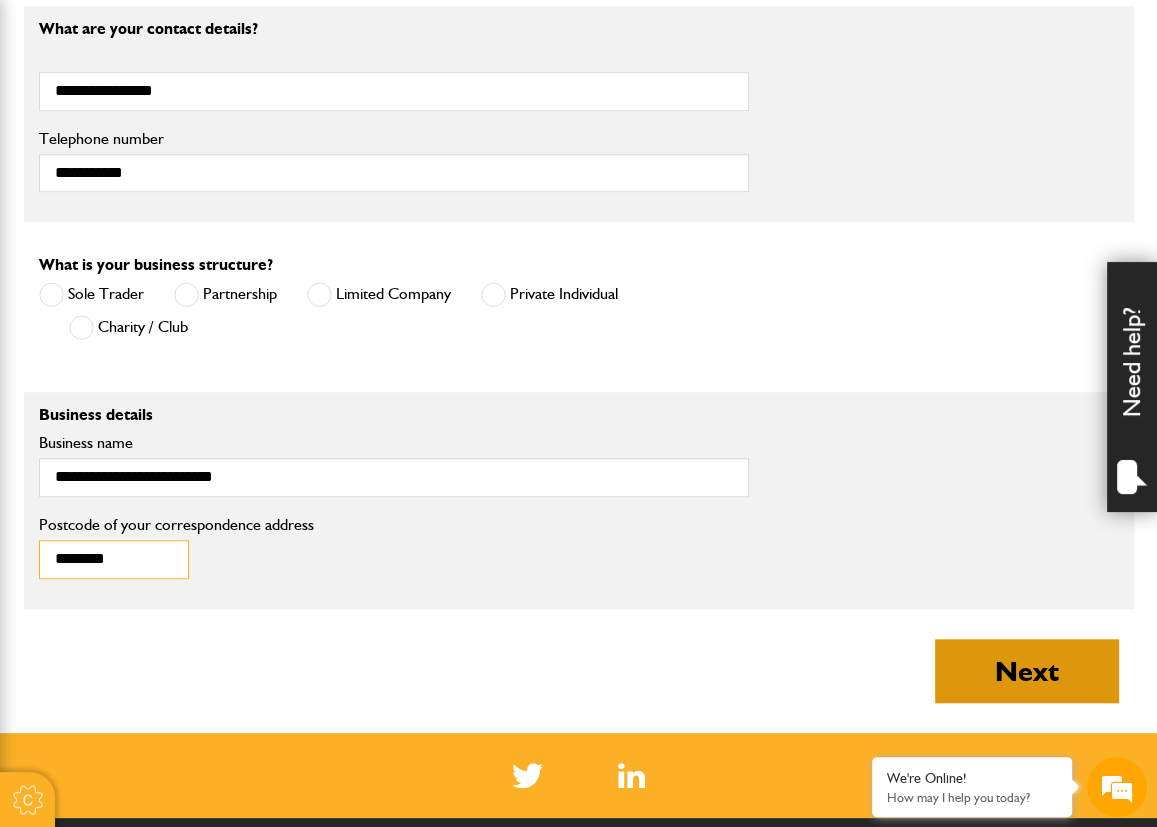 type on "********" 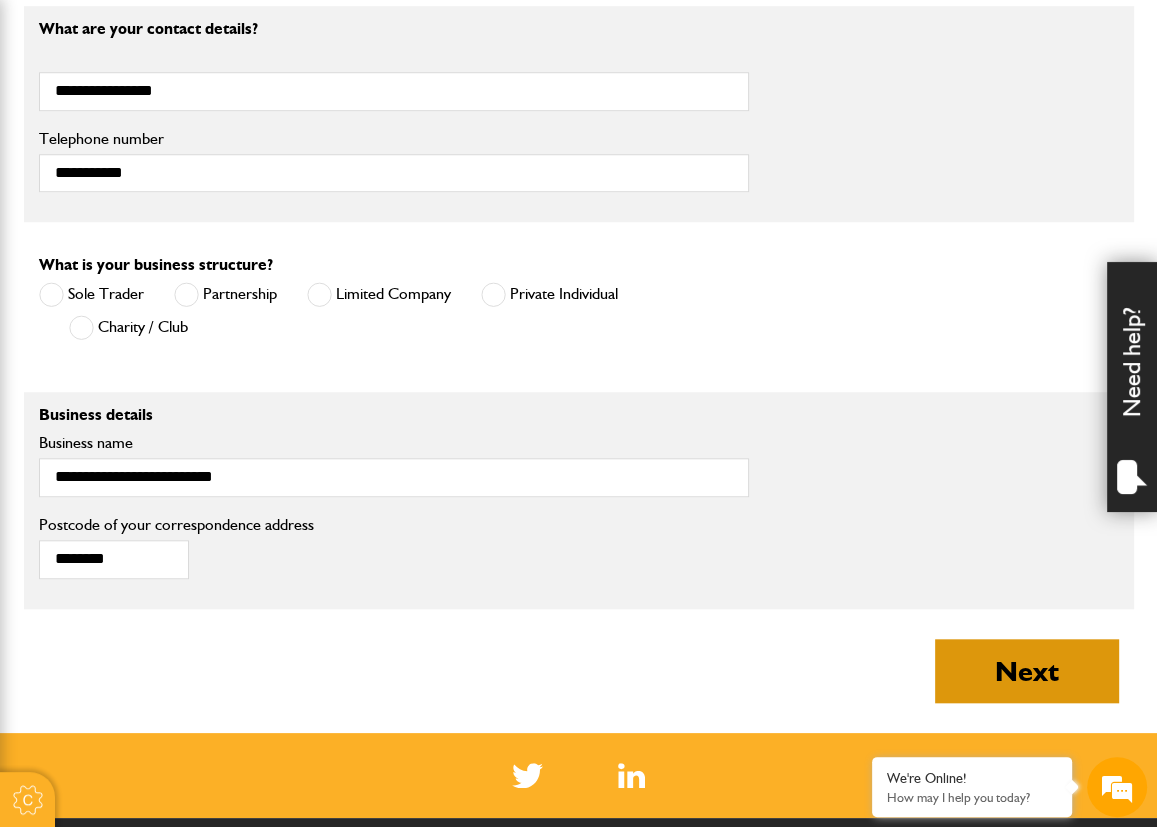 click on "Next" at bounding box center [1027, 671] 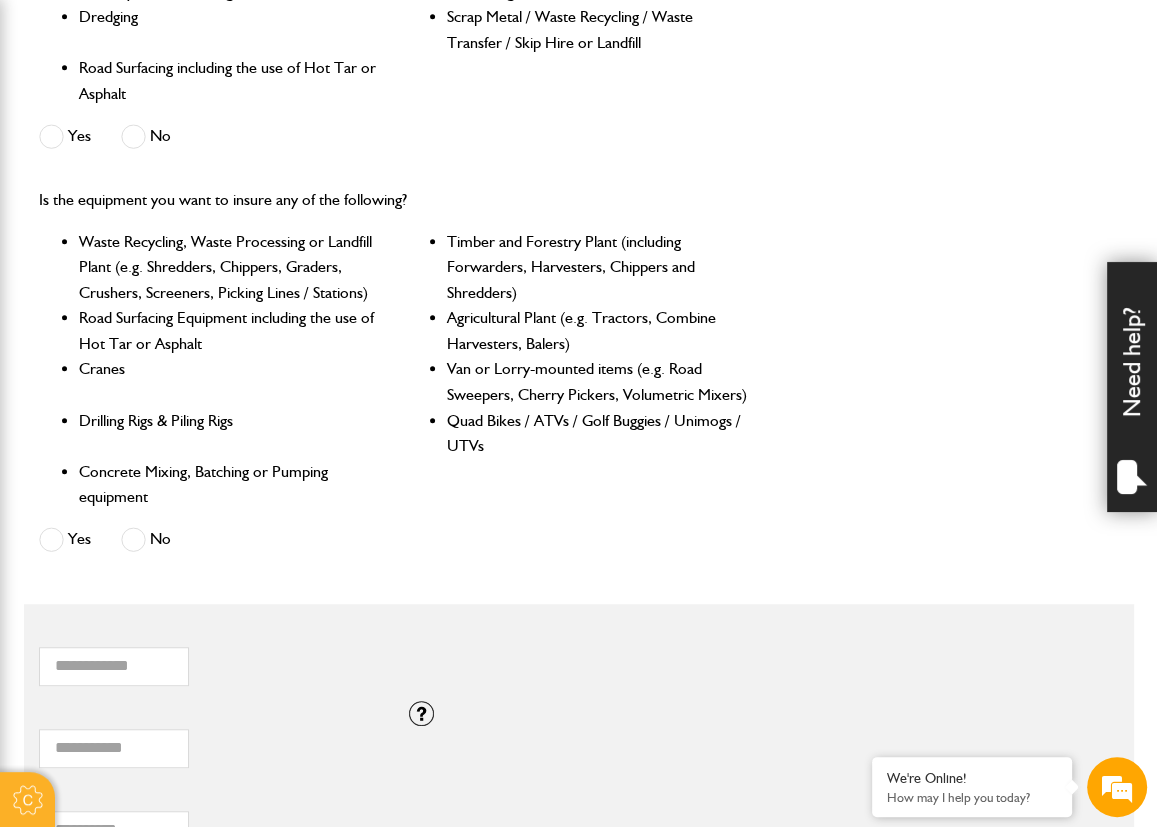 scroll, scrollTop: 1000, scrollLeft: 0, axis: vertical 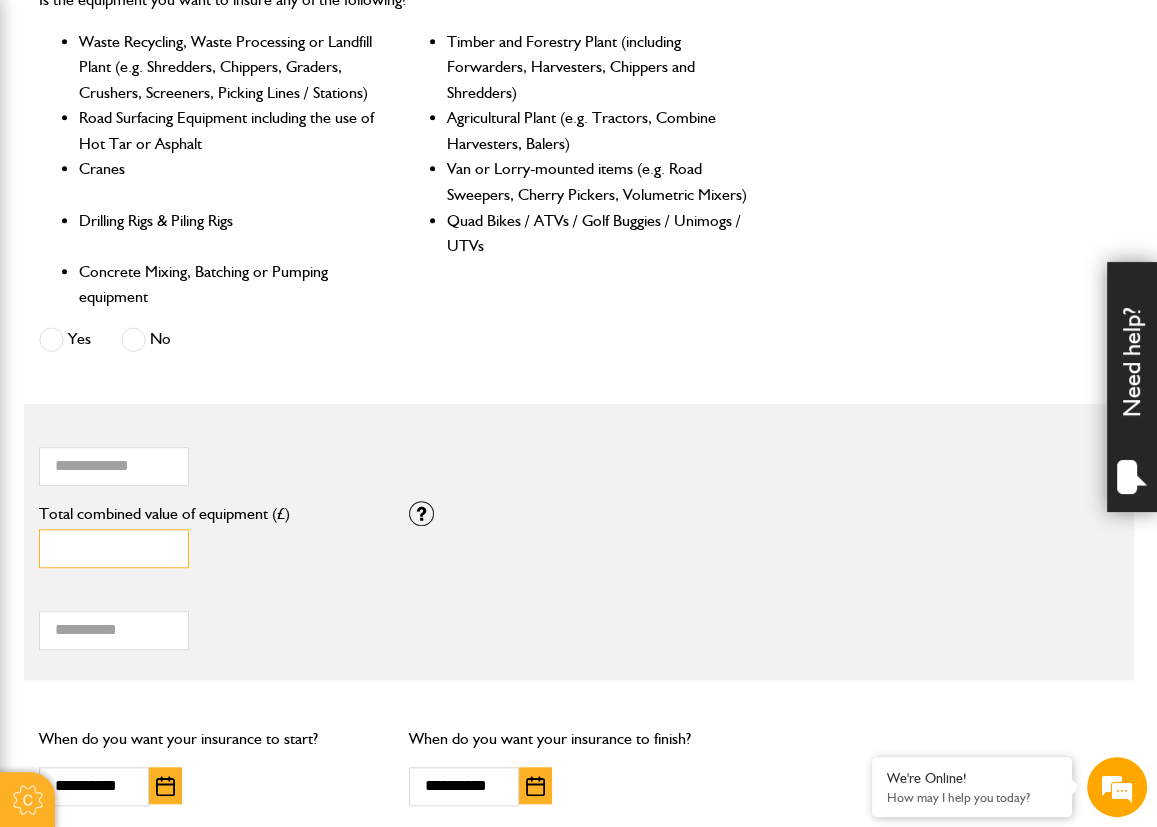 click on "*" at bounding box center (114, 548) 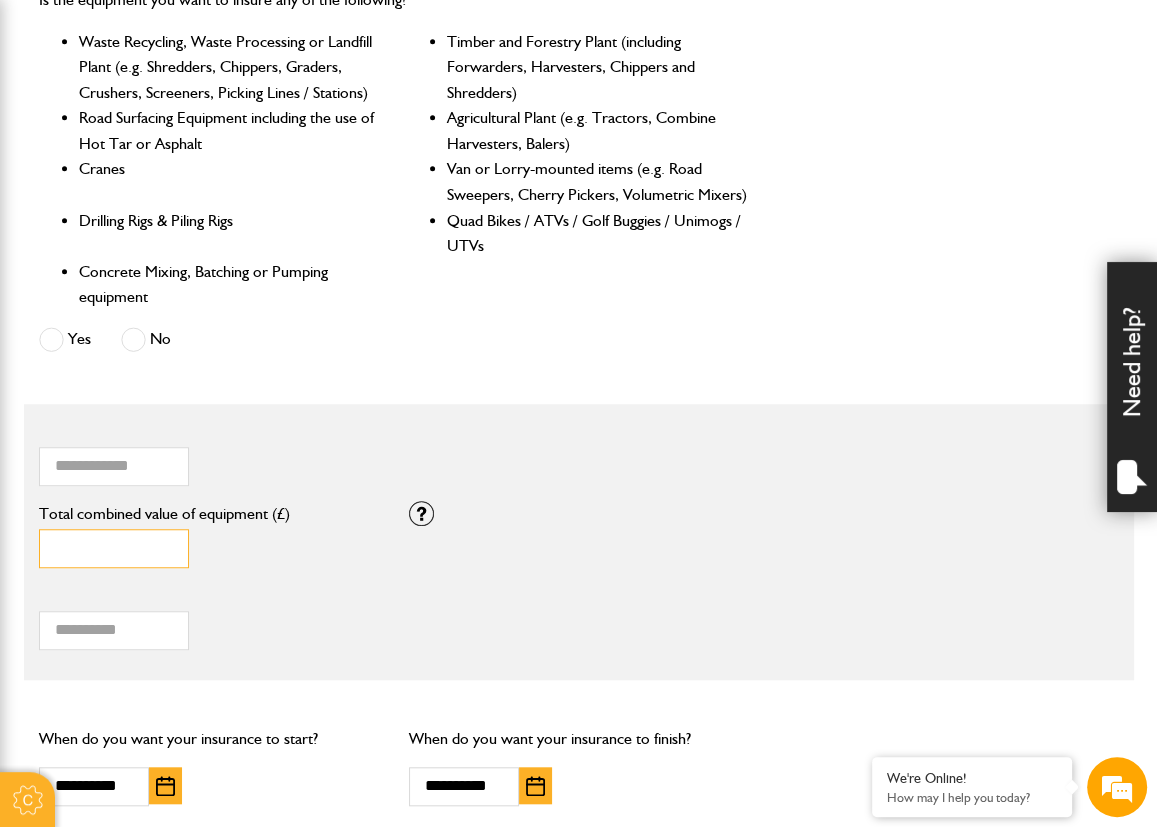 type on "*" 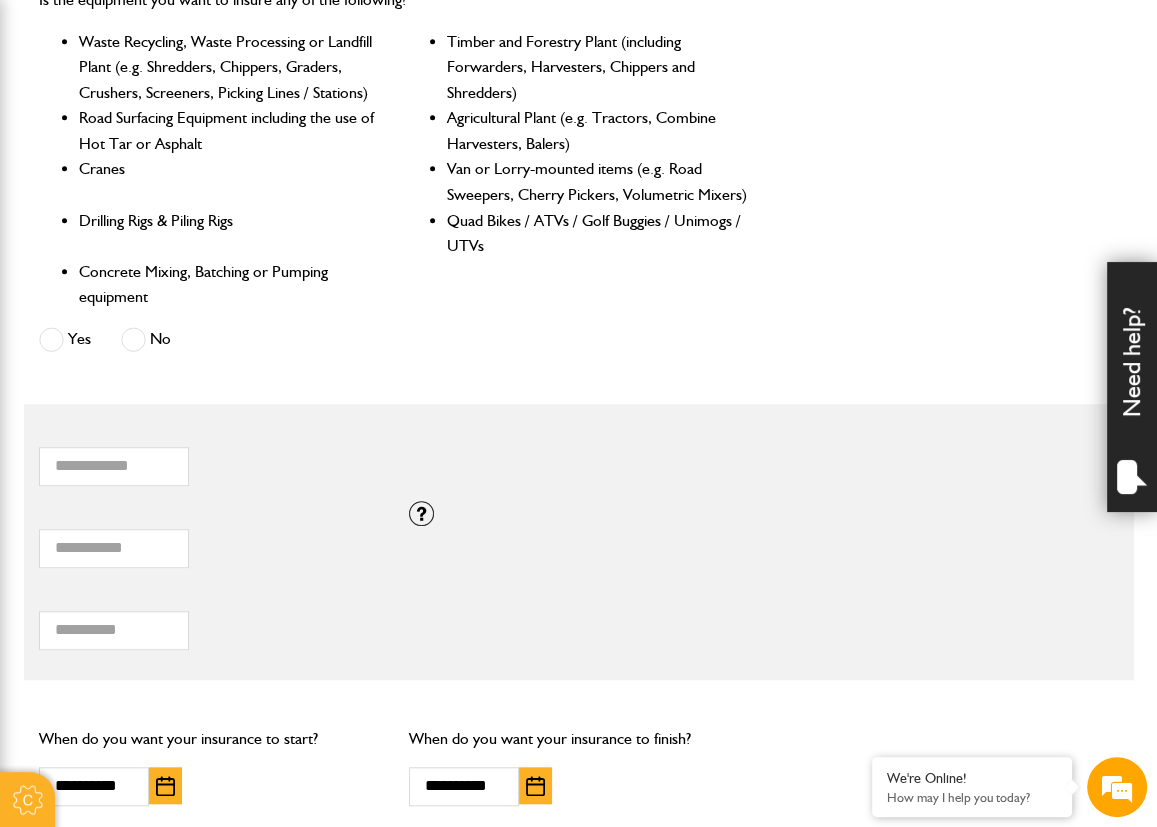 click on "*
Total hiring fees
Please enter a minimum value of 25 for total hiring fees." at bounding box center (209, 619) 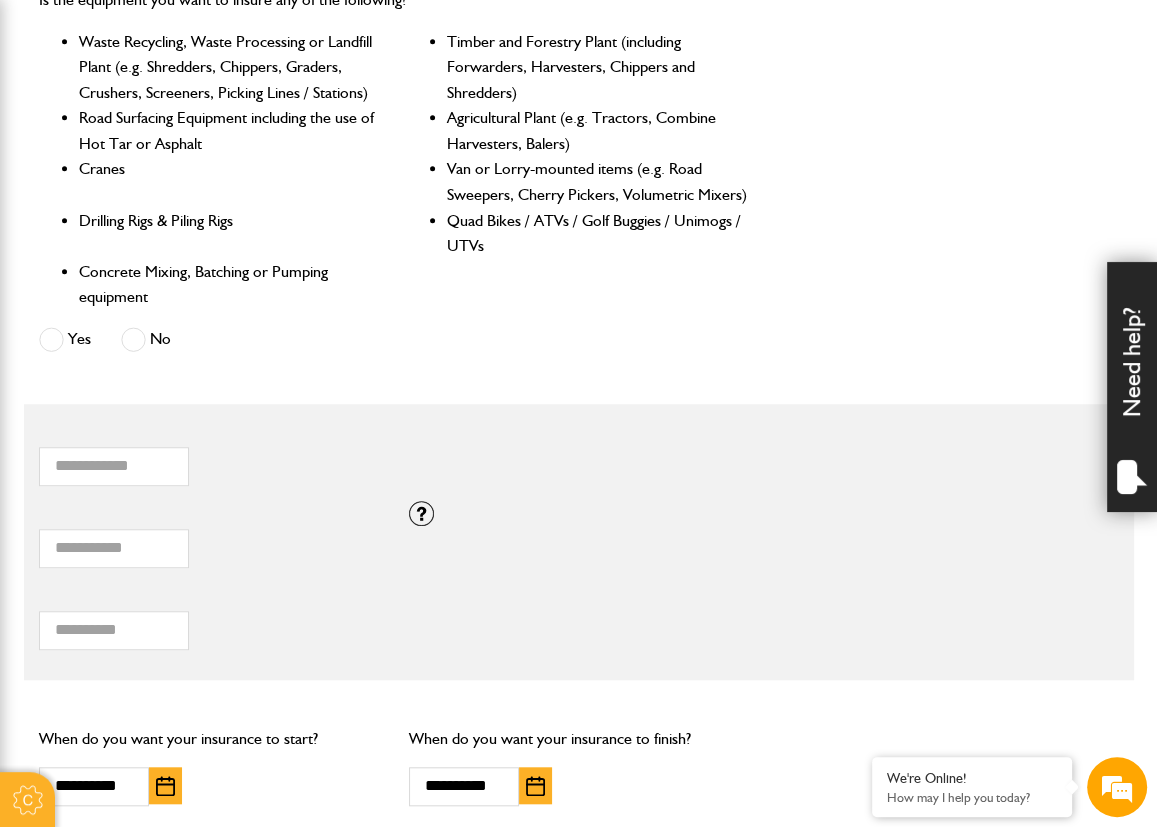 scroll, scrollTop: 1100, scrollLeft: 0, axis: vertical 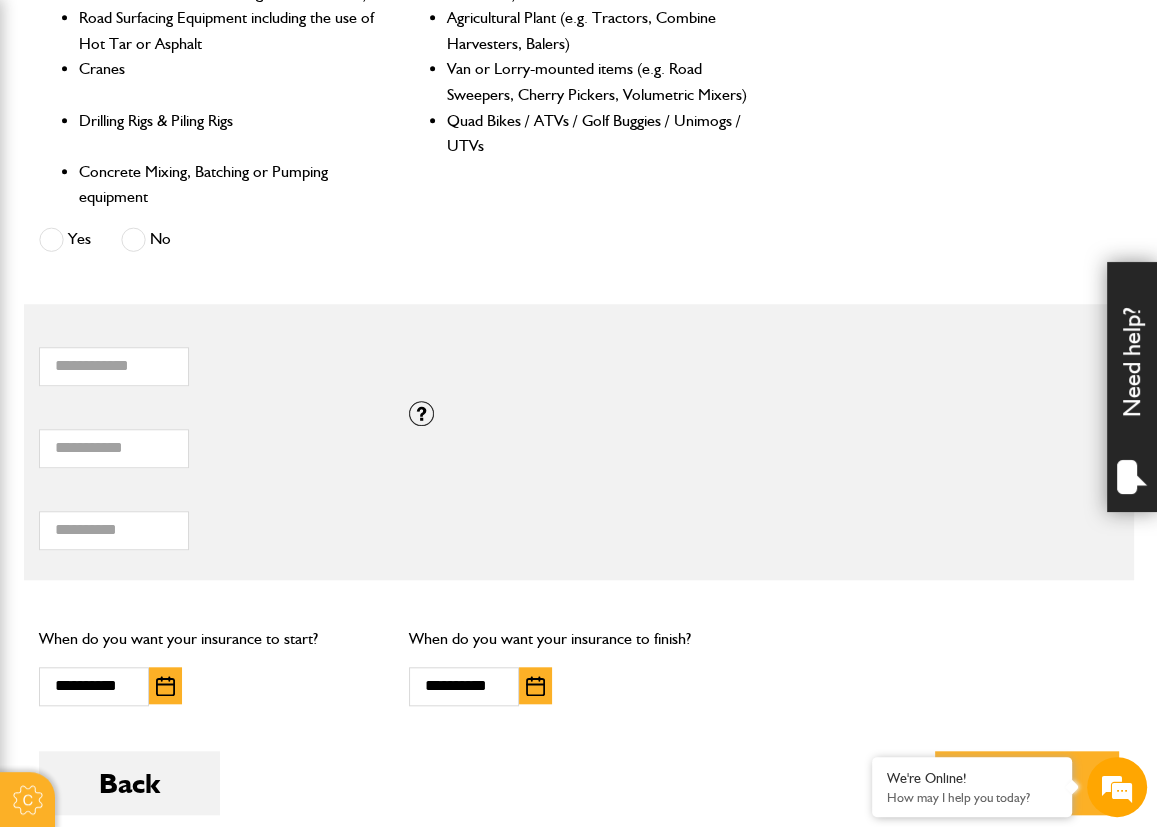 click on "Do you need more than £5,000,000 of liability cover?
Yes
No
Which of these activities are you involved with?
Plant hire only
Groundworks only
Plant hire and groundworks
Please indicate the proportion of time typically spent on ground works and plant hire:
Ground works
100%
0%   Plant hire
Are you engaged in any of these activities?
Demolition
Seawall, Docks or Marina Construction
Small Tool Hire (e.g. Power Tools, Hand Tools)
Work involving Water Courses or Tidal Areas
Working on or from Barges
Quarrying, Mining or Tunnelling
Forestry or Tree Felling
Scaffolding
Dredging
Scrap Metal / Waste Recycling / Waste Transfer / Skip Hire or Landfill
Road Surfacing including the use of Hot Tar or Asphalt
Yes
No
Is the equipment you want to insure any of the following?
Timber and Forestry Plant (including Forwarders, Harvesters, Chippers and Shredders)
Cranes" at bounding box center (579, 182) 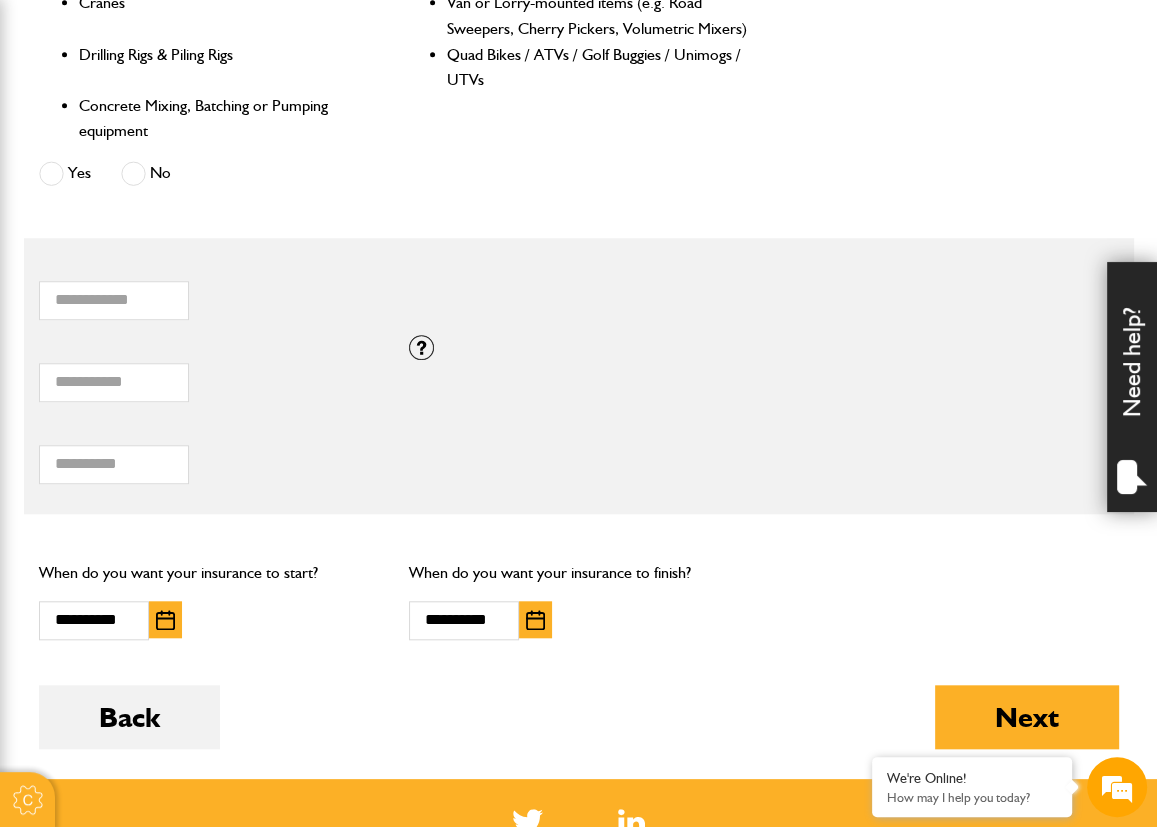 scroll, scrollTop: 1200, scrollLeft: 0, axis: vertical 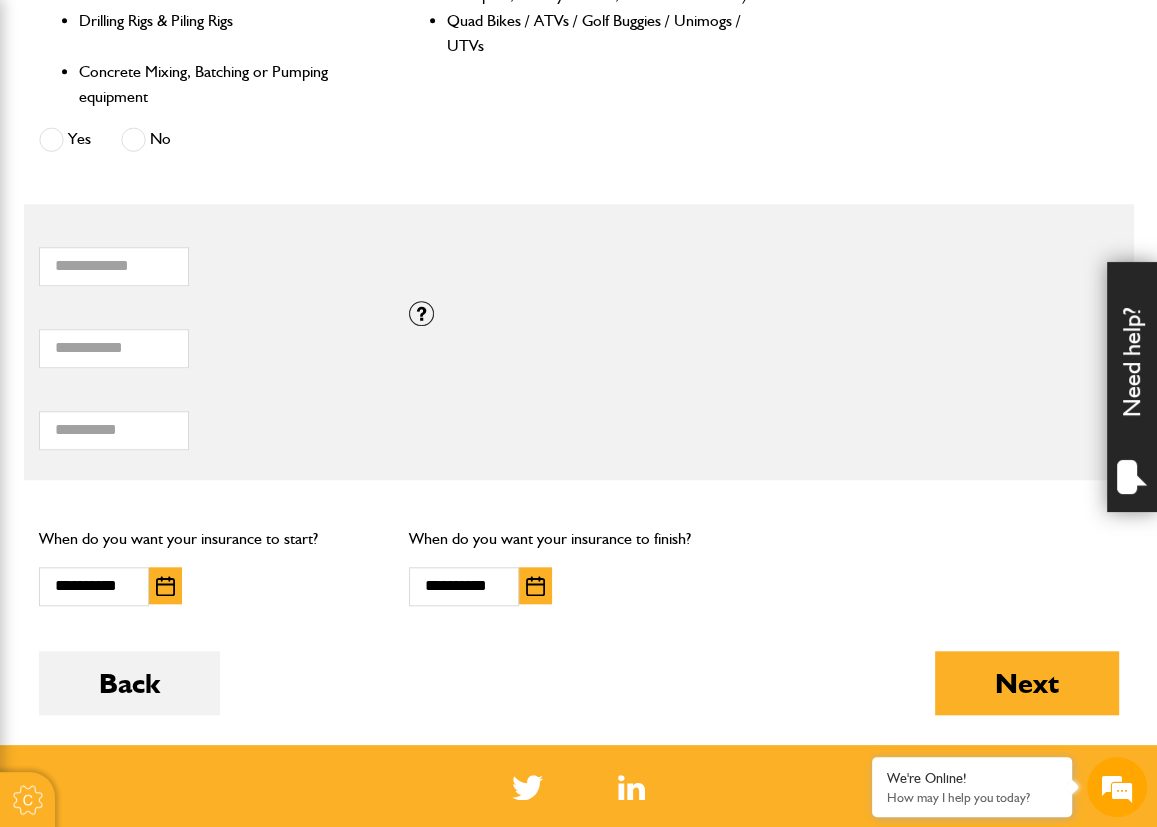 click at bounding box center [535, 586] 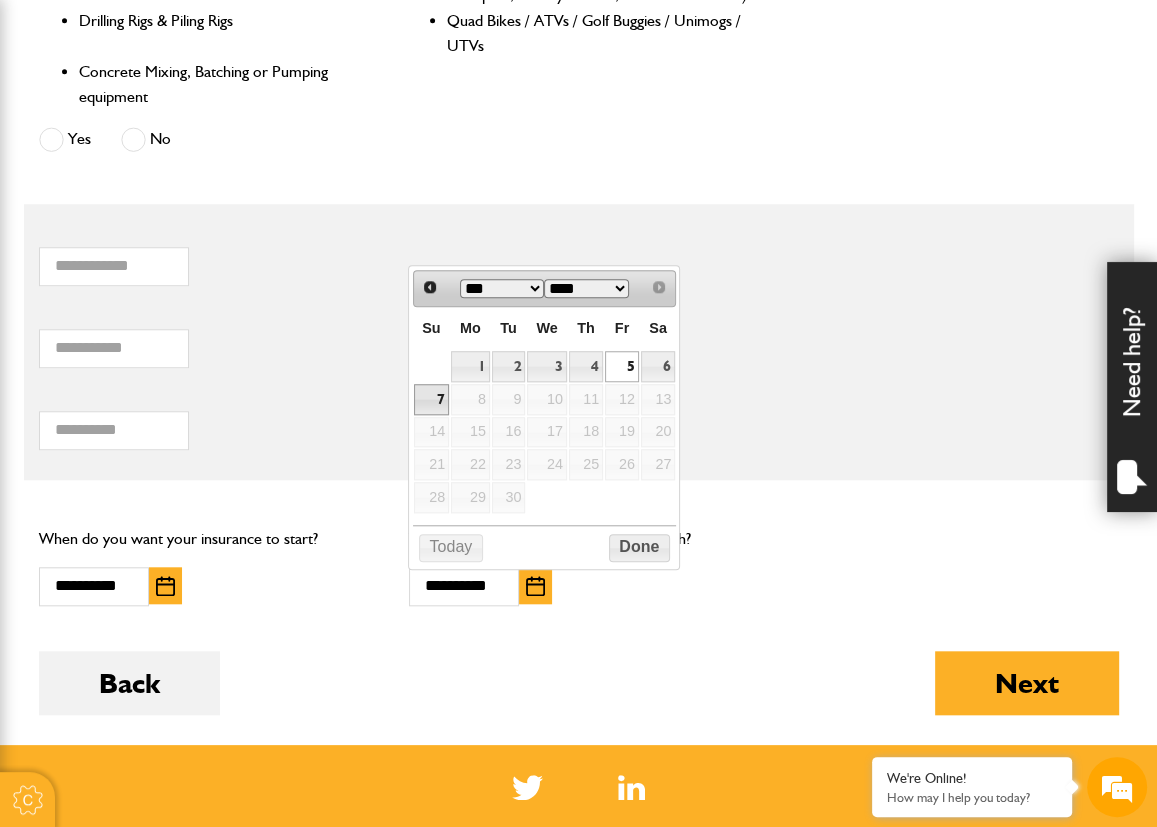 click on "7" at bounding box center (431, 399) 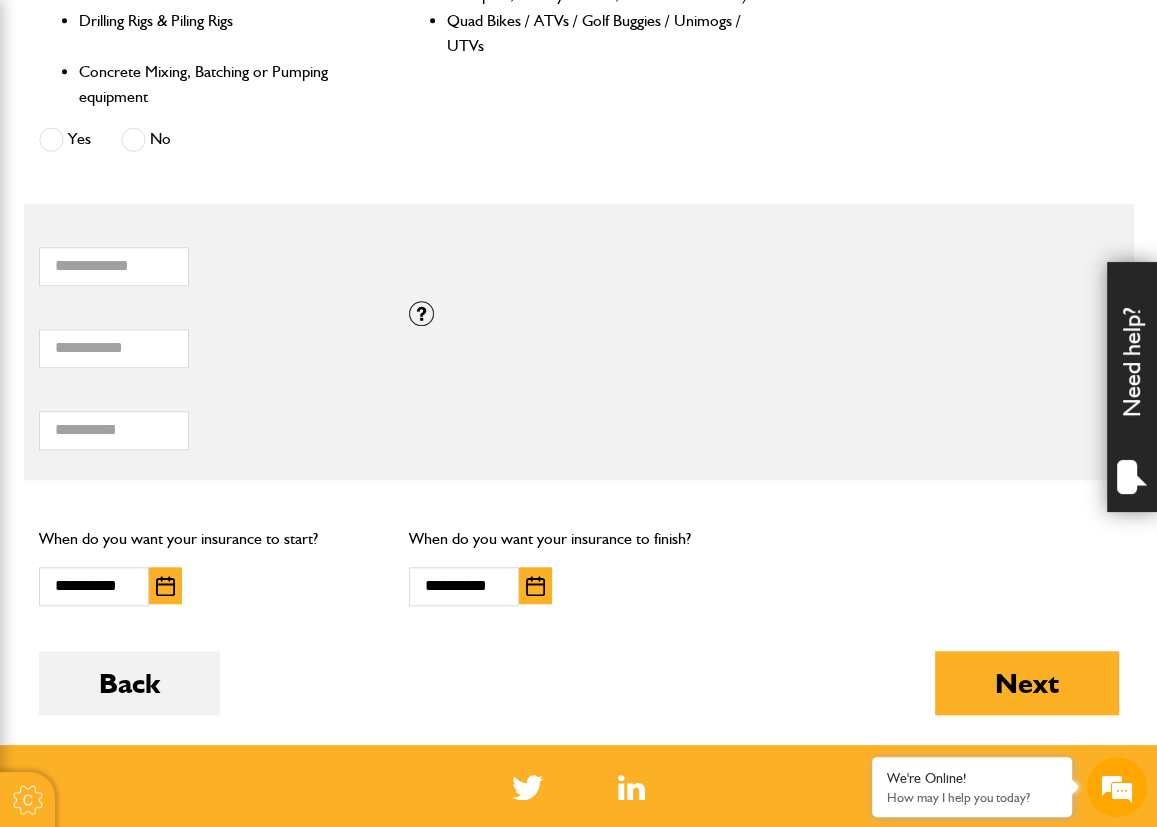 click on "Do you need more than £5,000,000 of liability cover?
Yes
No
Which of these activities are you involved with?
Plant hire only
Groundworks only
Plant hire and groundworks
Please indicate the proportion of time typically spent on ground works and plant hire:
Ground works
100%
0%   Plant hire
Are you engaged in any of these activities?
Demolition
Seawall, Docks or Marina Construction
Small Tool Hire (e.g. Power Tools, Hand Tools)
Work involving Water Courses or Tidal Areas
Working on or from Barges
Quarrying, Mining or Tunnelling
Forestry or Tree Felling
Scaffolding
Dredging
Scrap Metal / Waste Recycling / Waste Transfer / Skip Hire or Landfill
Road Surfacing including the use of Hot Tar or Asphalt
Yes
No
Is the equipment you want to insure any of the following?
Timber and Forestry Plant (including Forwarders, Harvesters, Chippers and Shredders)
Cranes" at bounding box center [579, 82] 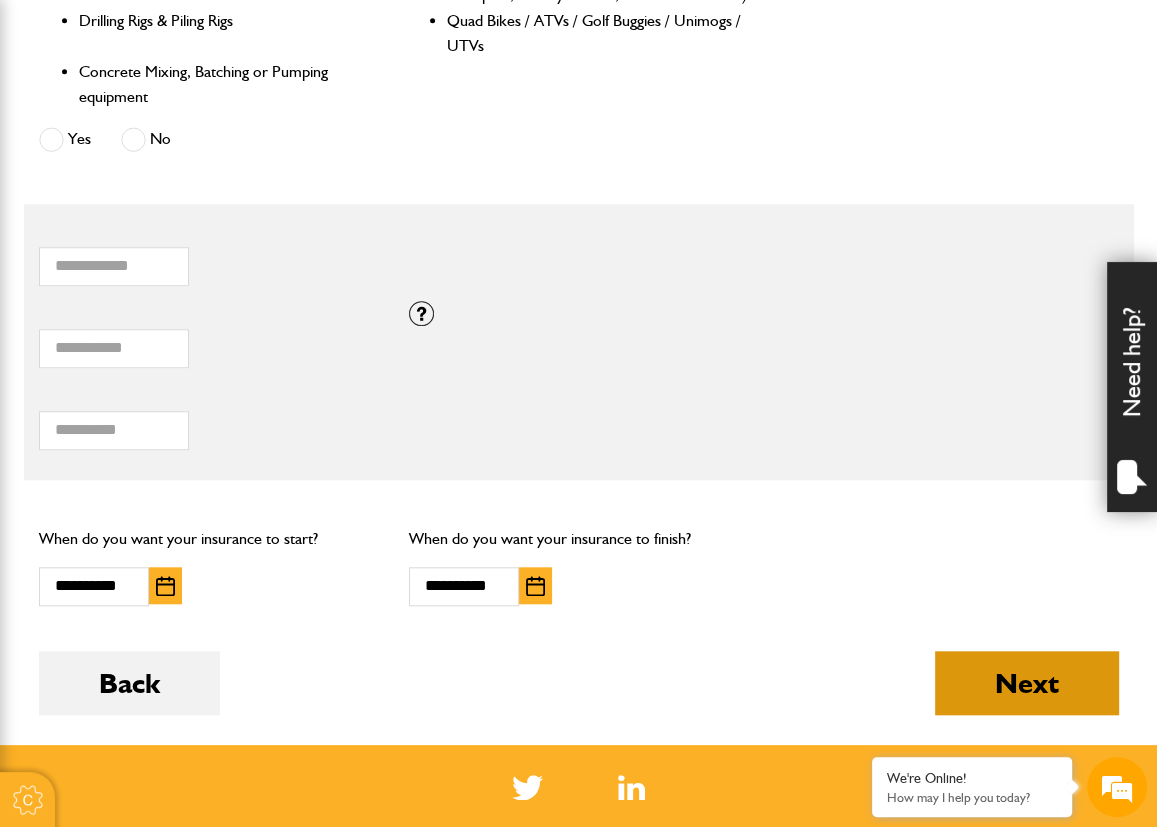 click on "Next" at bounding box center [1027, 683] 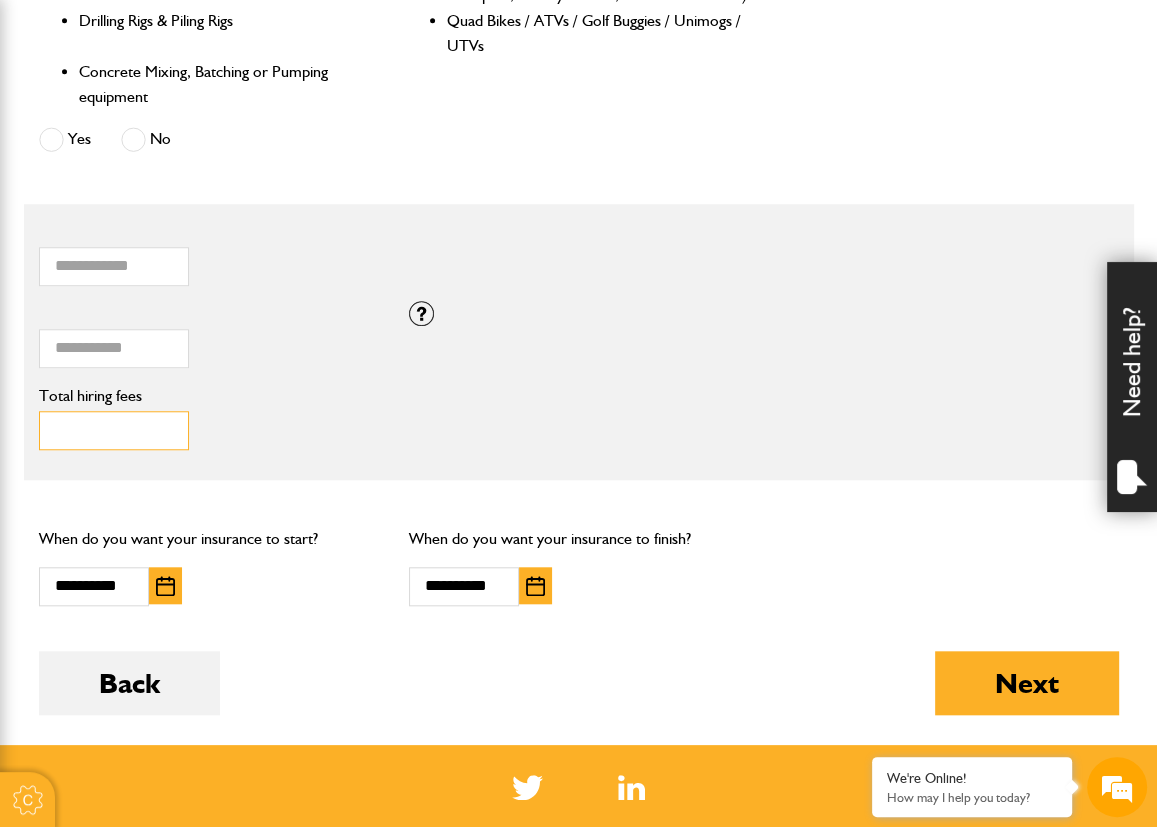 click on "*" at bounding box center (114, 430) 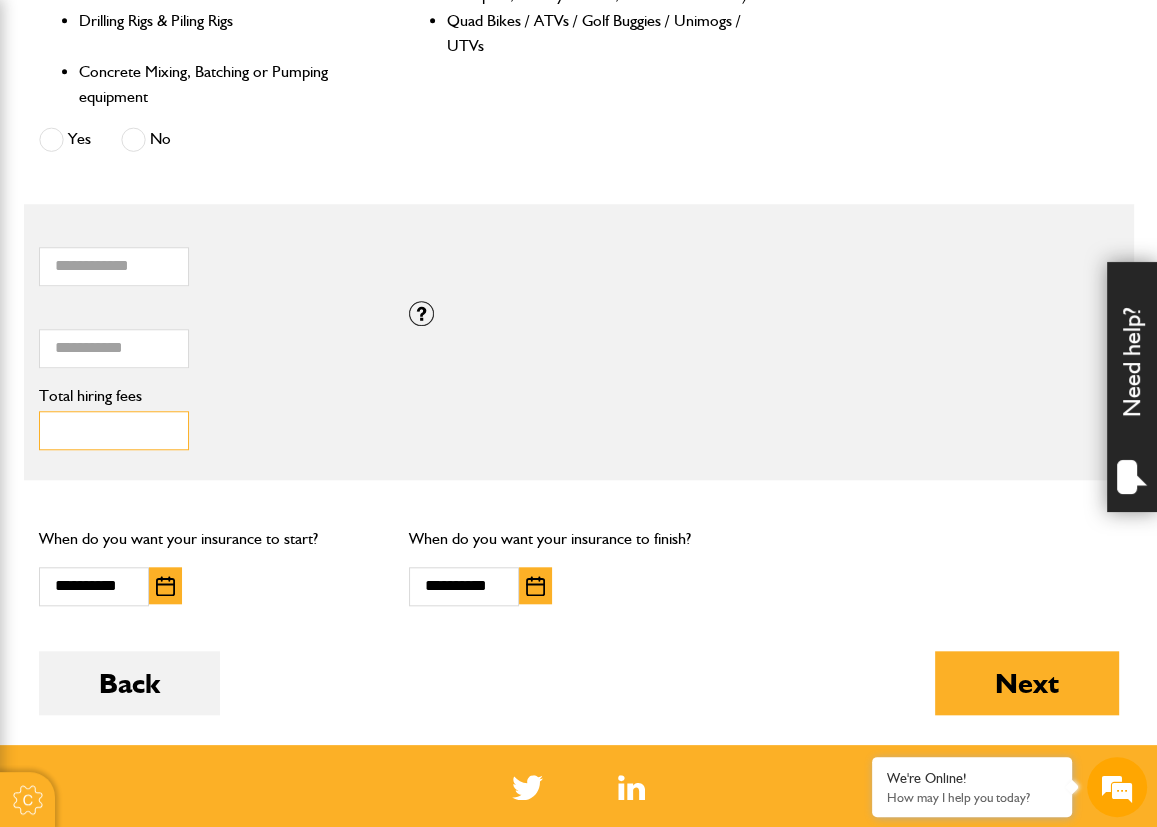 drag, startPoint x: 123, startPoint y: 431, endPoint x: -36, endPoint y: 426, distance: 159.0786 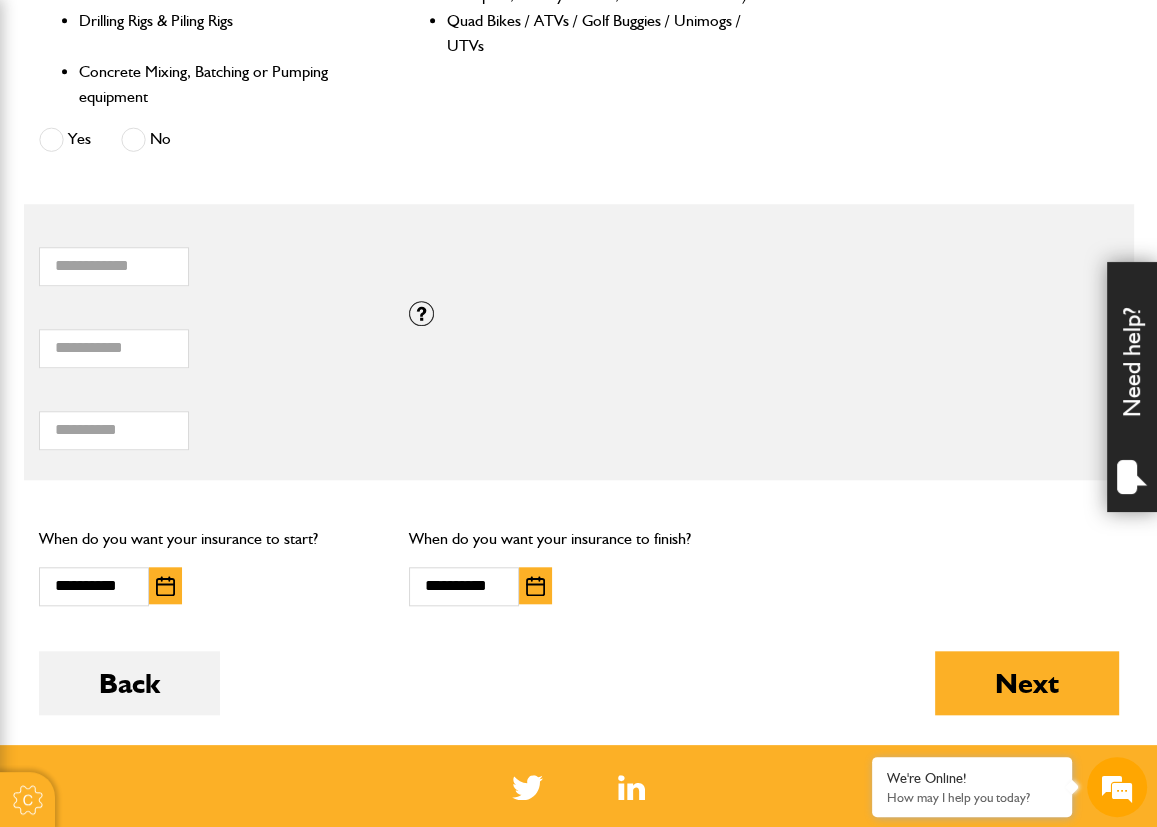 click on "**********" at bounding box center [579, 565] 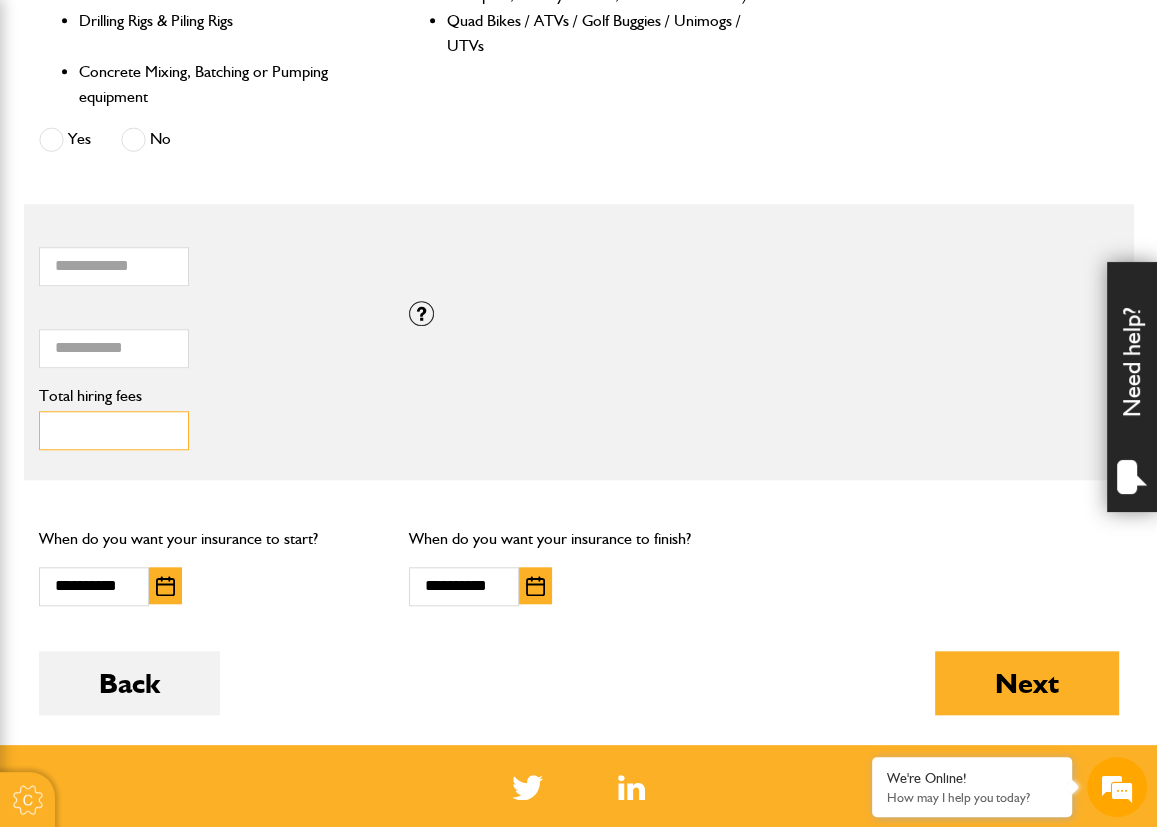 drag, startPoint x: 126, startPoint y: 419, endPoint x: -36, endPoint y: 436, distance: 162.88953 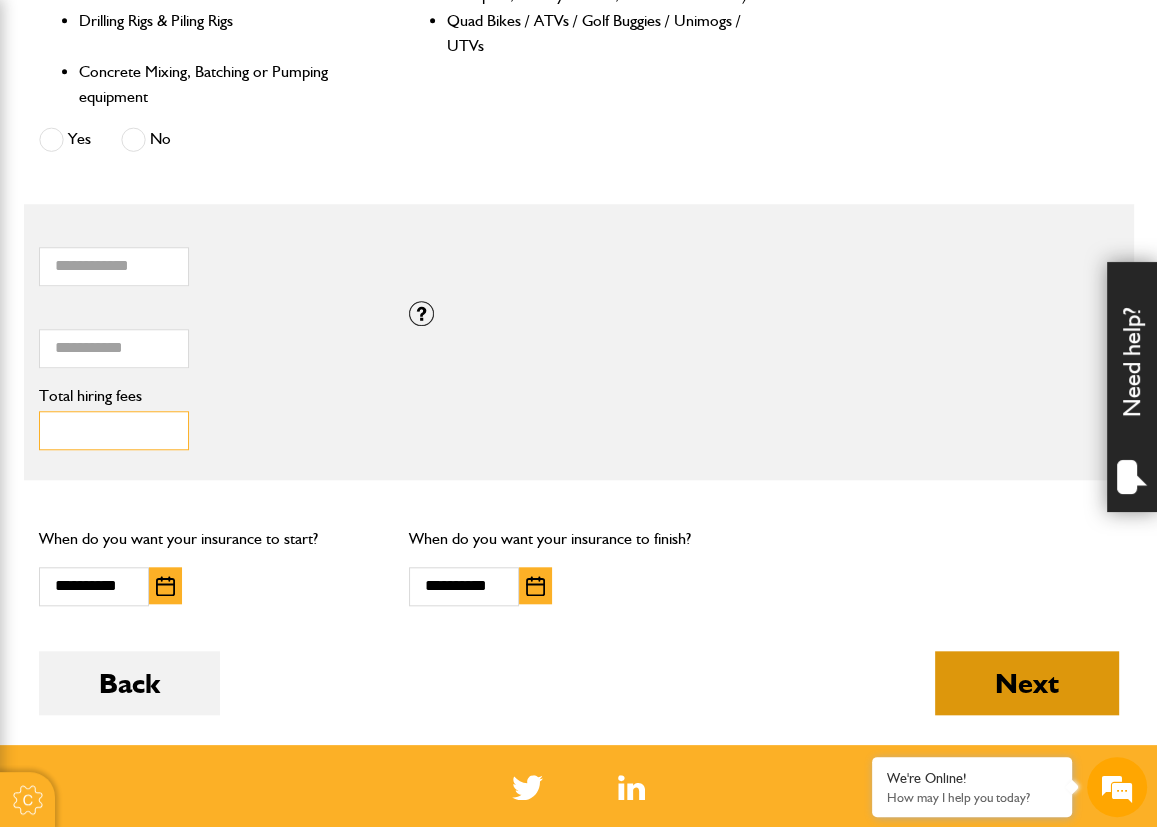 type on "***" 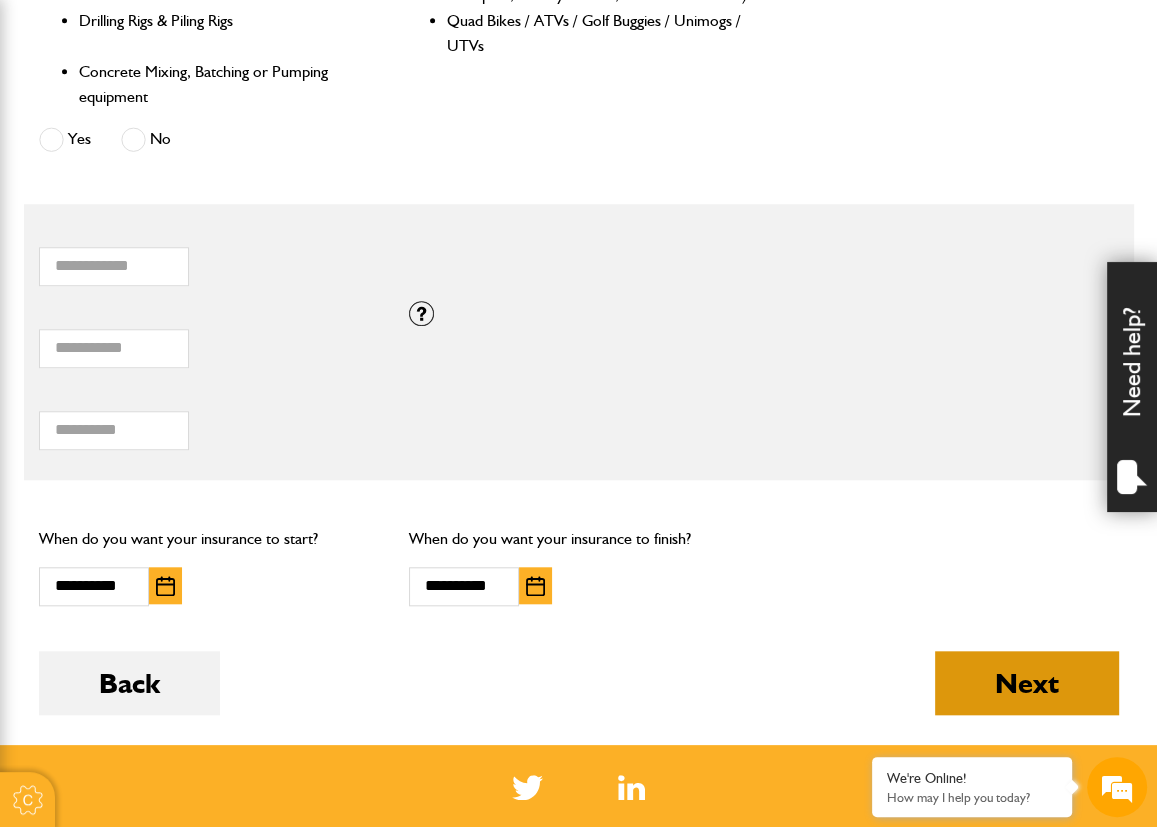 click on "Next" at bounding box center (1027, 683) 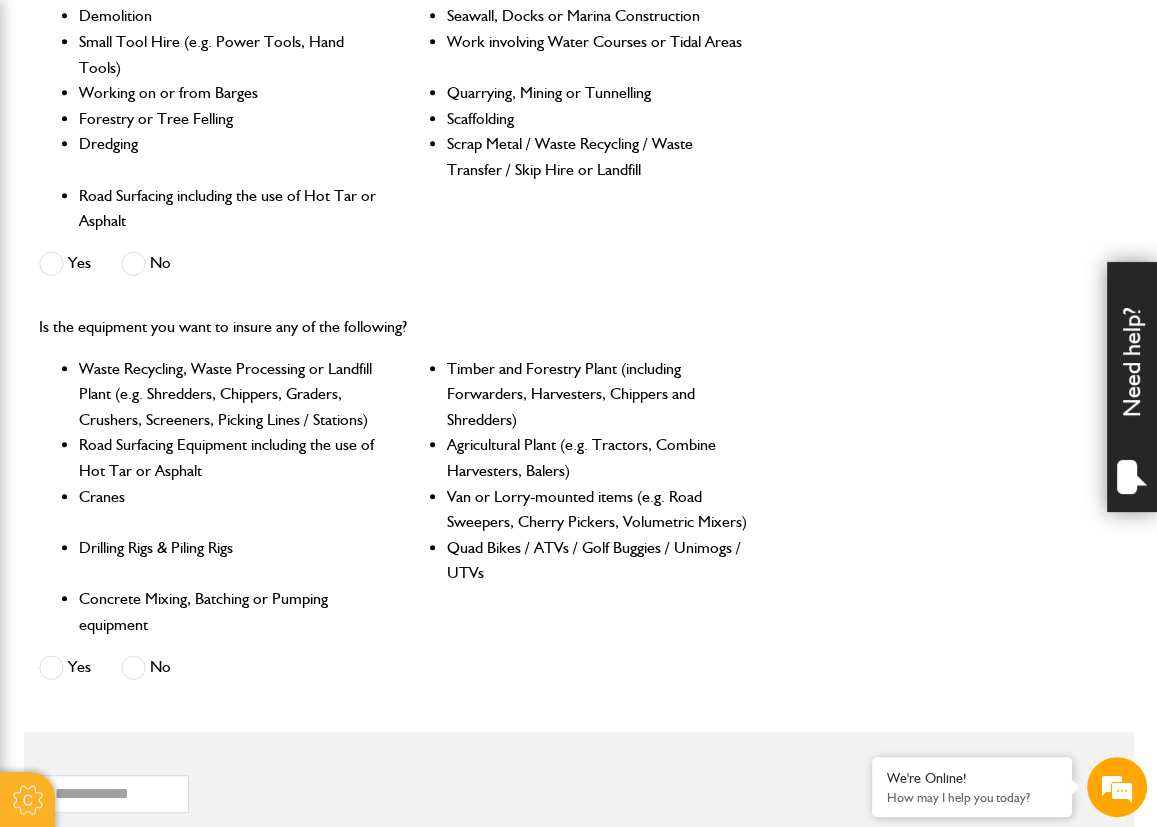 scroll, scrollTop: 954, scrollLeft: 0, axis: vertical 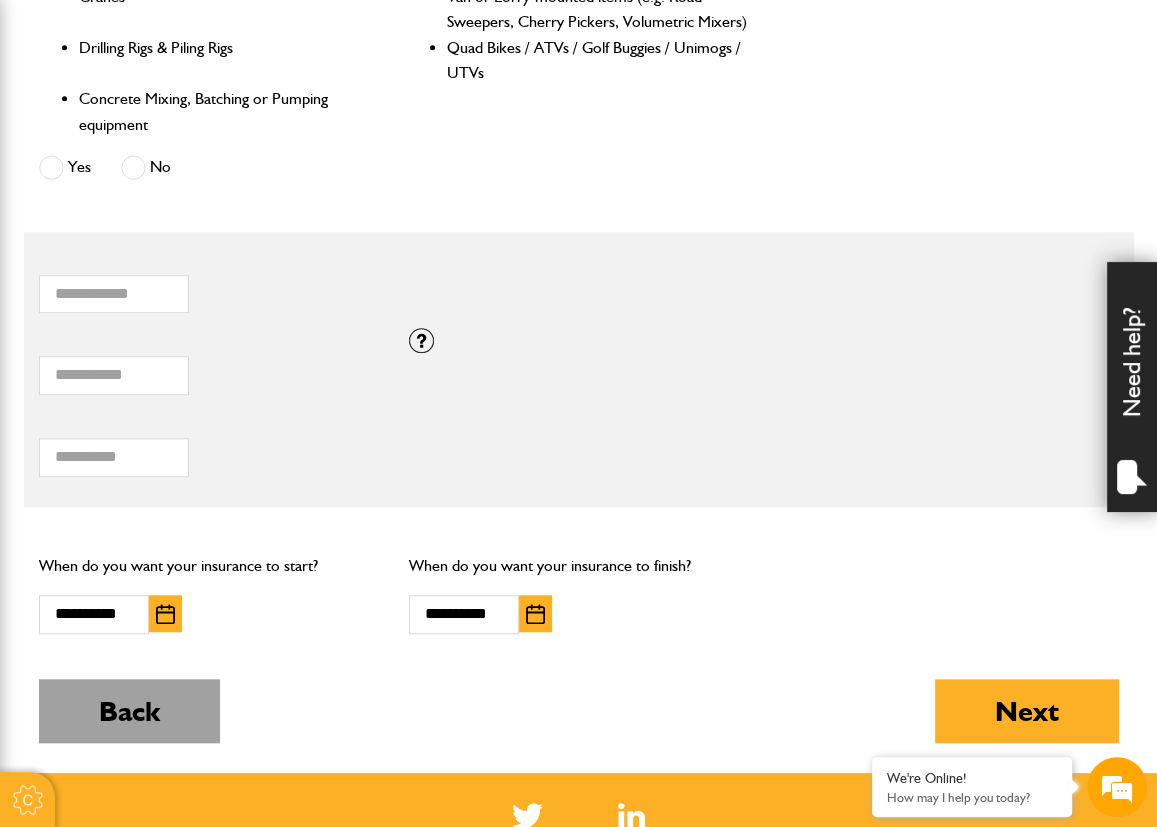 click on "Back" at bounding box center (129, 711) 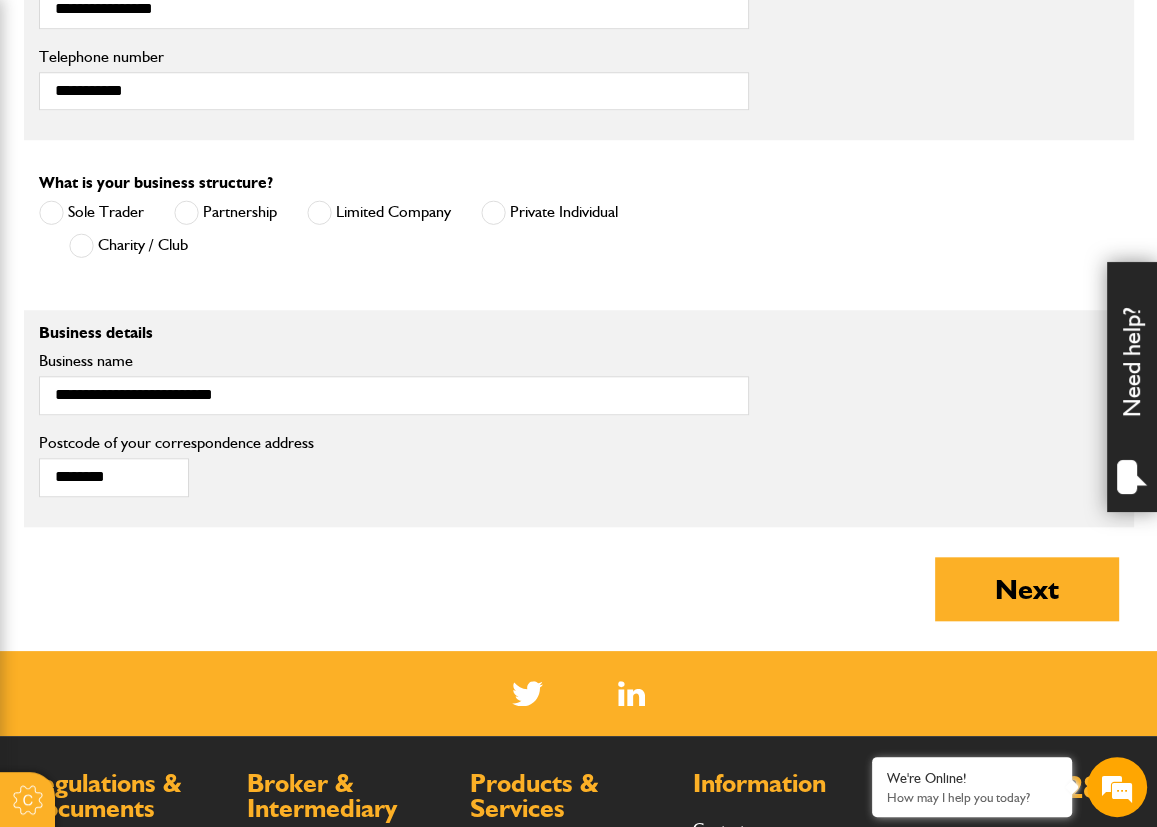 scroll, scrollTop: 1300, scrollLeft: 0, axis: vertical 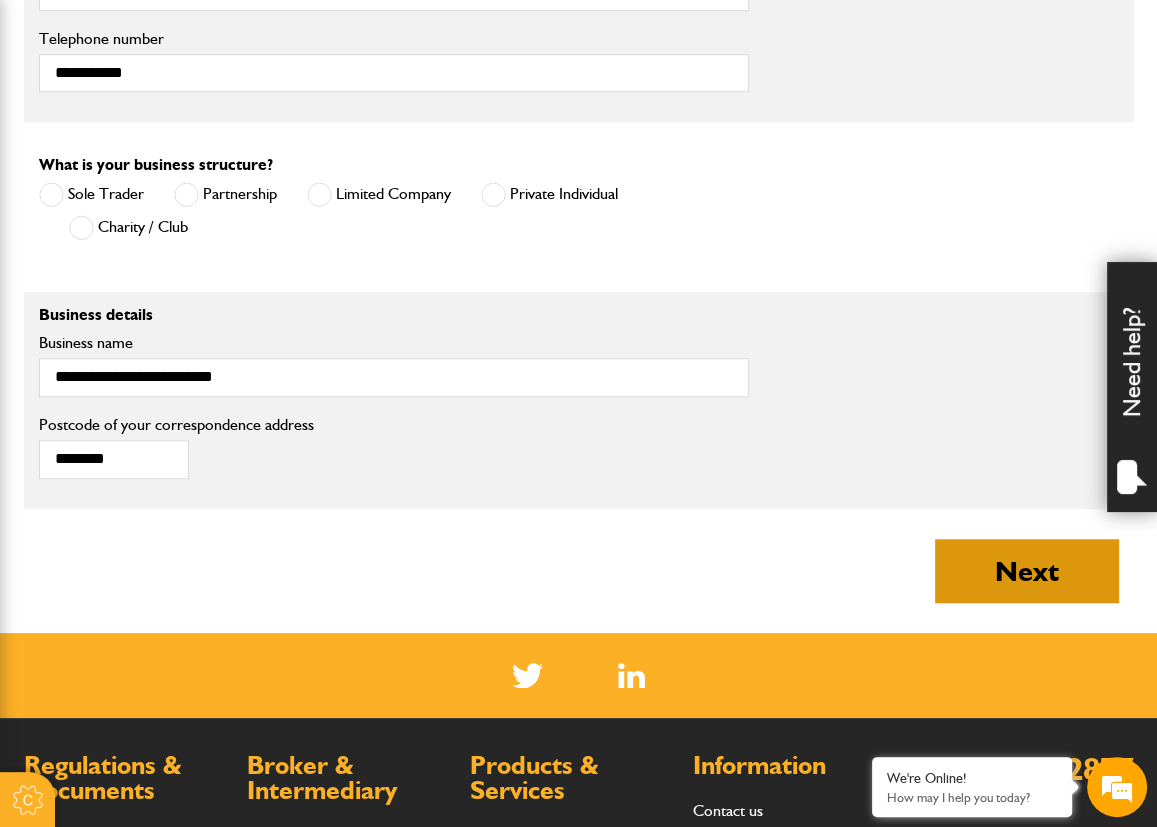 click on "Next" at bounding box center [1027, 571] 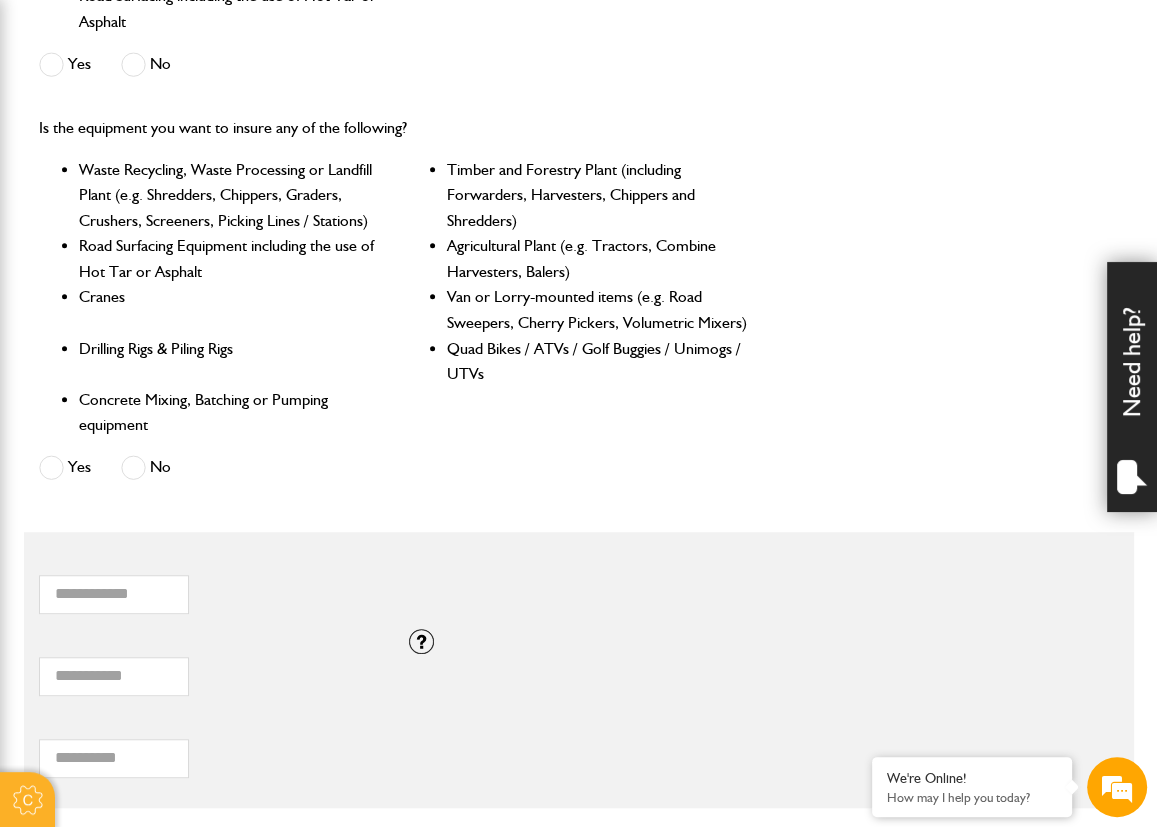 scroll, scrollTop: 1100, scrollLeft: 0, axis: vertical 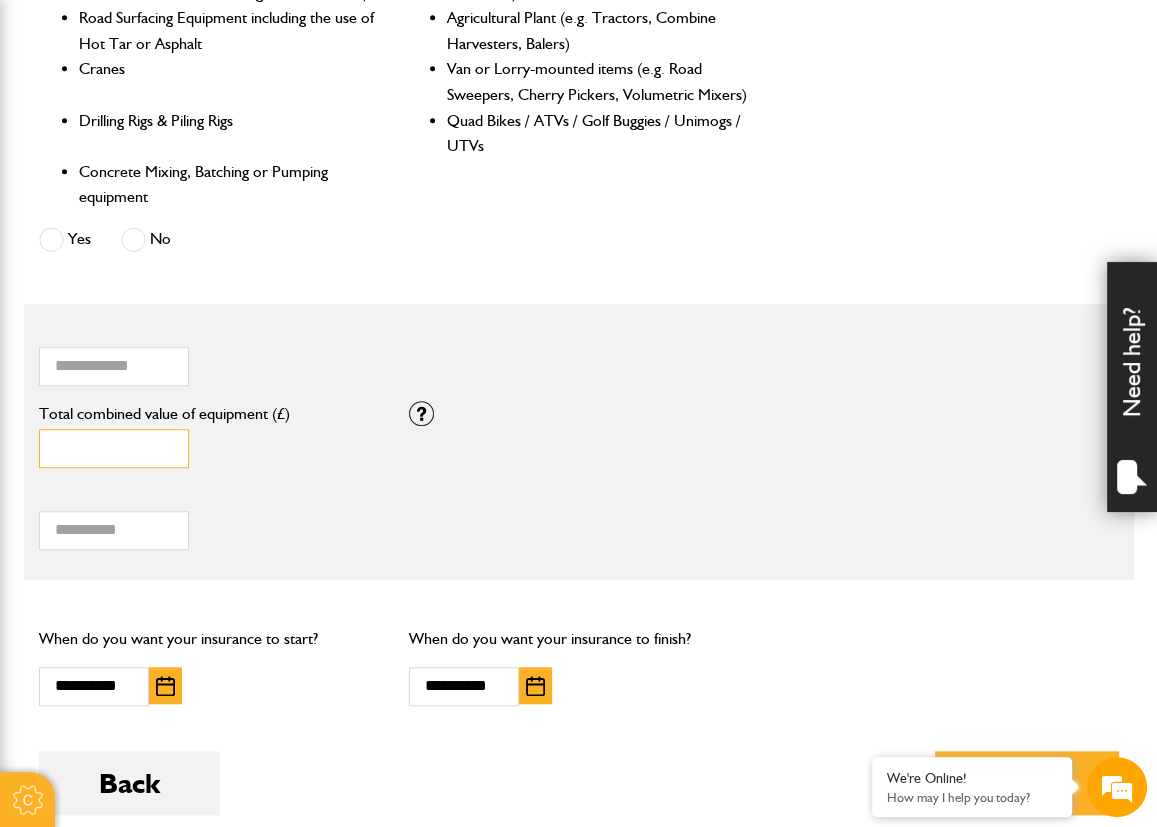 click on "*****" at bounding box center [114, 448] 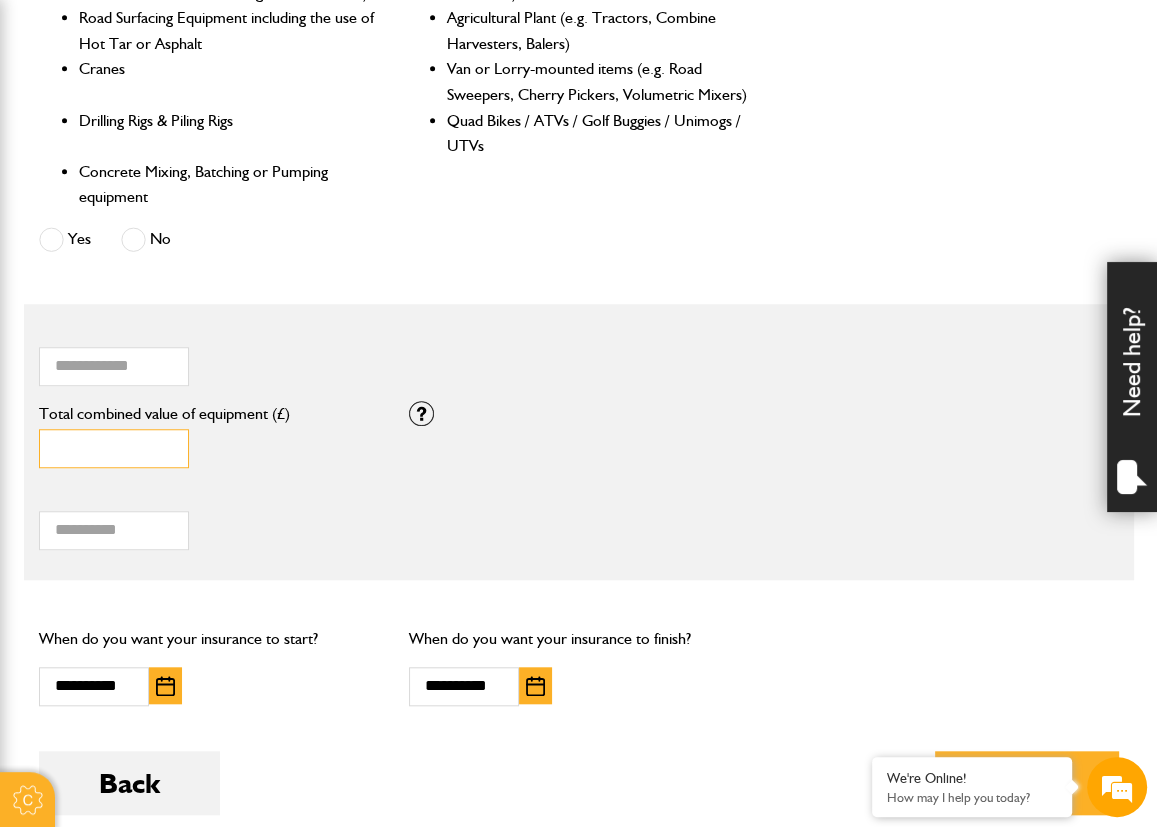 type on "*****" 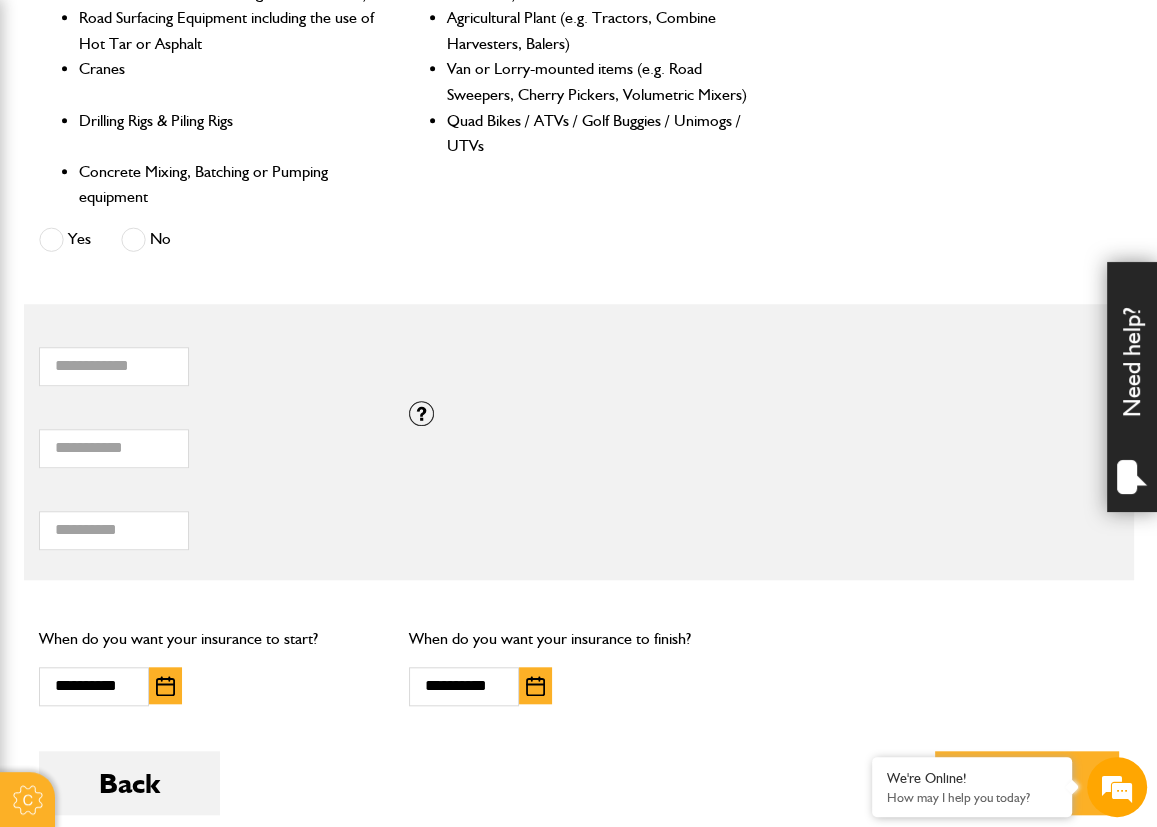 click on "***
Total hiring fees
Please enter a minimum value of 25 for total hiring fees." at bounding box center (579, 524) 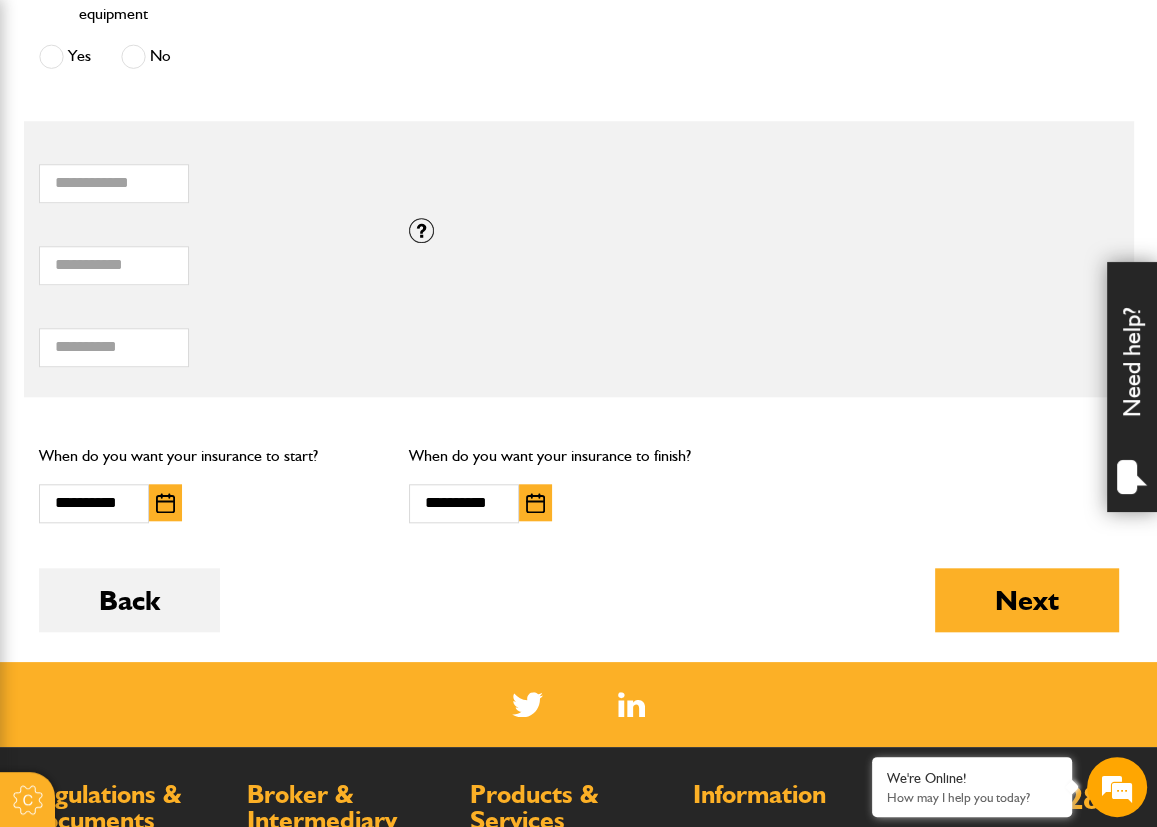 scroll, scrollTop: 1300, scrollLeft: 0, axis: vertical 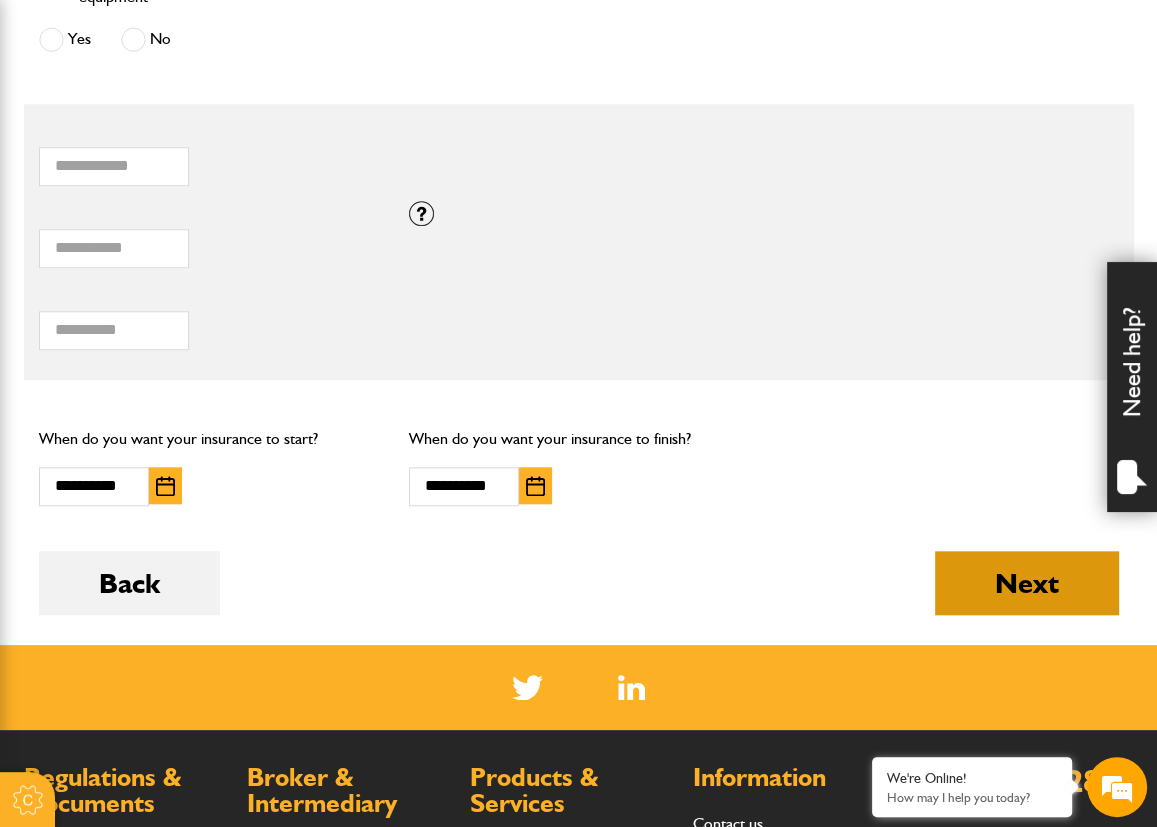 click on "Next" at bounding box center (1027, 583) 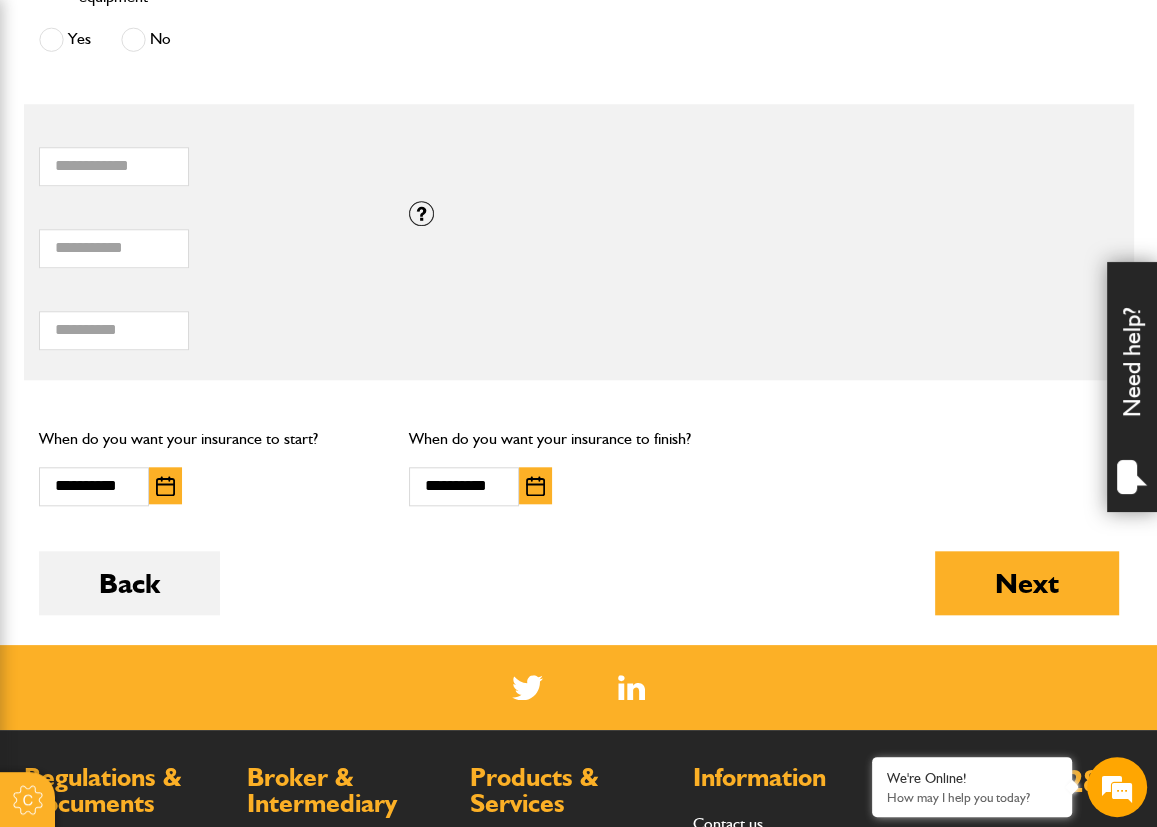 scroll, scrollTop: 0, scrollLeft: 0, axis: both 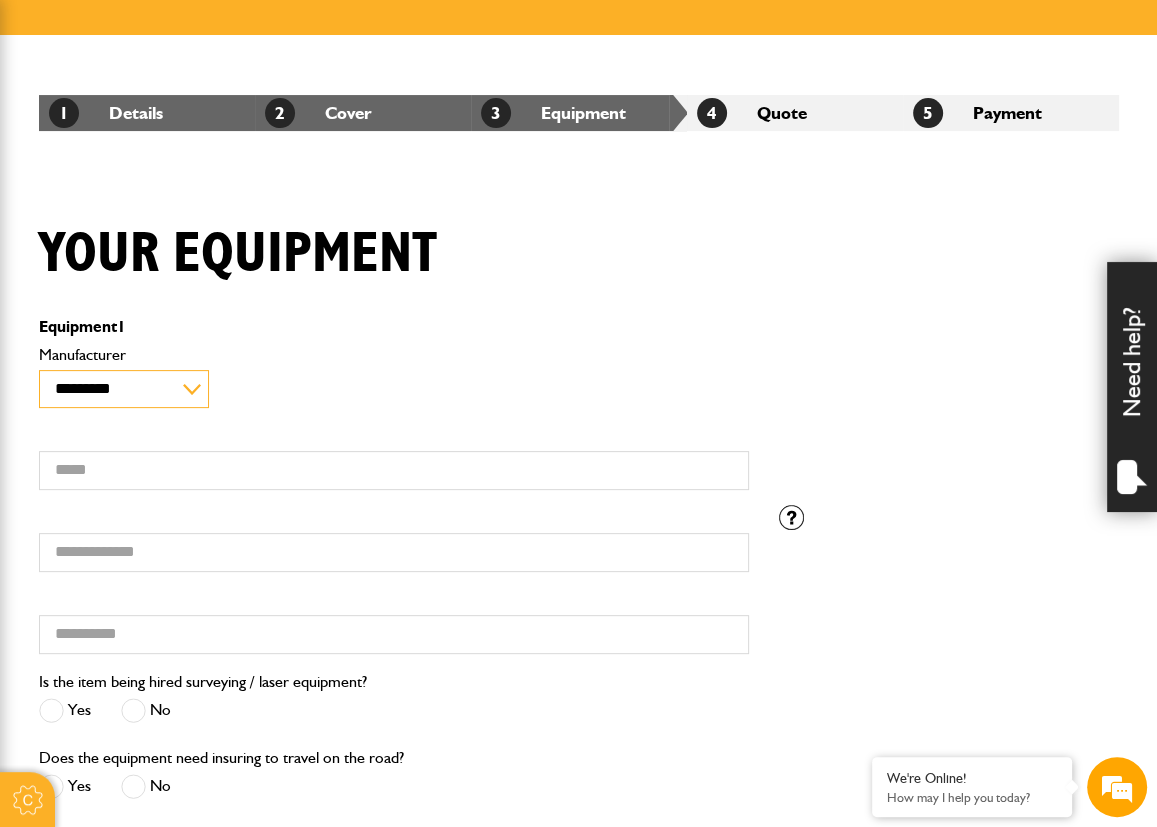 click on "**********" at bounding box center (124, 389) 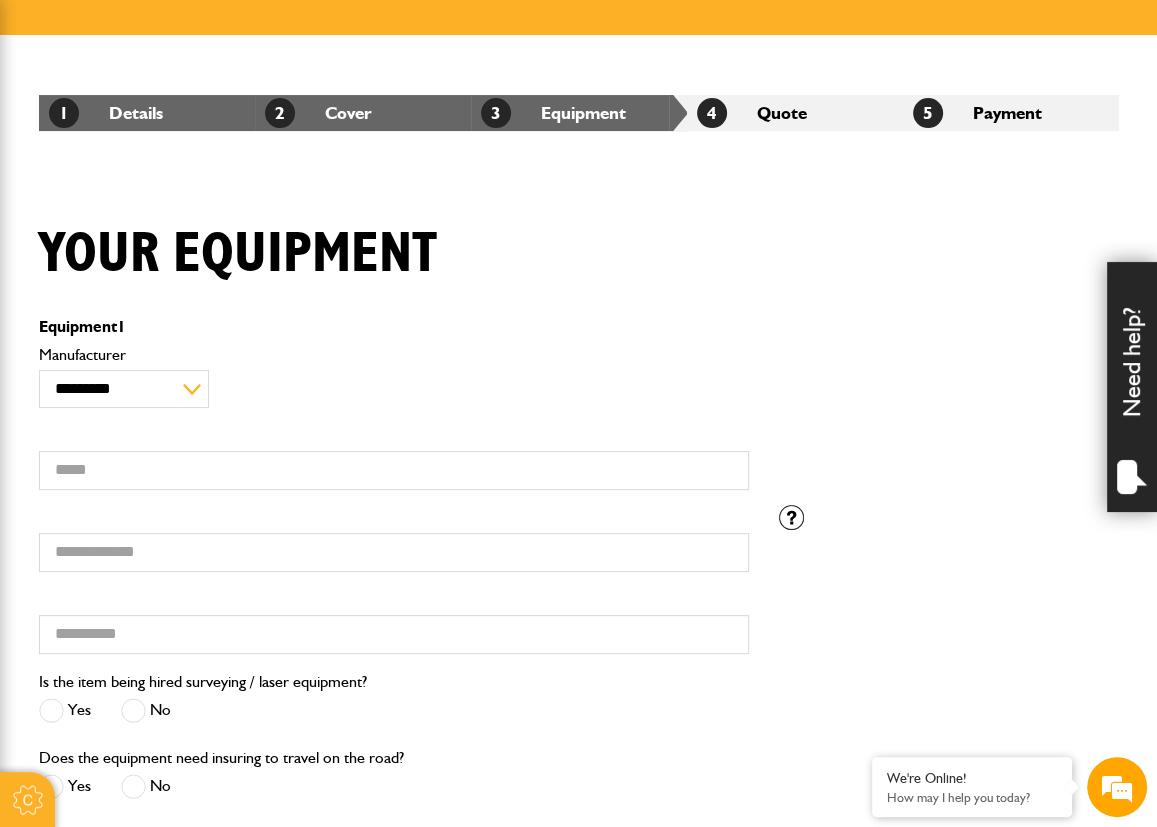 click on "Equipment  1" at bounding box center (394, 330) 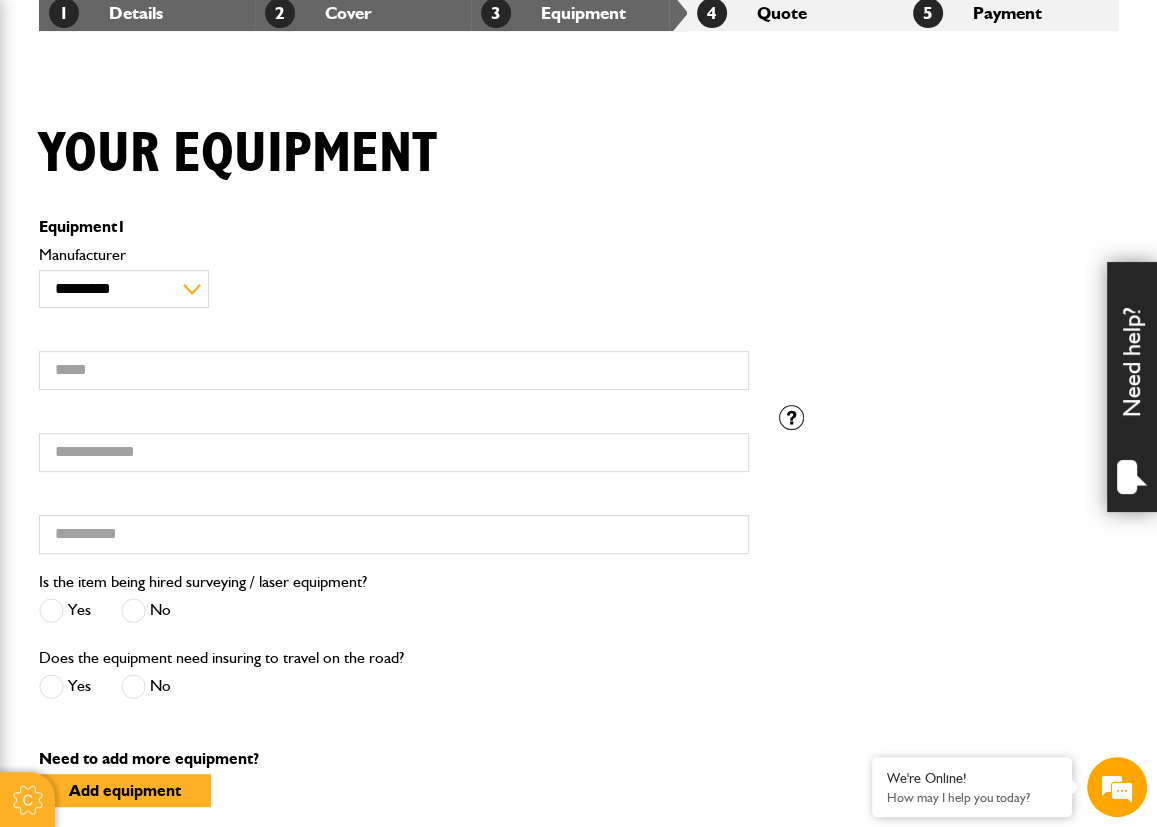 scroll, scrollTop: 300, scrollLeft: 0, axis: vertical 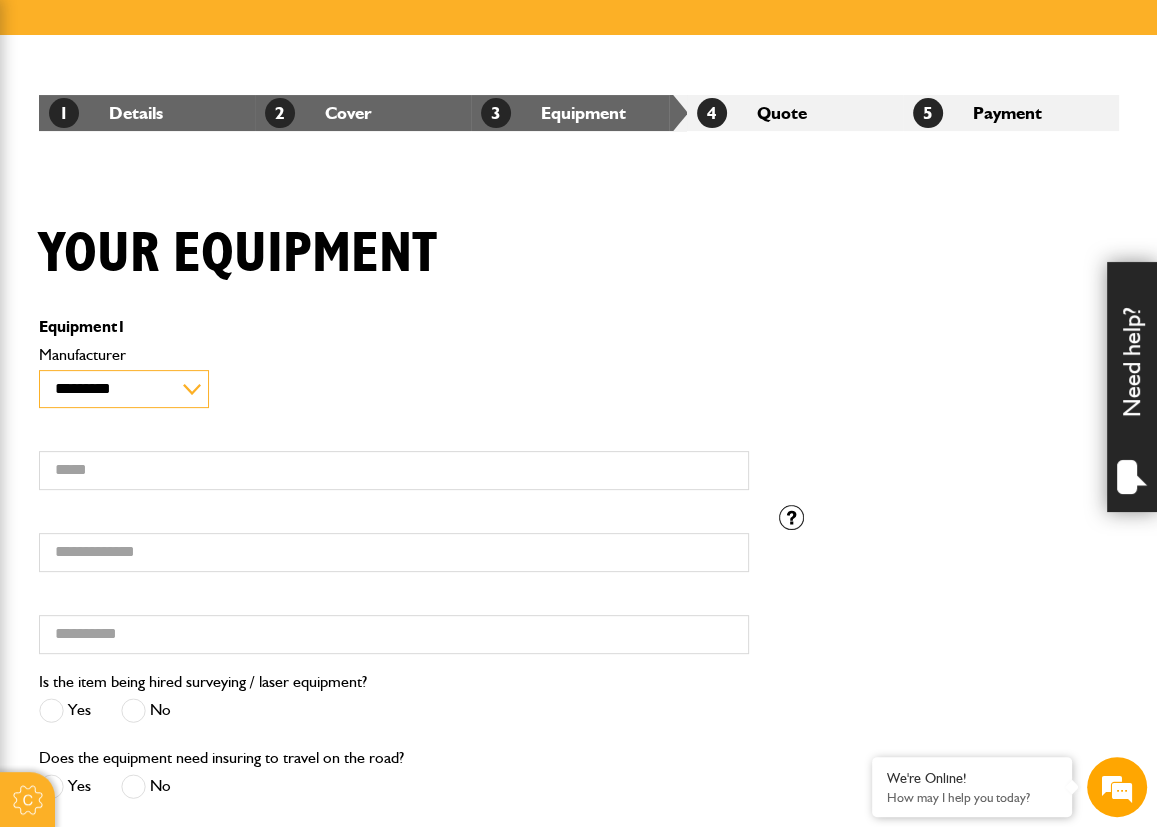 click on "**********" at bounding box center [124, 389] 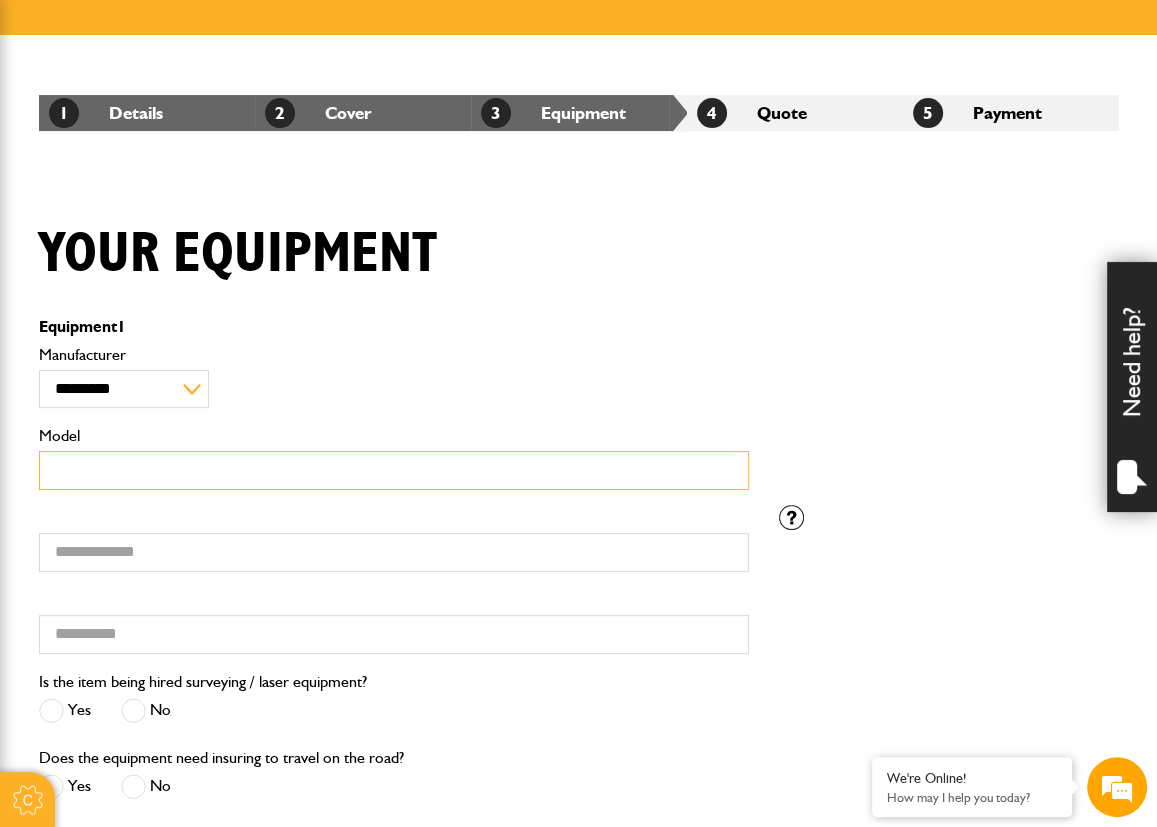 drag, startPoint x: 132, startPoint y: 471, endPoint x: 144, endPoint y: 468, distance: 12.369317 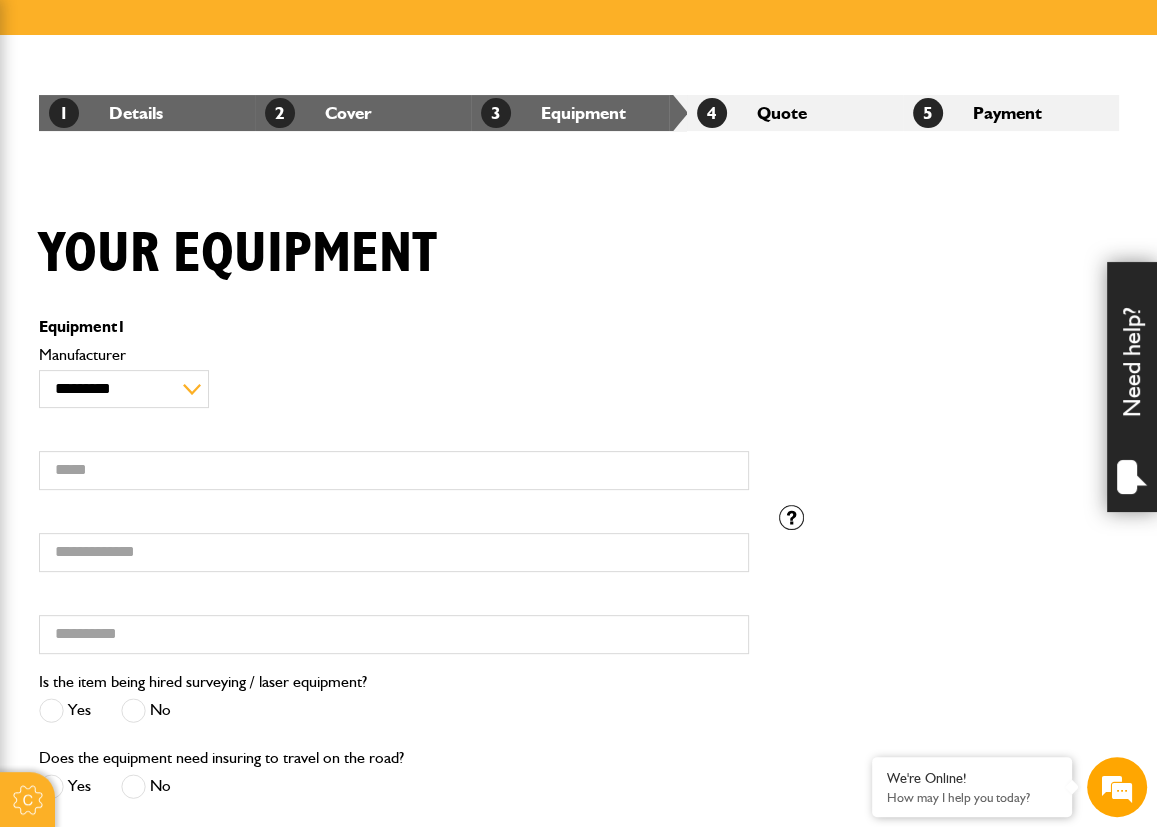 click on "Model" at bounding box center [394, 436] 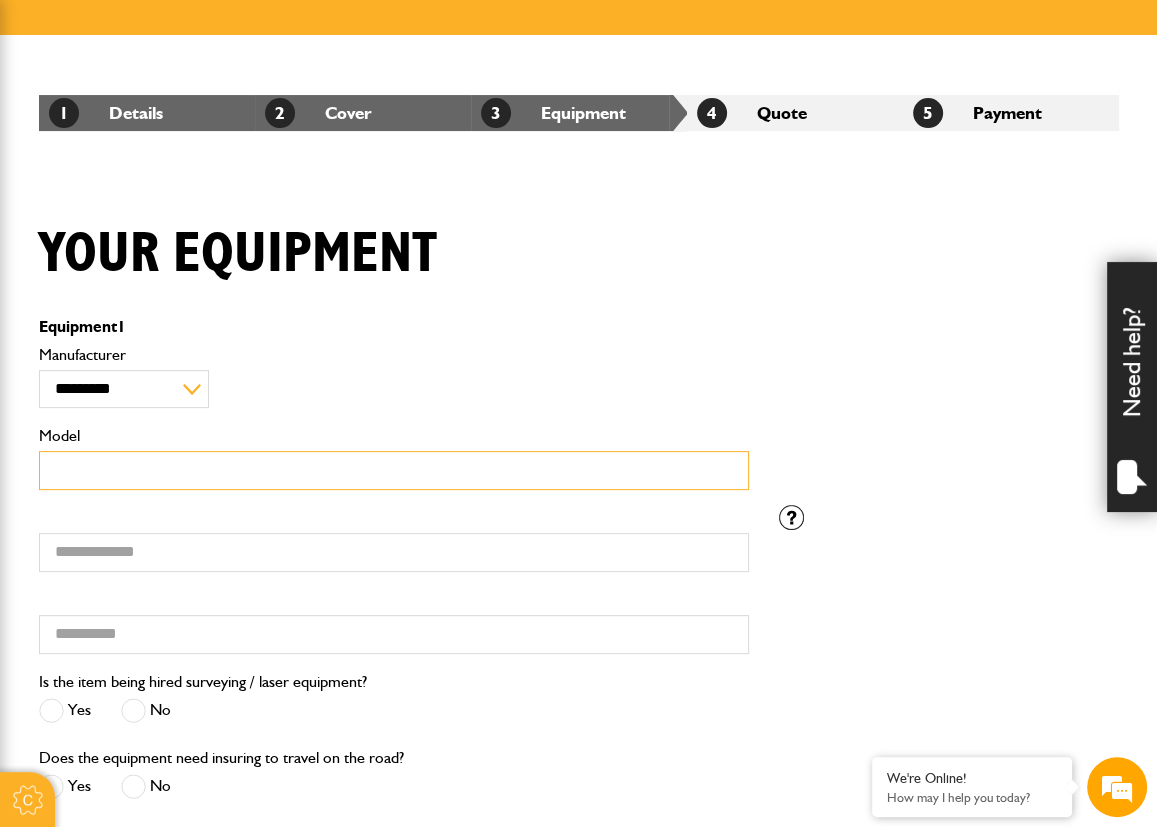 click on "Model" at bounding box center [394, 470] 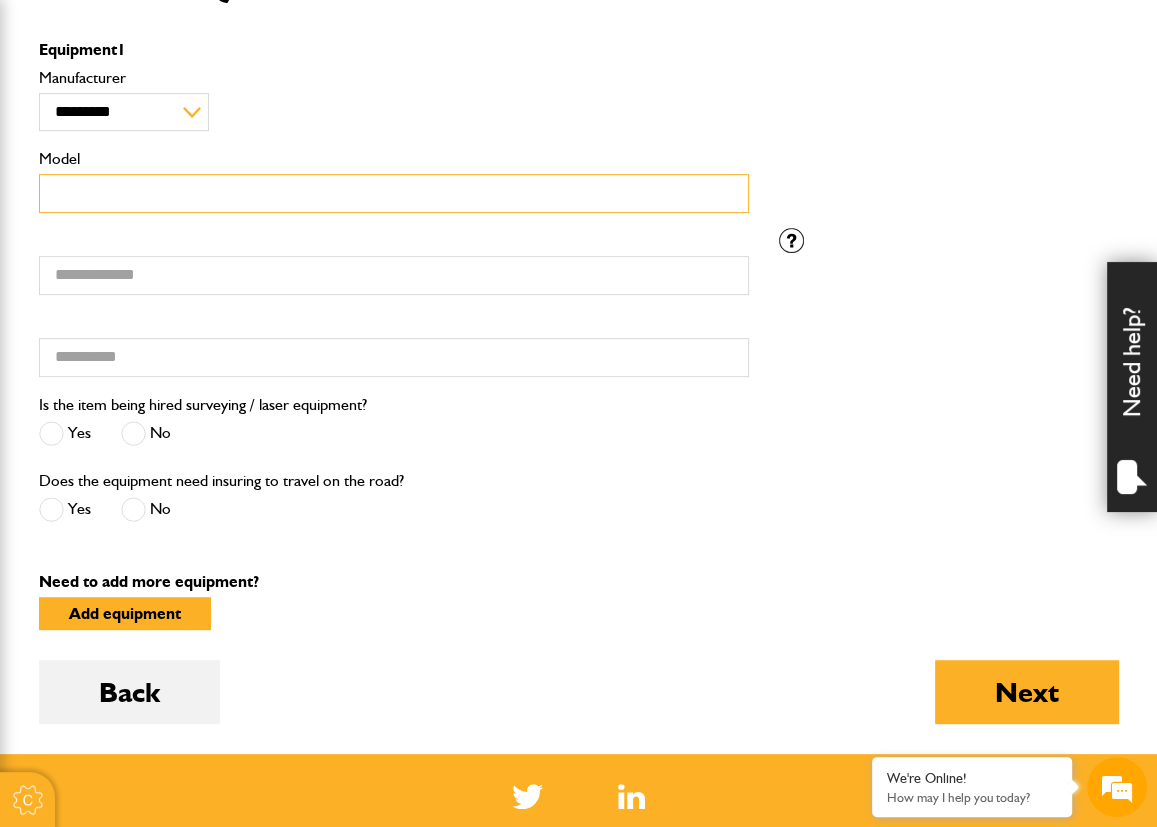 scroll, scrollTop: 600, scrollLeft: 0, axis: vertical 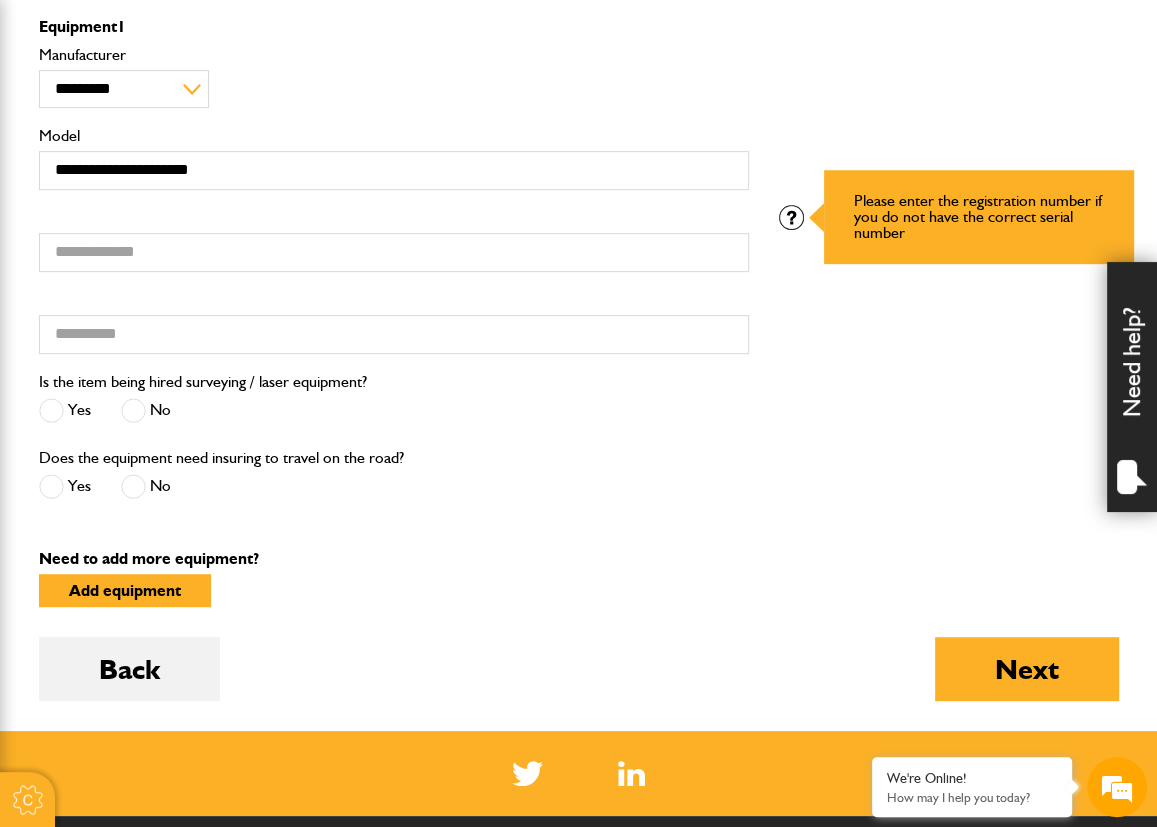 click at bounding box center (791, 217) 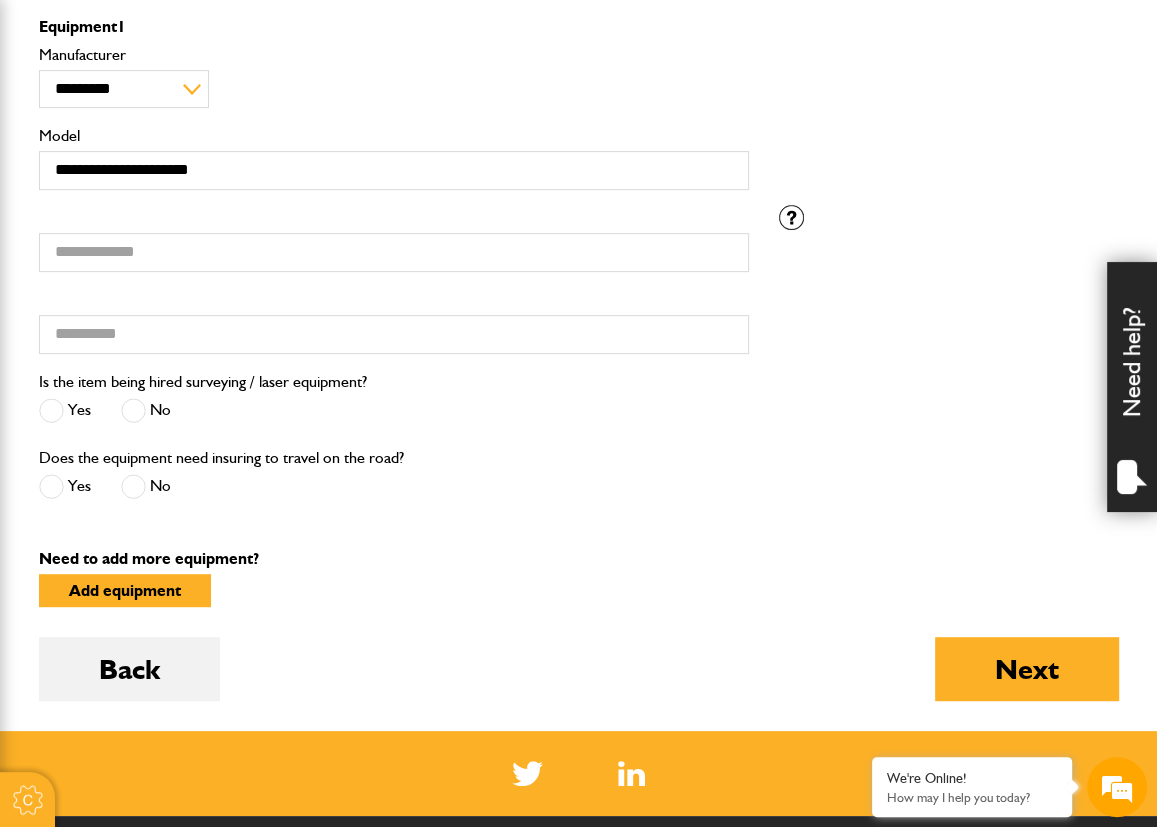 click on "Is the item being hired surveying / laser equipment?
Yes
No" at bounding box center [579, 407] 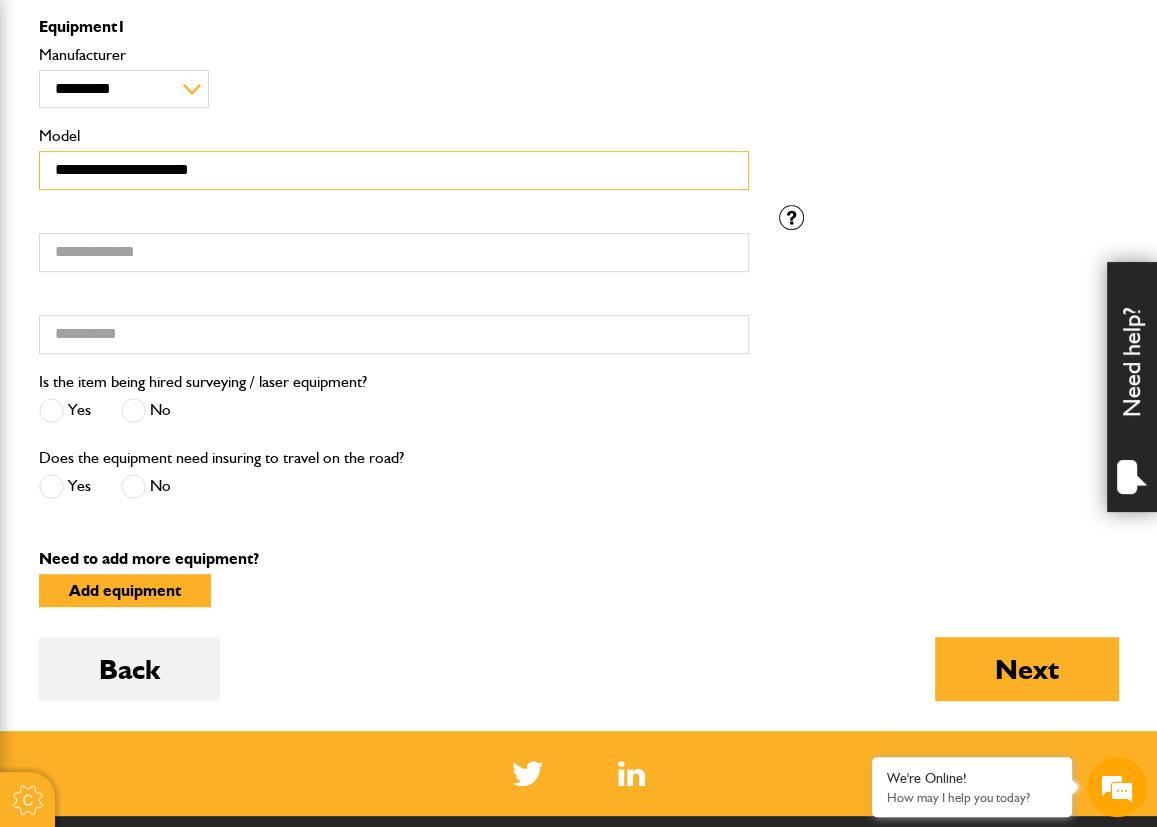 click on "**********" at bounding box center [394, 170] 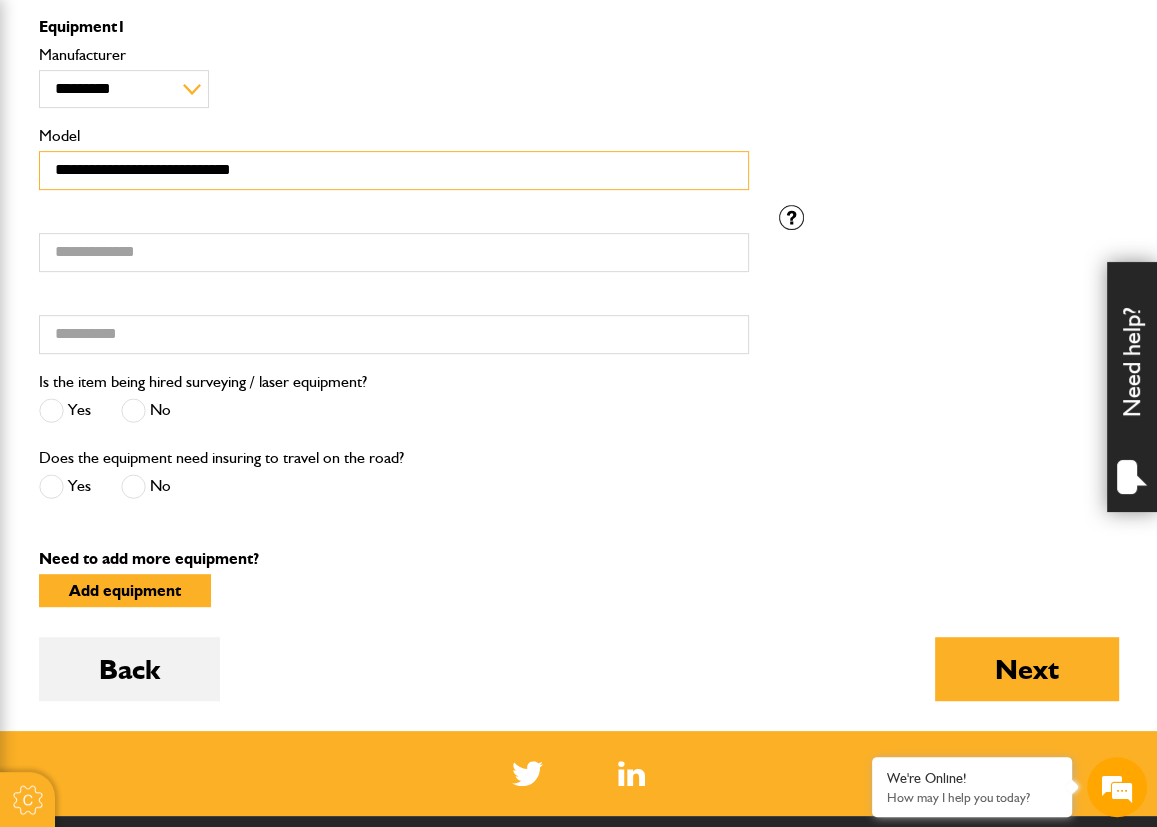 type on "**********" 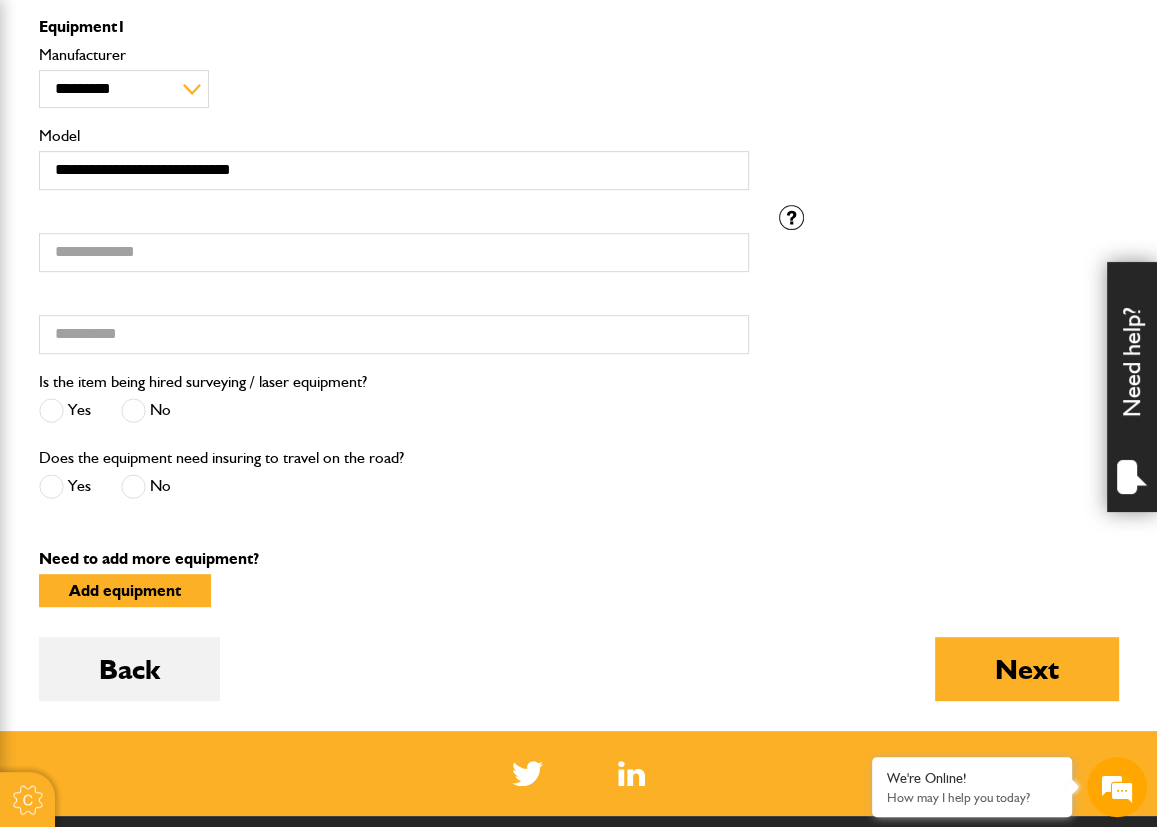drag, startPoint x: 608, startPoint y: 407, endPoint x: 308, endPoint y: 385, distance: 300.80557 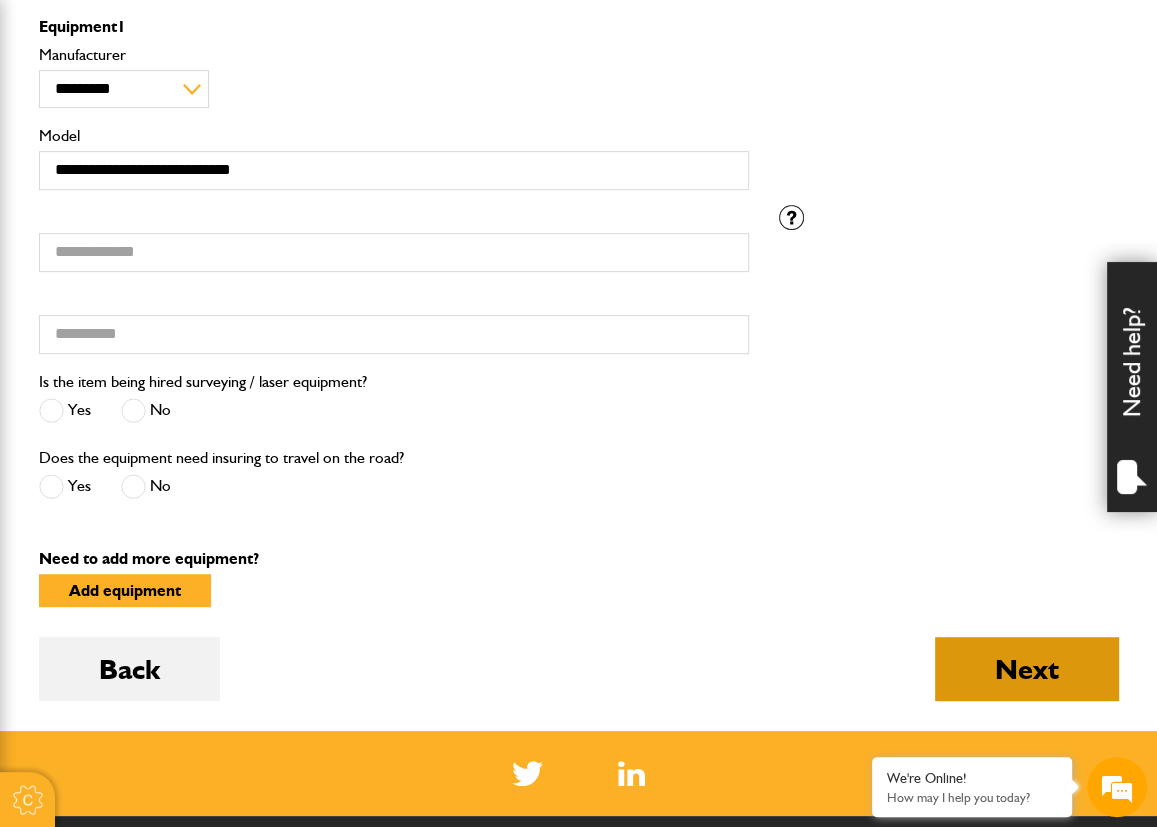 click on "Next" at bounding box center [1027, 669] 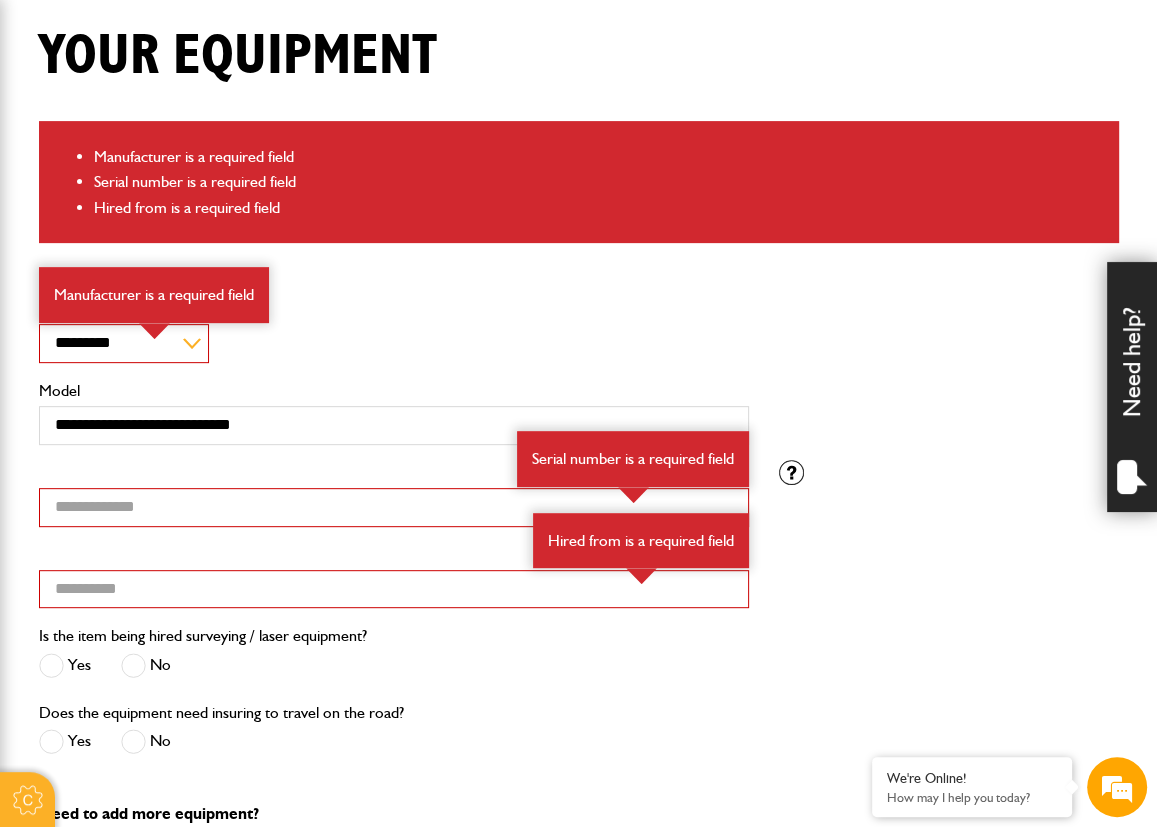 scroll, scrollTop: 500, scrollLeft: 0, axis: vertical 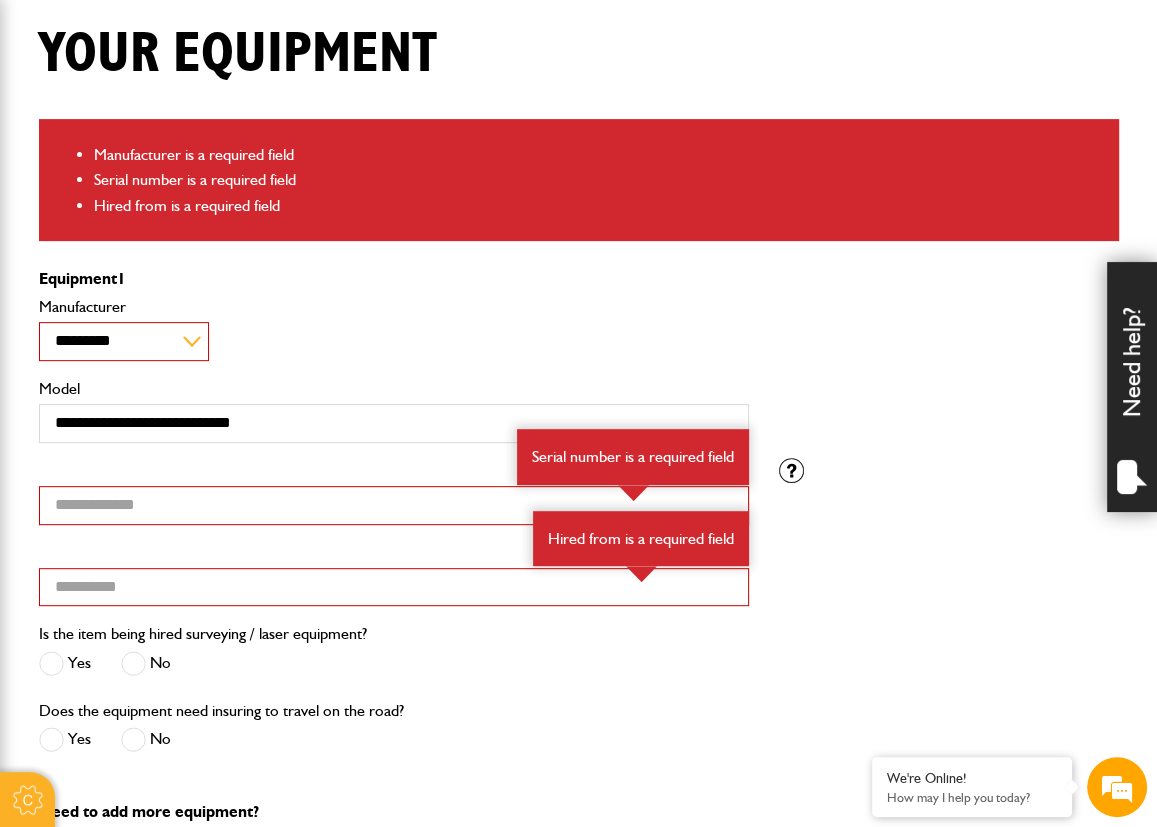 click on "**********" at bounding box center [124, 341] 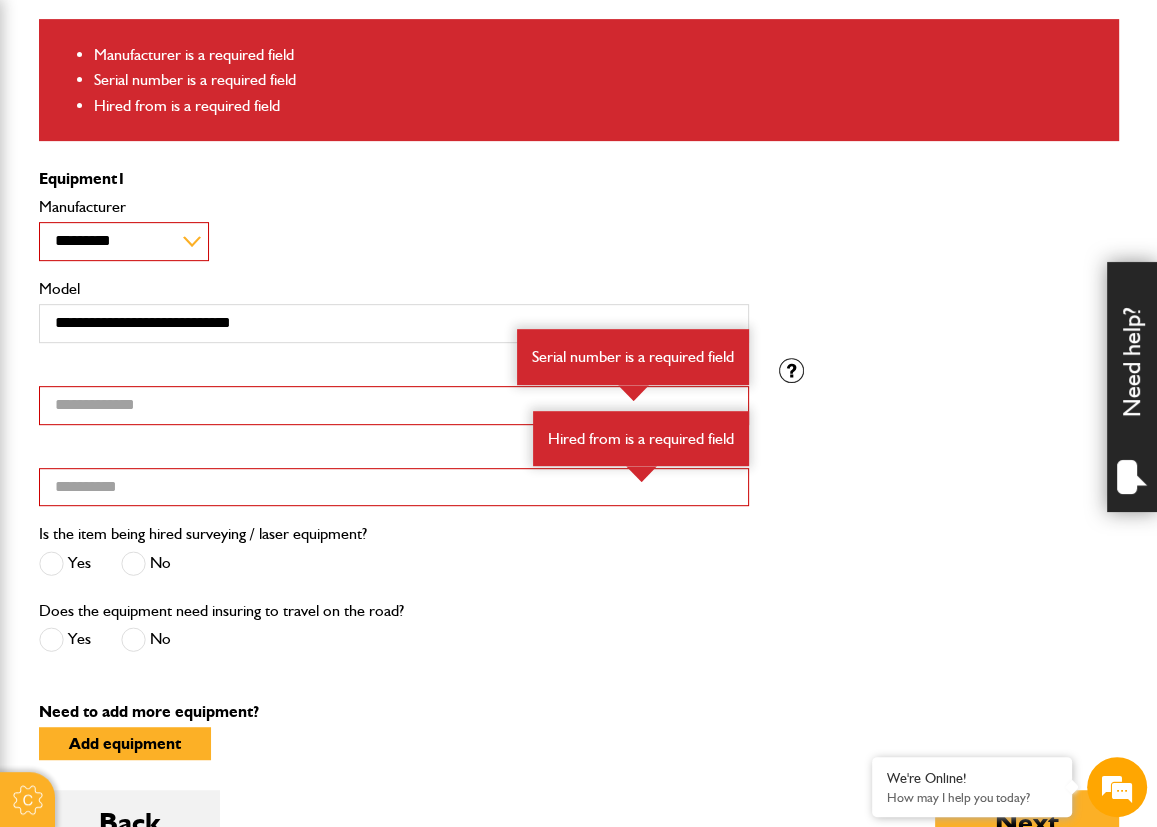 click on "**********" at bounding box center (124, 241) 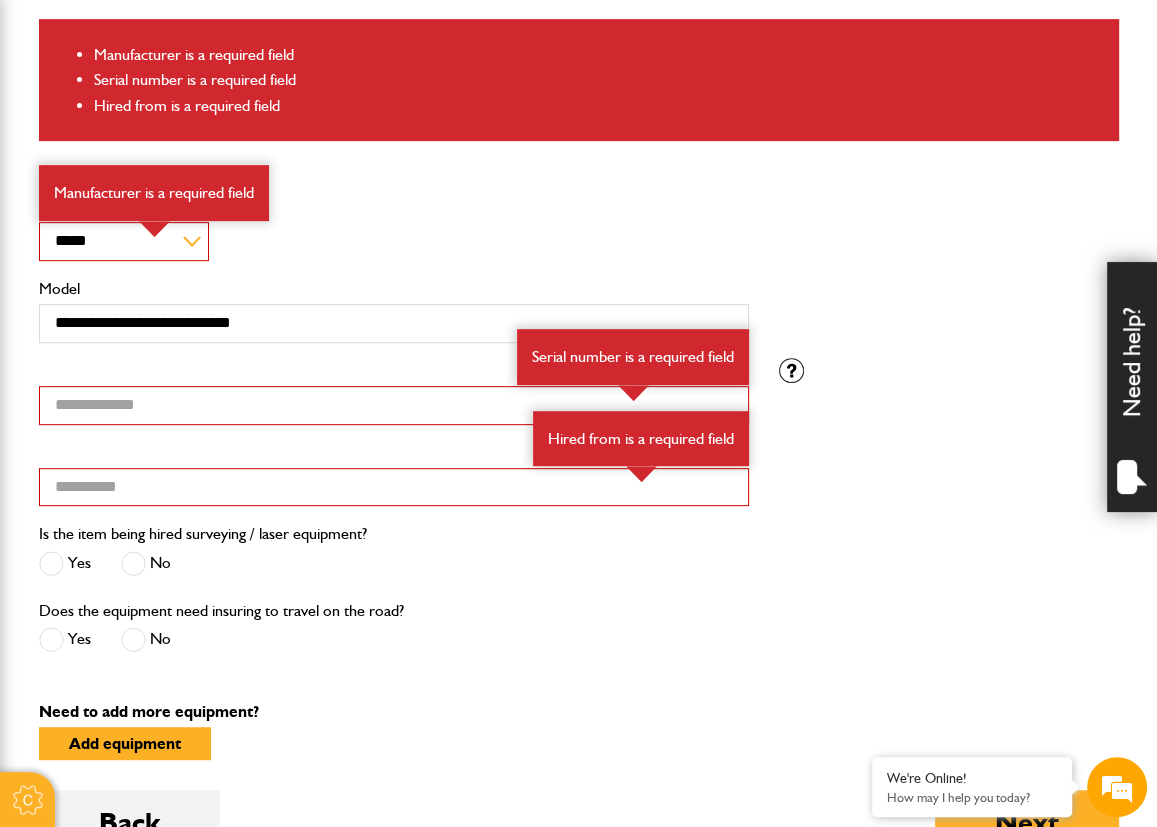 click on "**********" at bounding box center (394, 229) 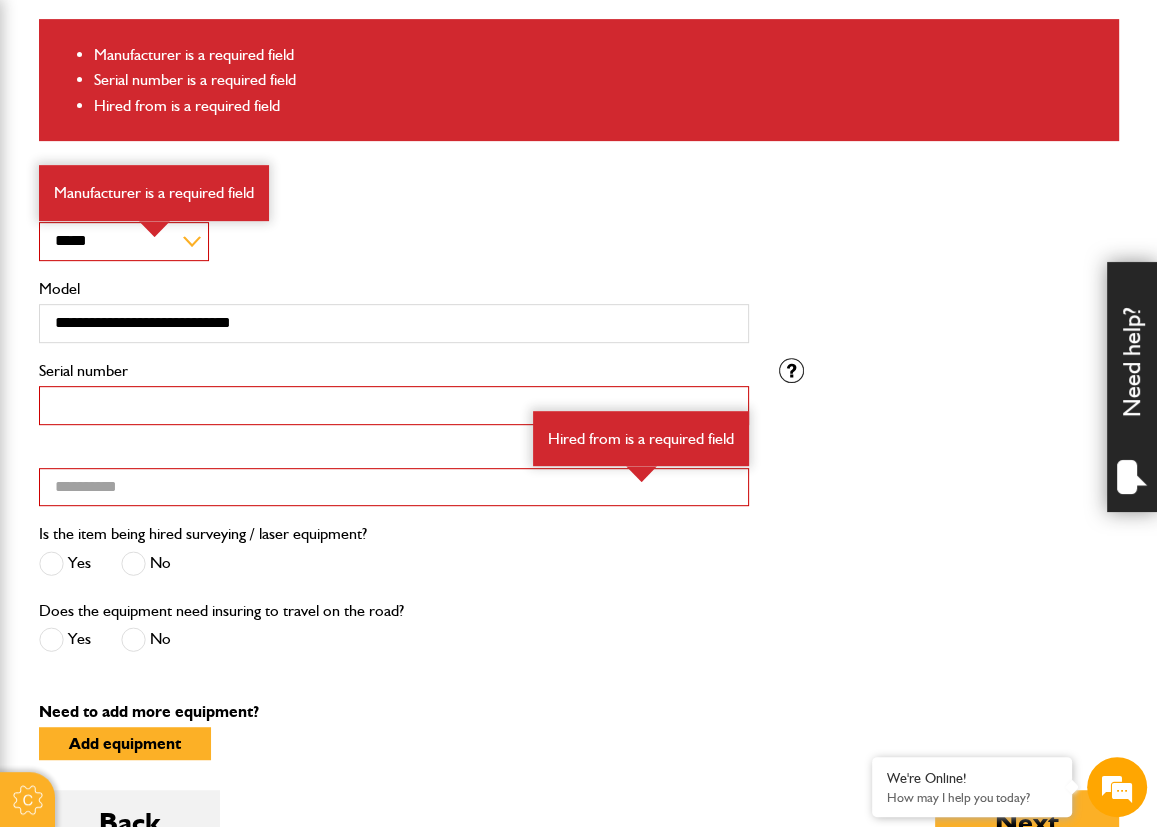 click on "Serial number" at bounding box center (394, 405) 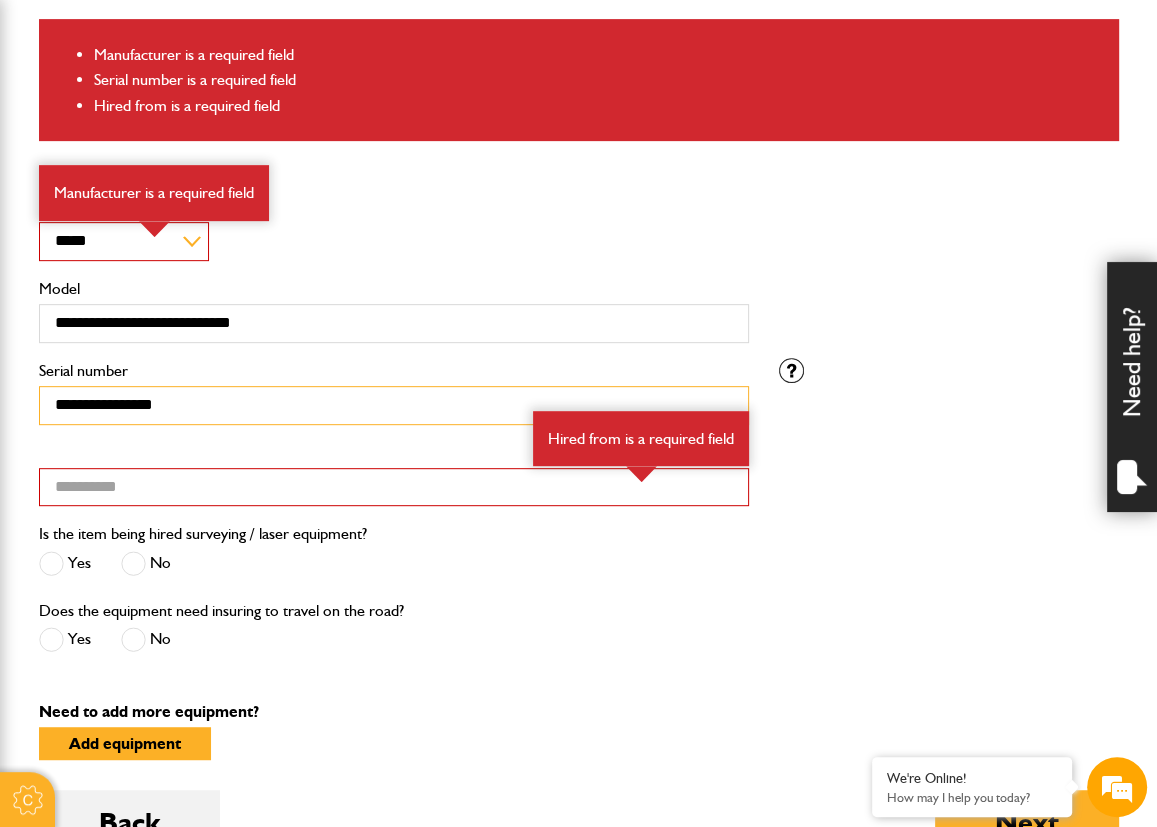 type on "**********" 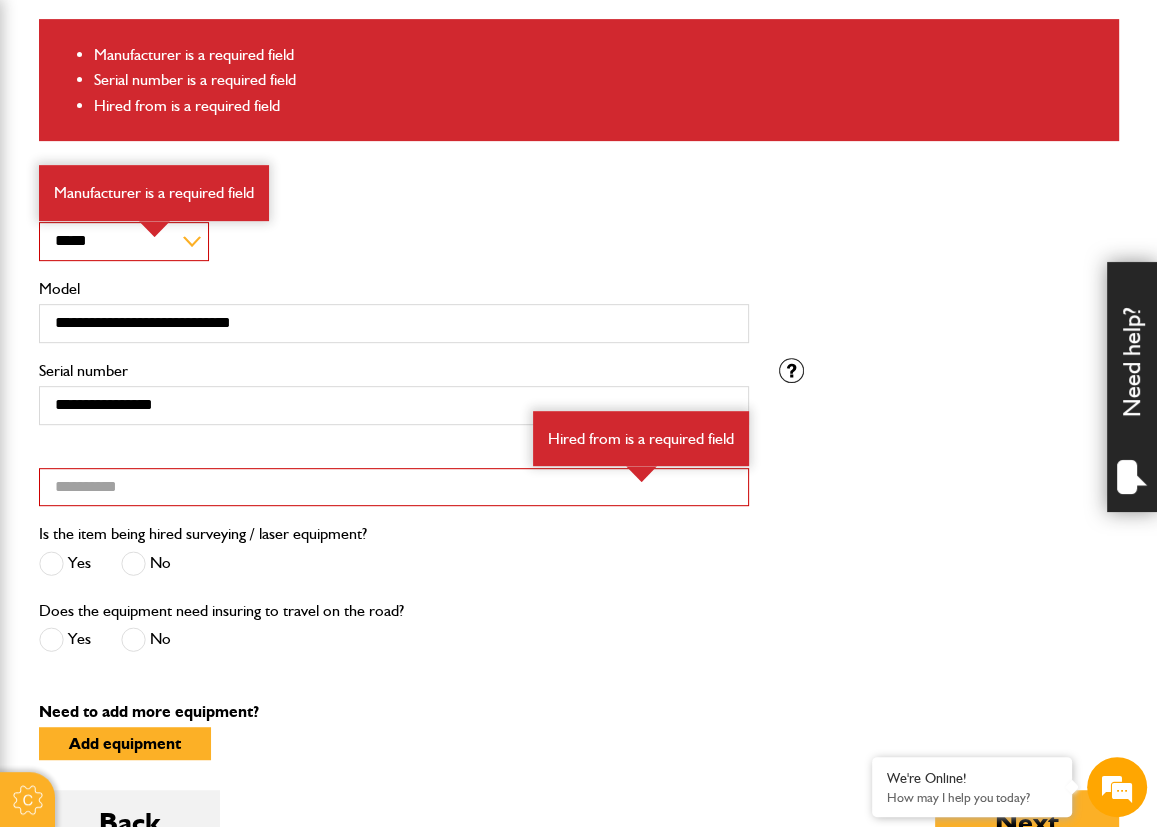 click on "Equipment  1" at bounding box center [394, 179] 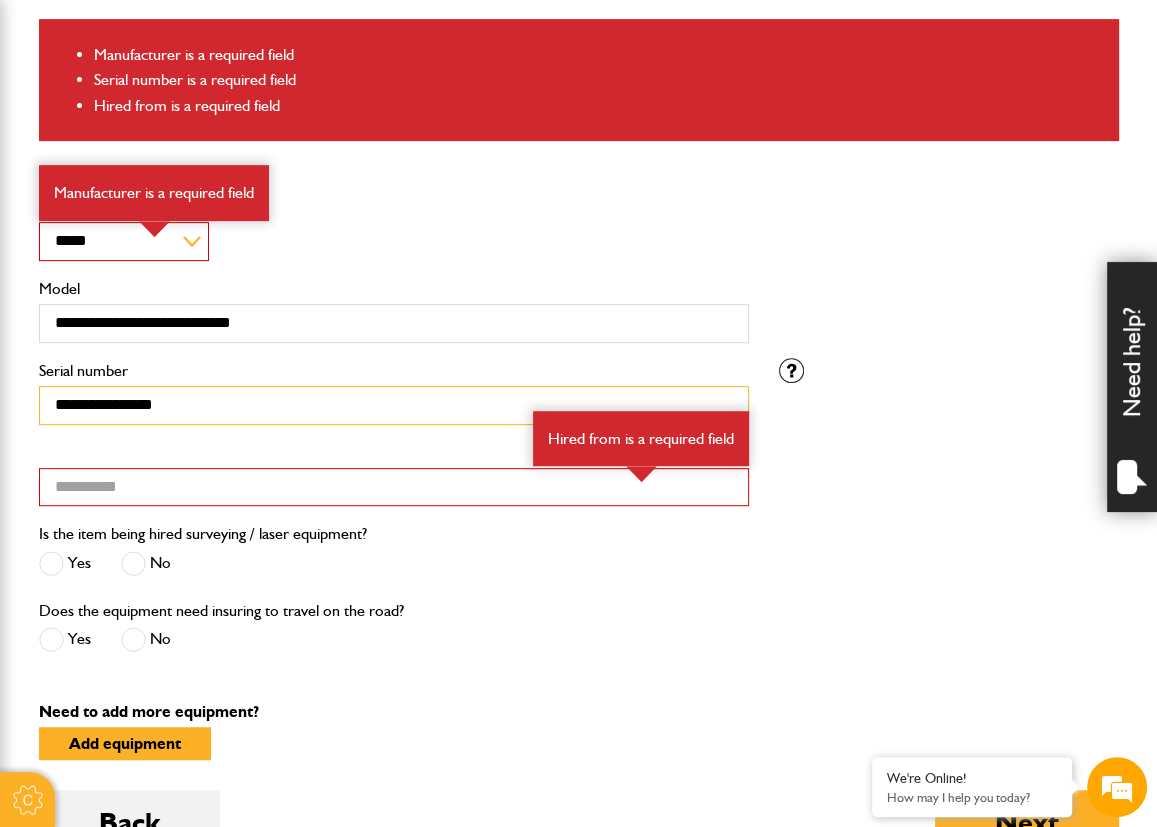 drag, startPoint x: 202, startPoint y: 399, endPoint x: -10, endPoint y: 399, distance: 212 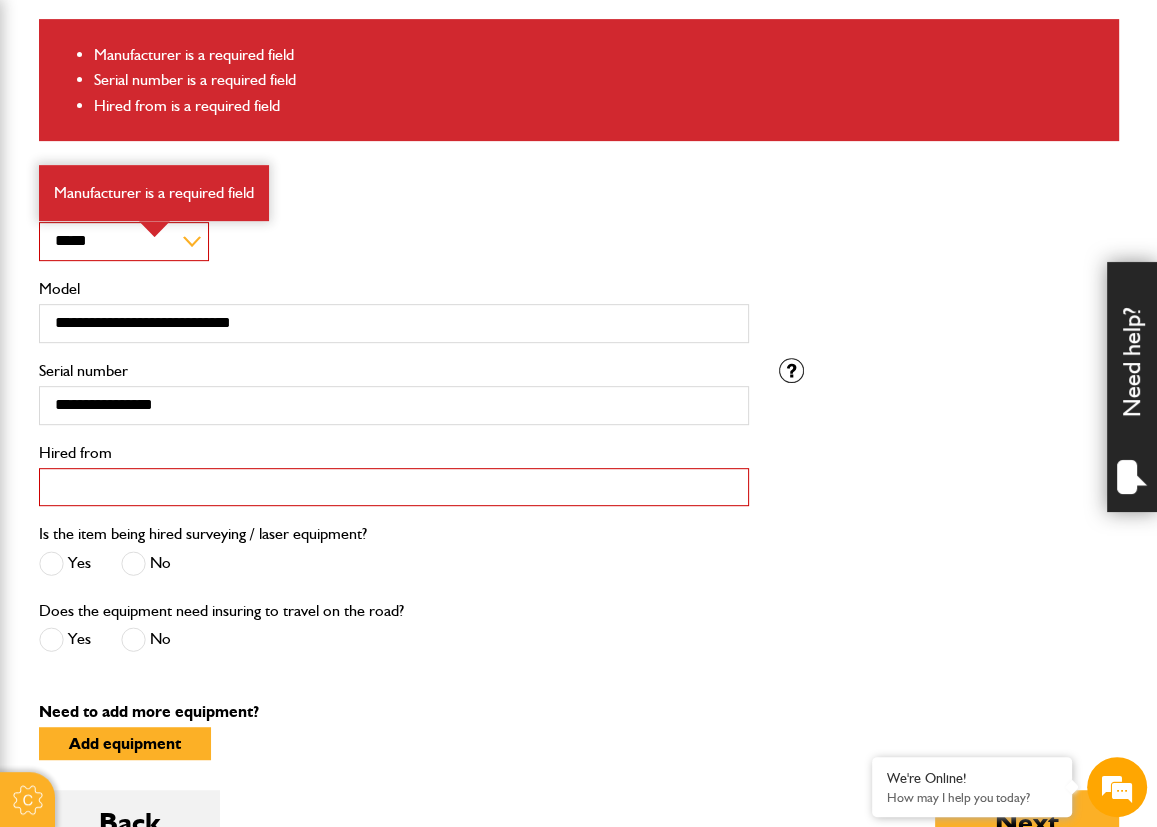 click on "Hired from" at bounding box center (394, 487) 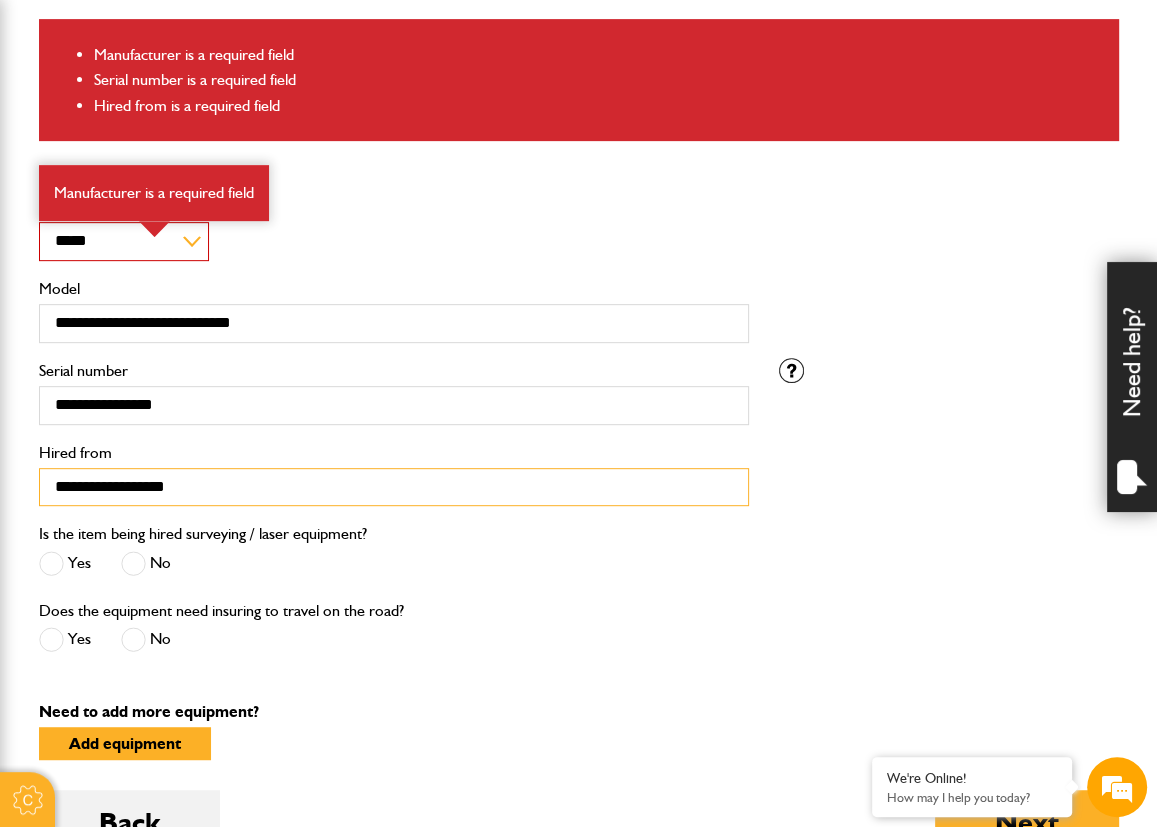 type on "**********" 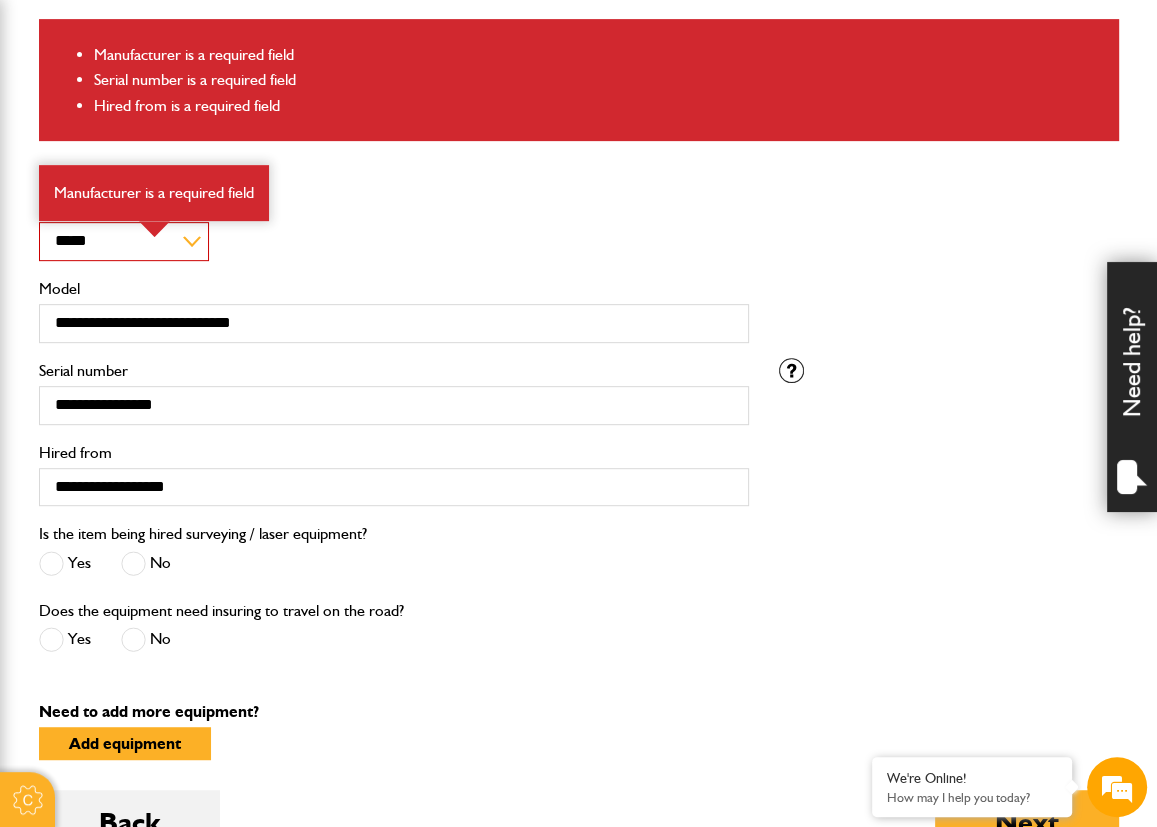 click on "Is the item being hired surveying / laser equipment?
Yes
No" at bounding box center [579, 559] 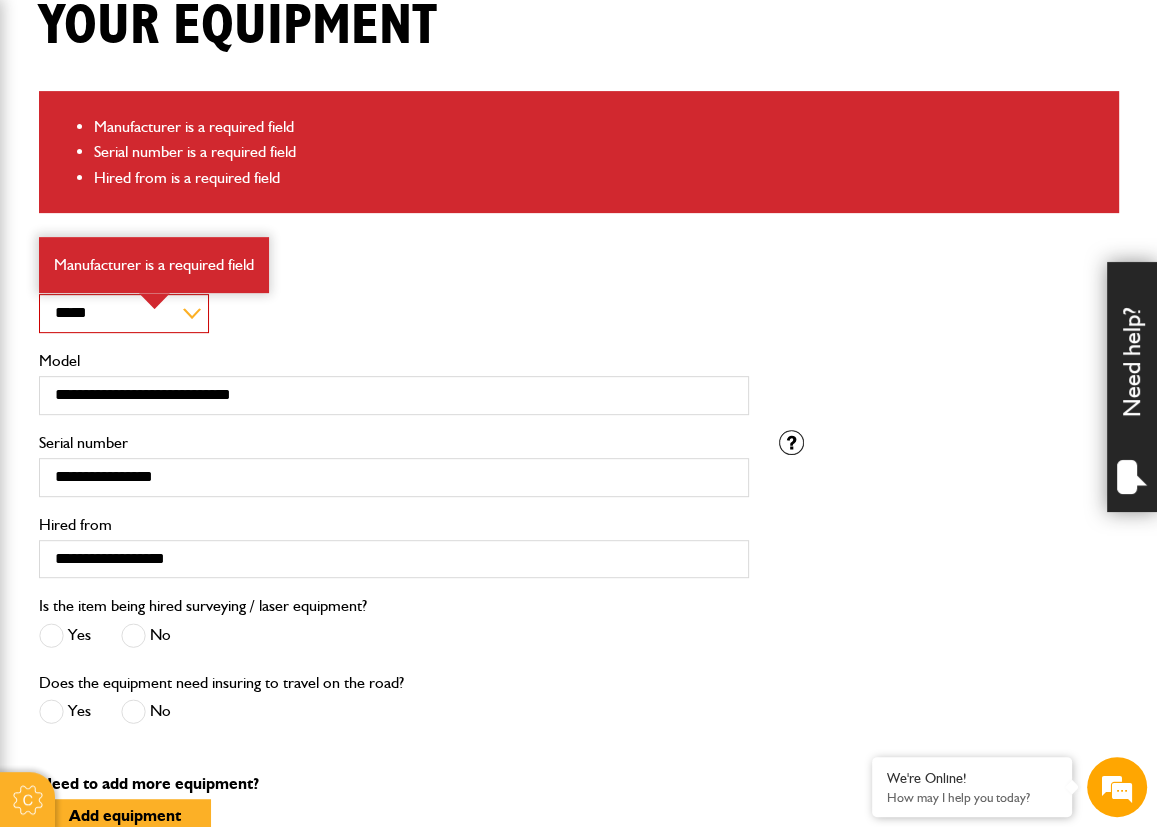 scroll, scrollTop: 500, scrollLeft: 0, axis: vertical 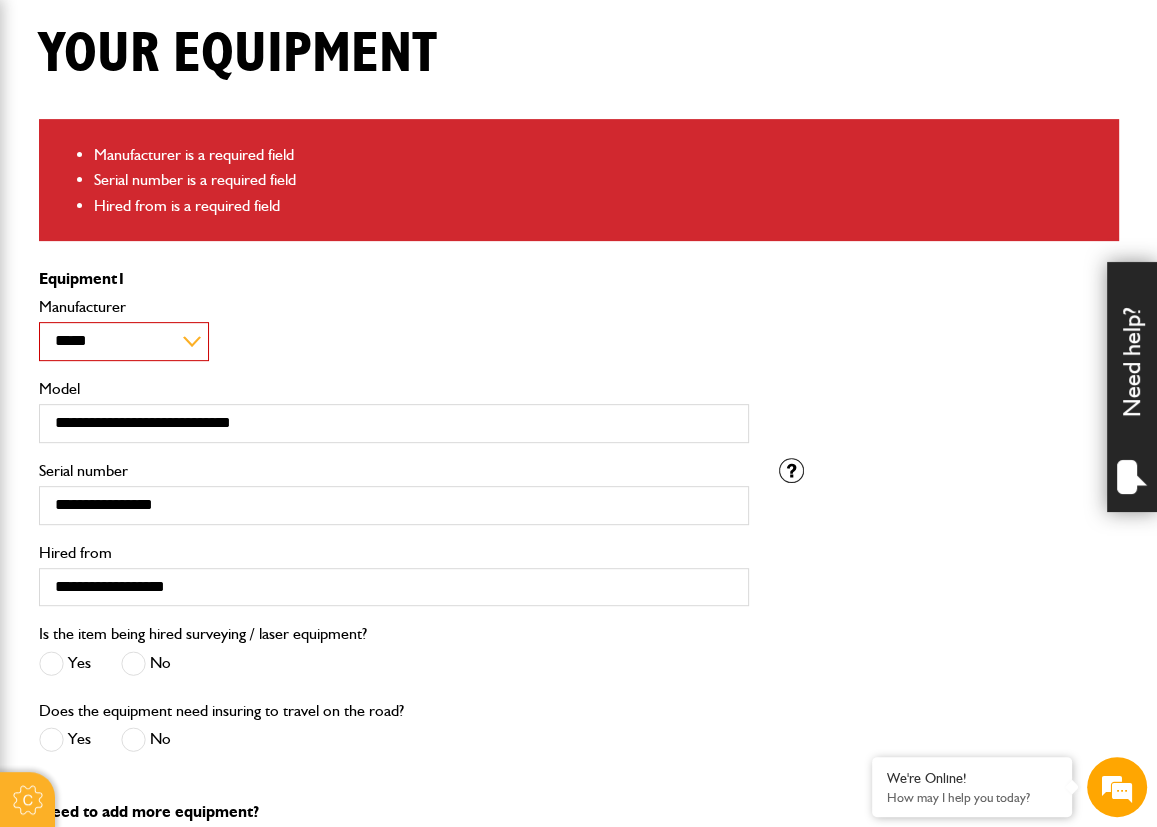 click on "**********" at bounding box center (124, 341) 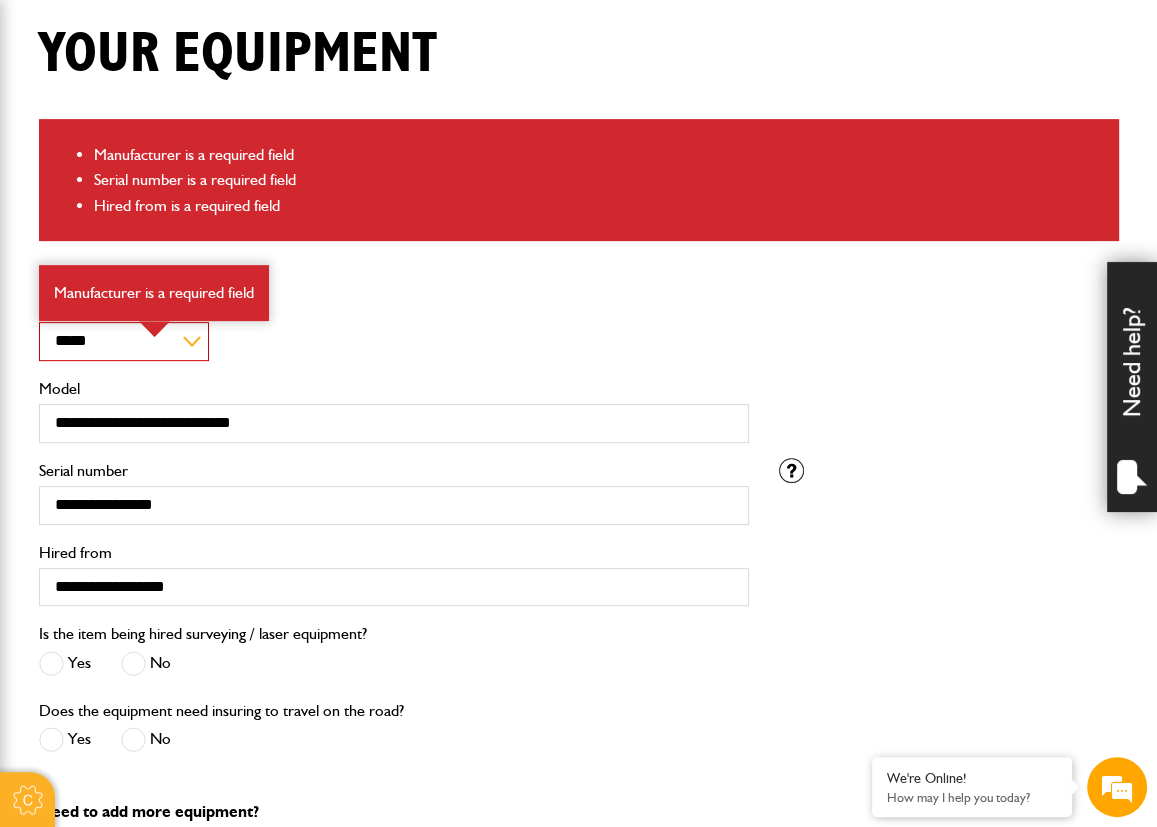 click on "**********" at bounding box center (394, 329) 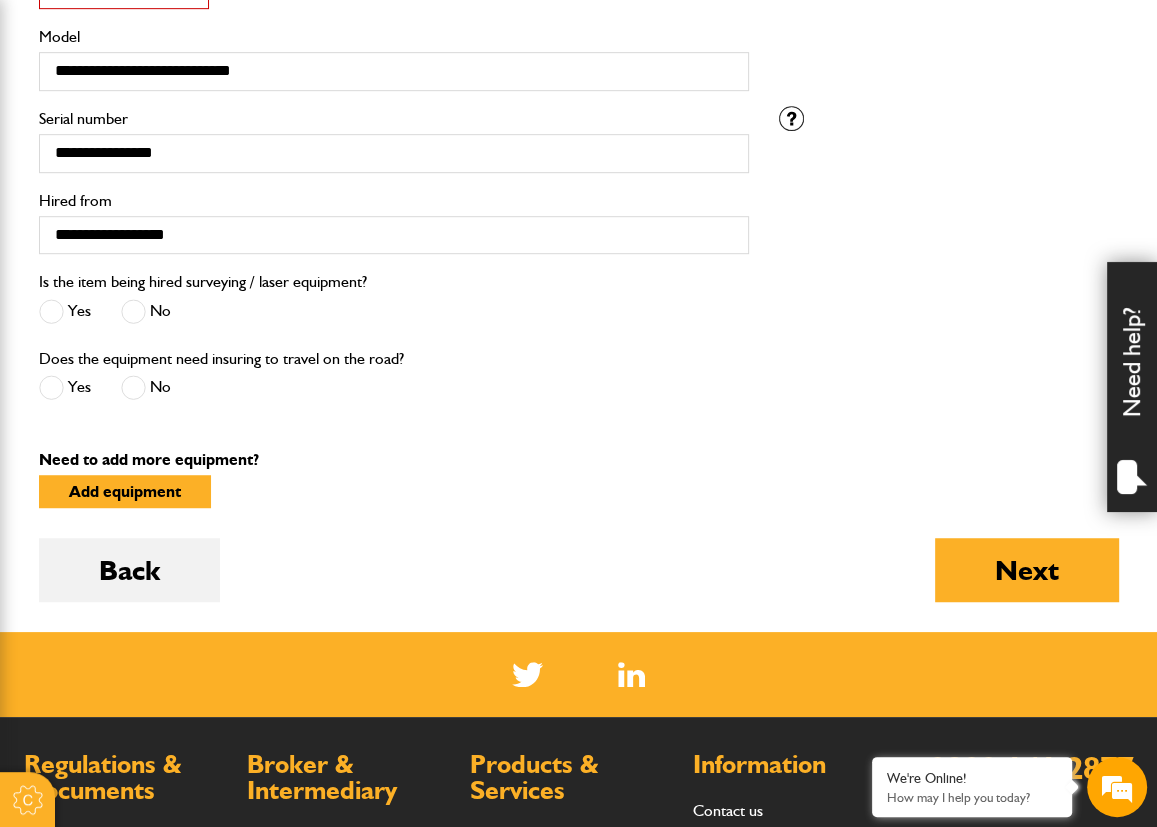 scroll, scrollTop: 1100, scrollLeft: 0, axis: vertical 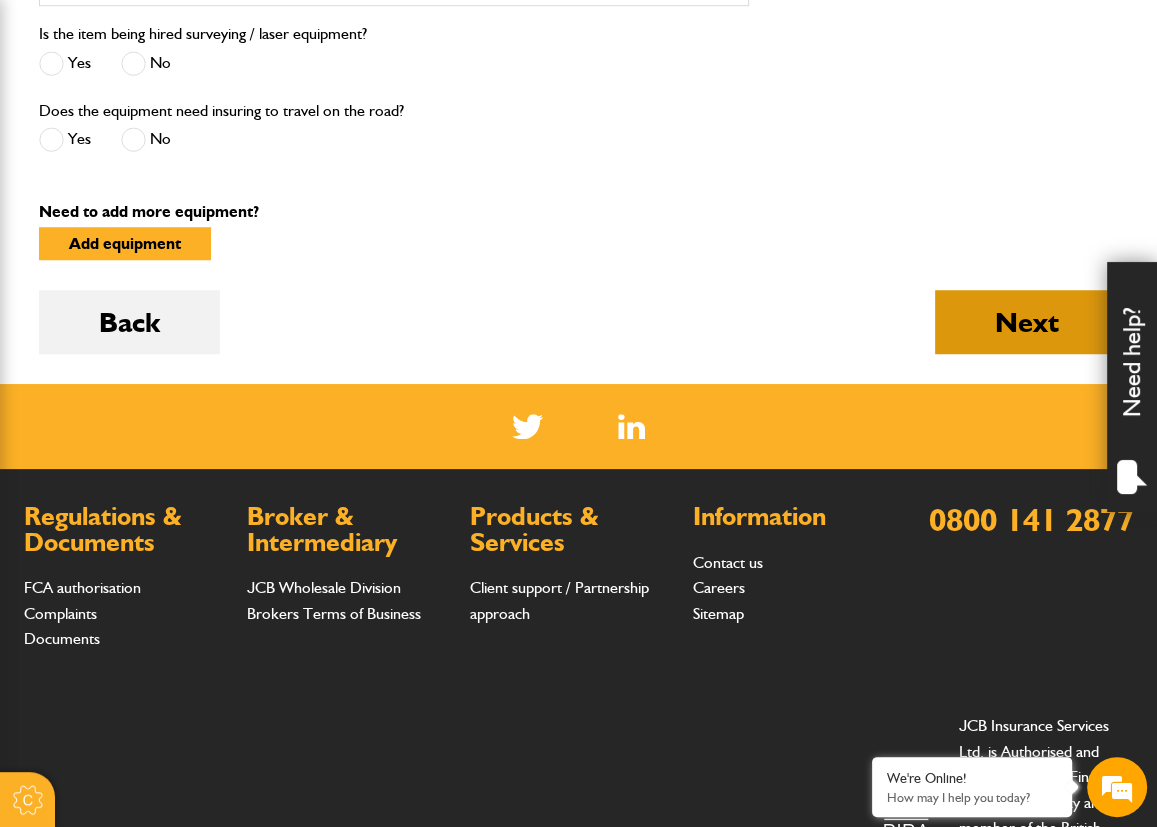 click on "Next" at bounding box center [1027, 322] 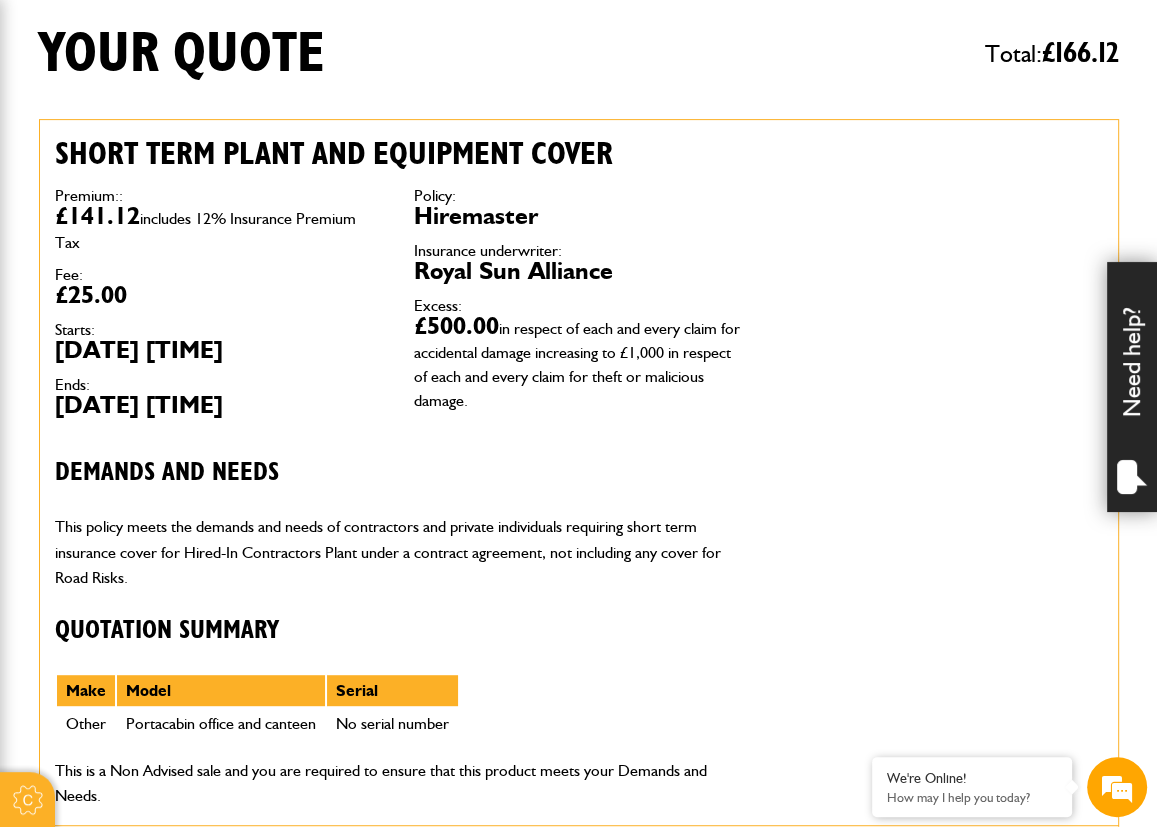 scroll, scrollTop: 600, scrollLeft: 0, axis: vertical 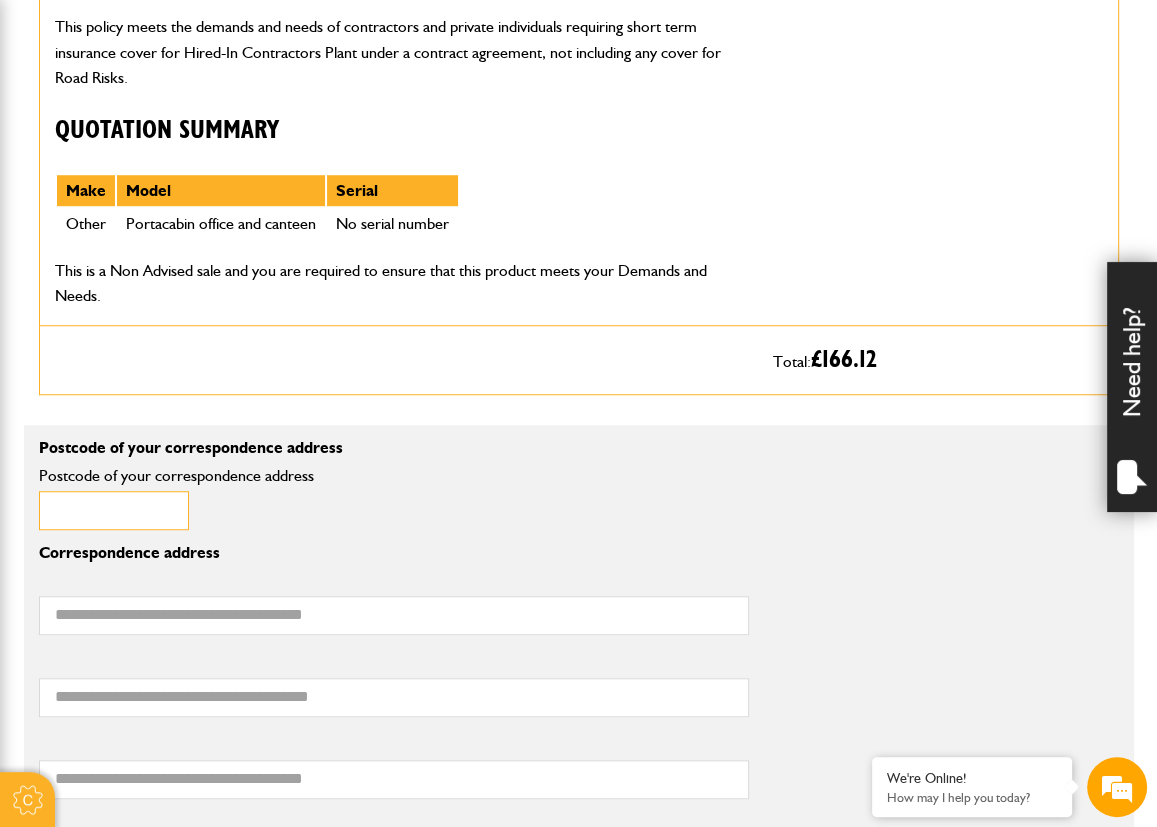 click on "Postcode of your correspondence address" at bounding box center (114, 510) 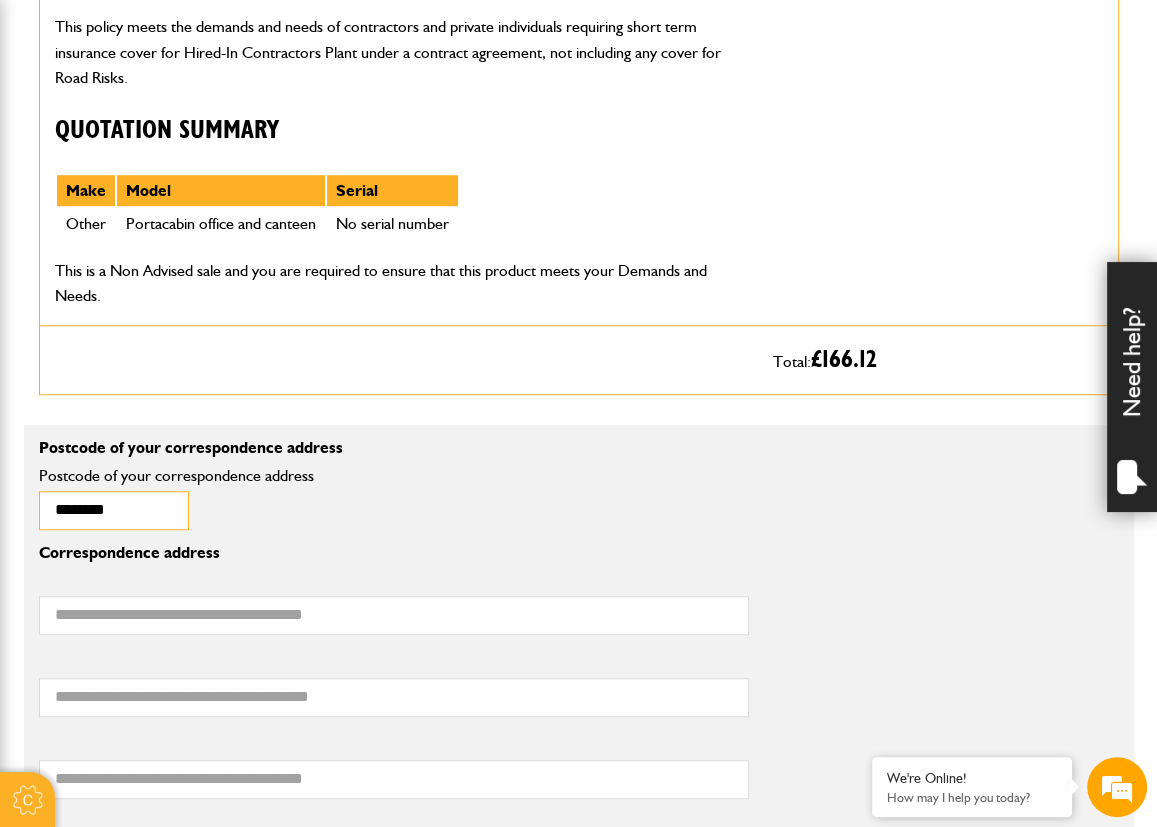 drag, startPoint x: 155, startPoint y: 511, endPoint x: -36, endPoint y: 495, distance: 191.66899 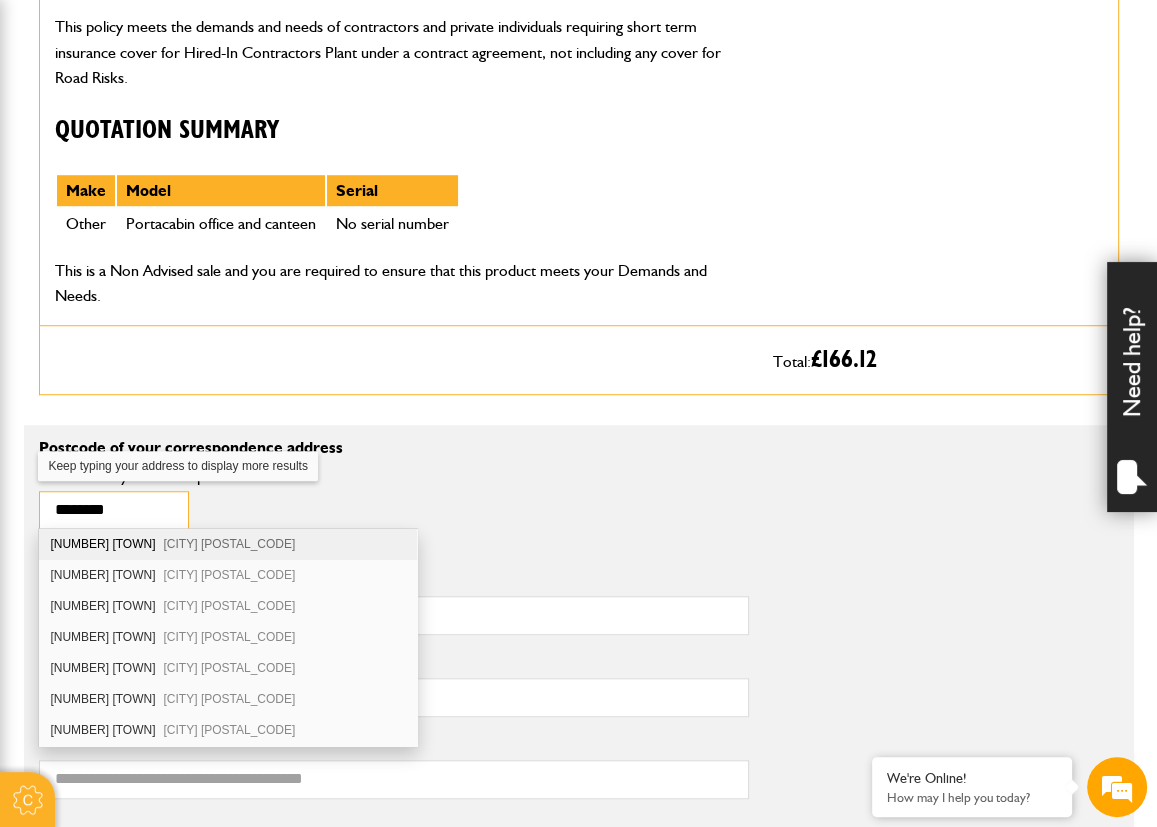 type on "********" 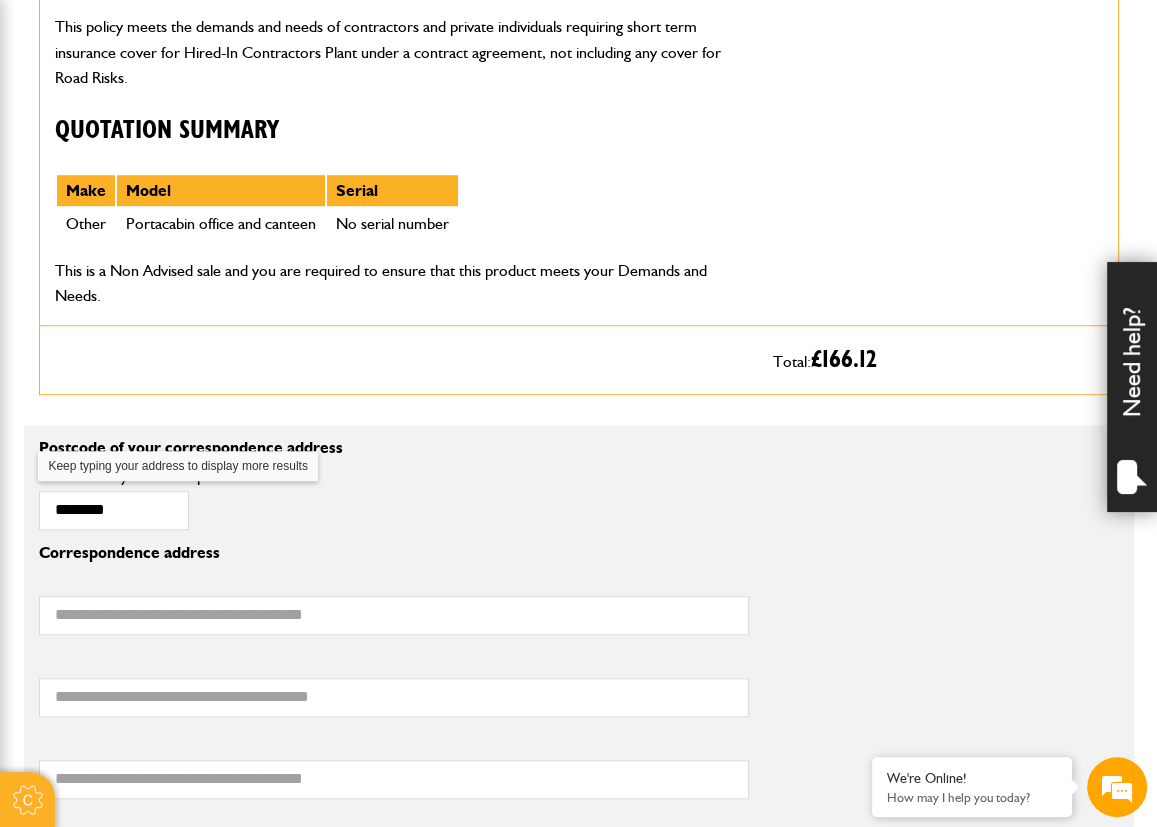 click on "********
Postcode of your correspondence address" at bounding box center [394, 504] 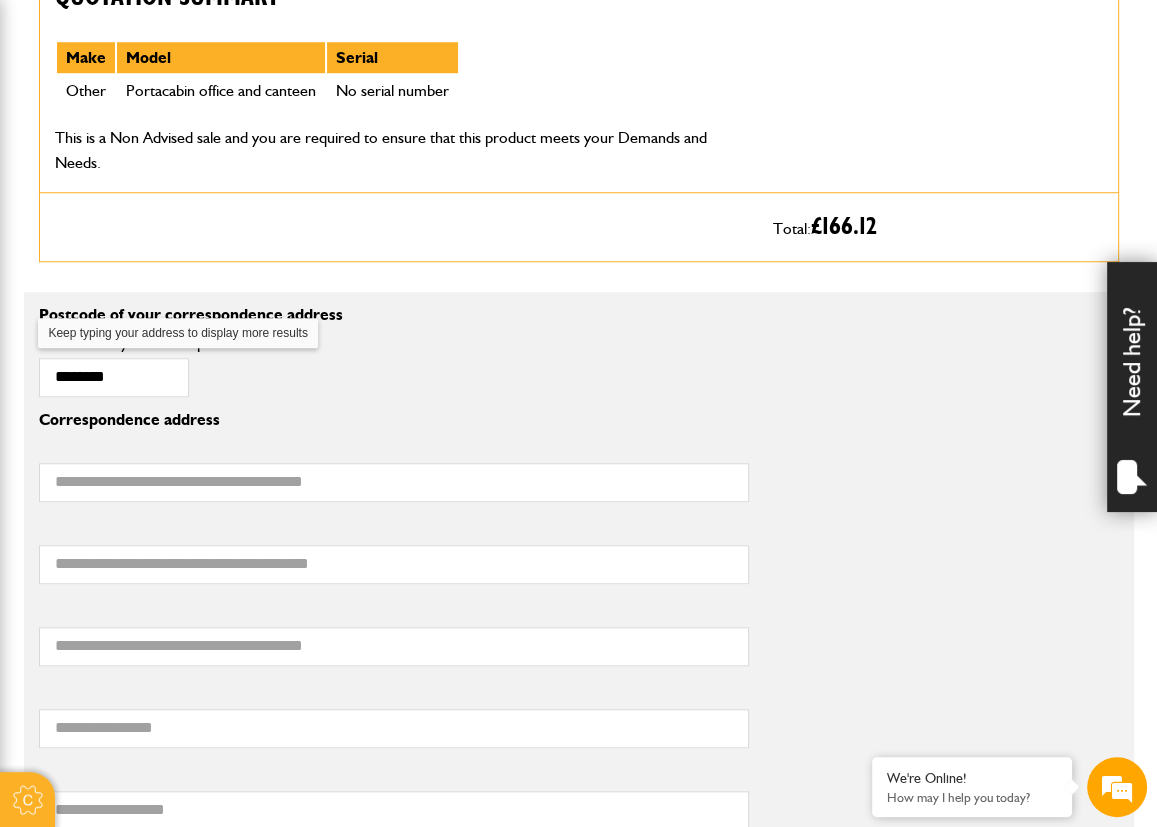 scroll, scrollTop: 1200, scrollLeft: 0, axis: vertical 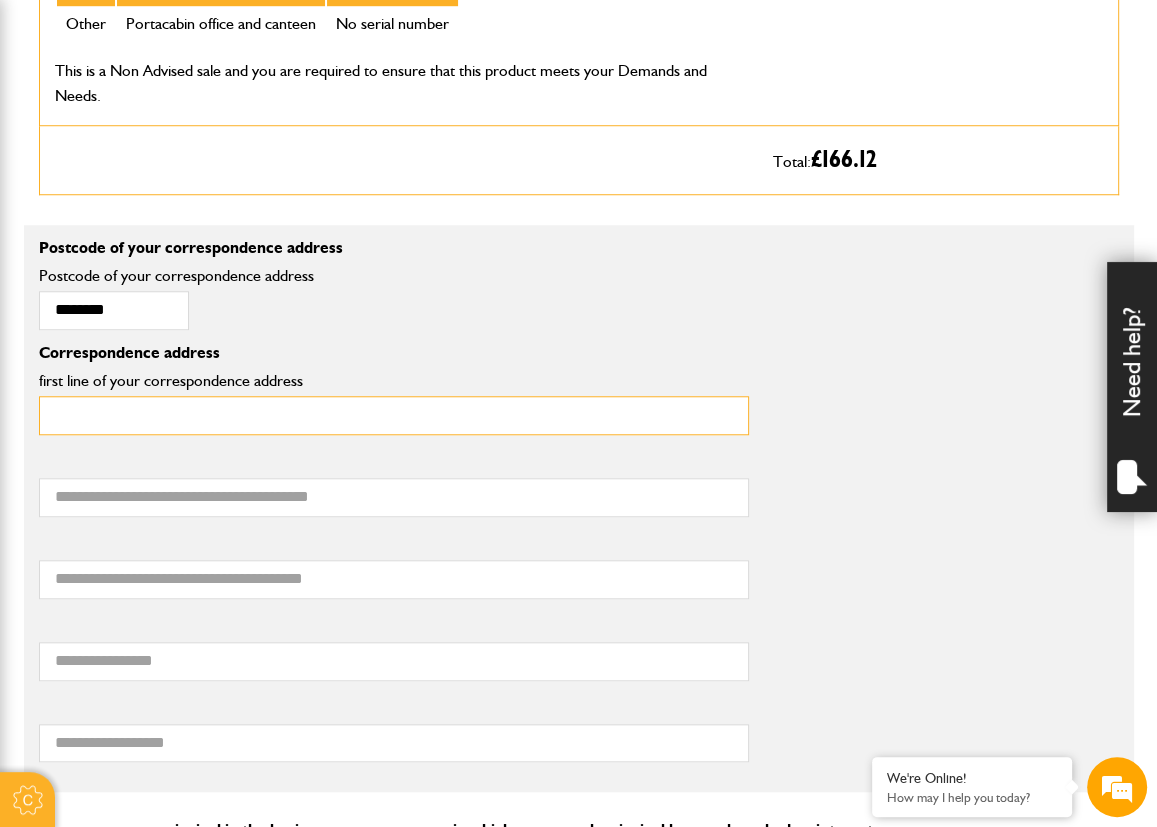 click on "first line of your correspondence address" at bounding box center [394, 415] 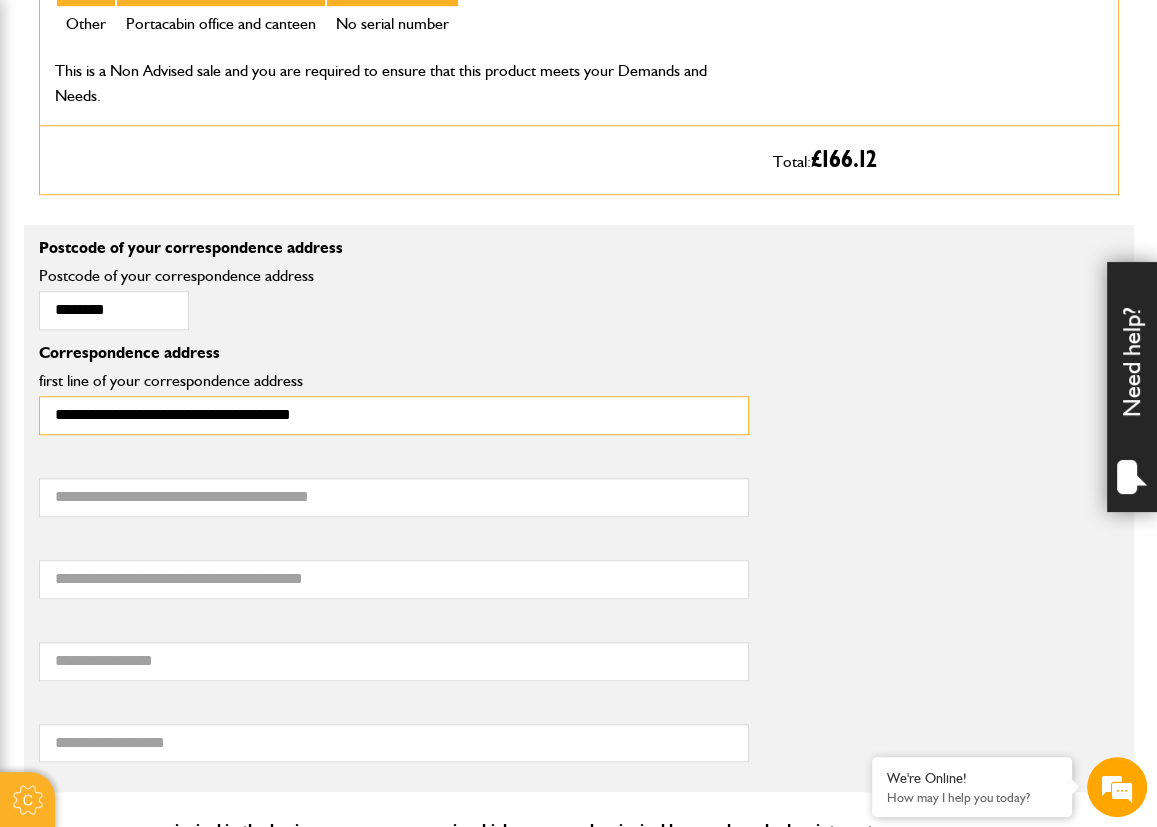 drag, startPoint x: 168, startPoint y: 411, endPoint x: 365, endPoint y: 412, distance: 197.00253 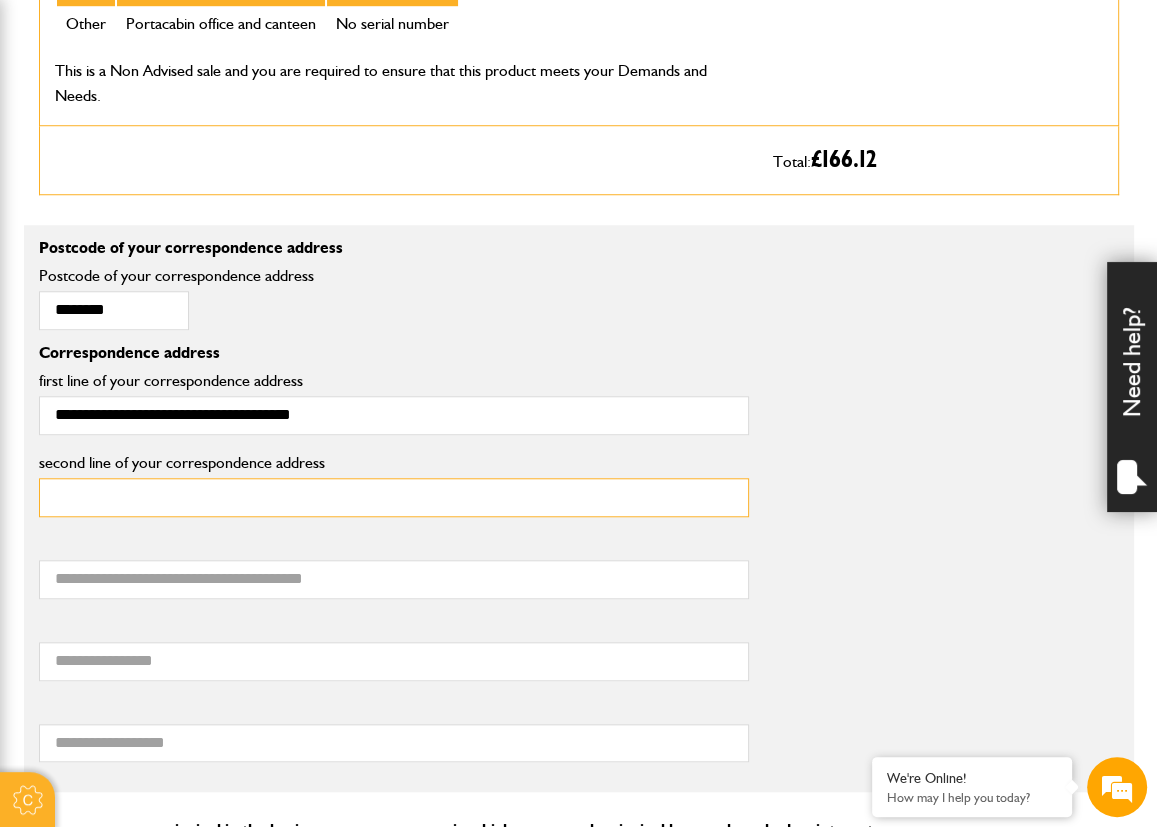 click on "second line of your correspondence address" at bounding box center (394, 497) 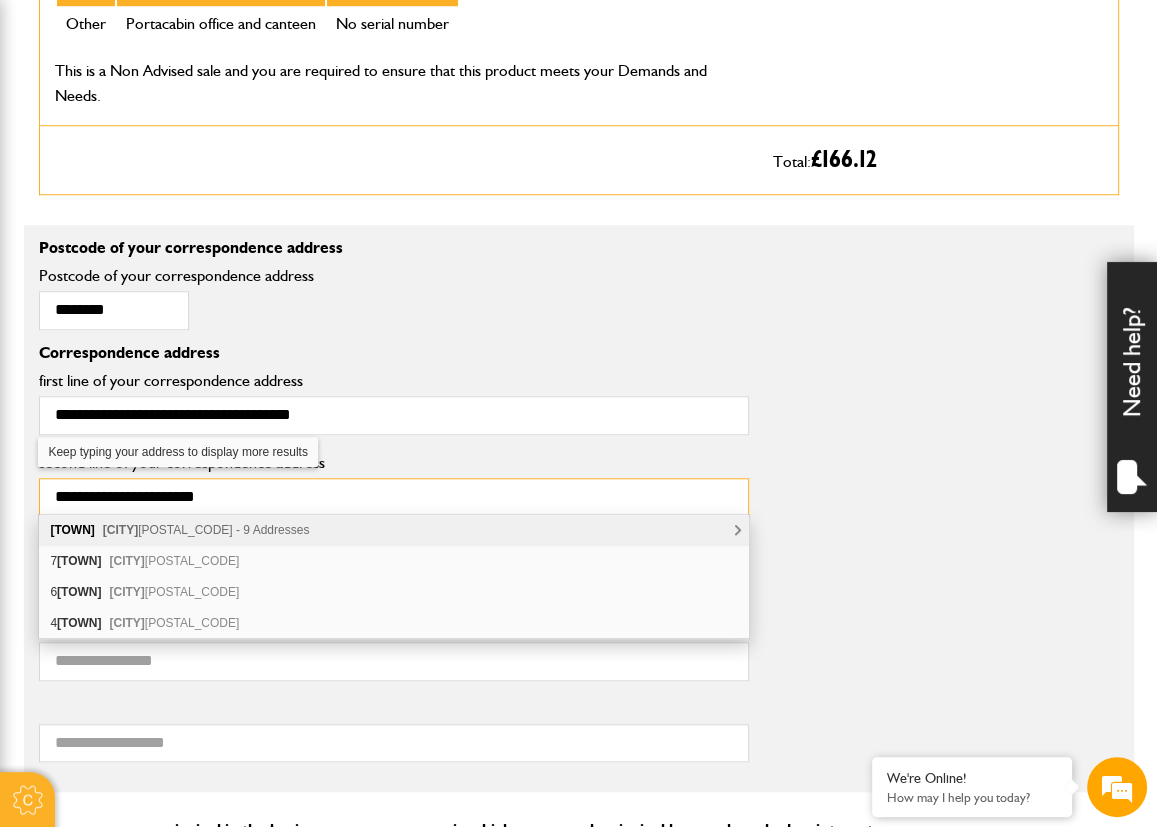 drag, startPoint x: 139, startPoint y: 489, endPoint x: 300, endPoint y: 494, distance: 161.07762 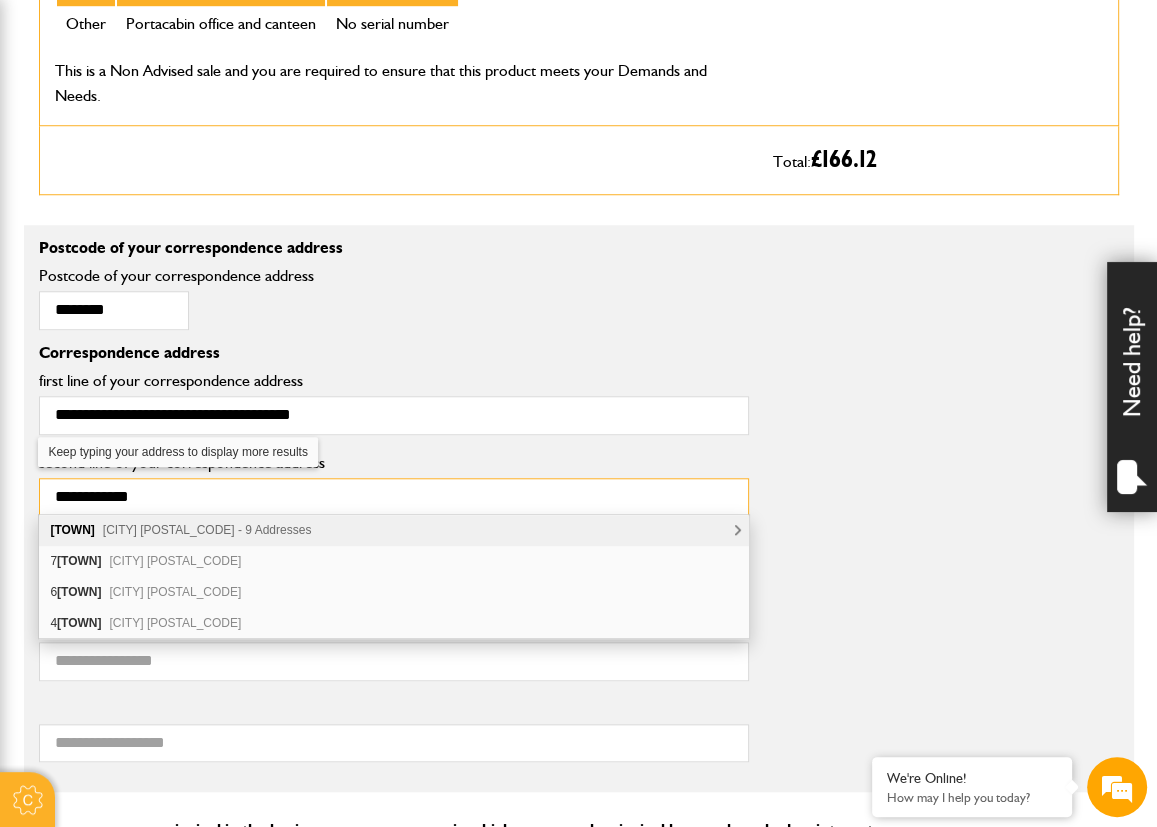 type on "**********" 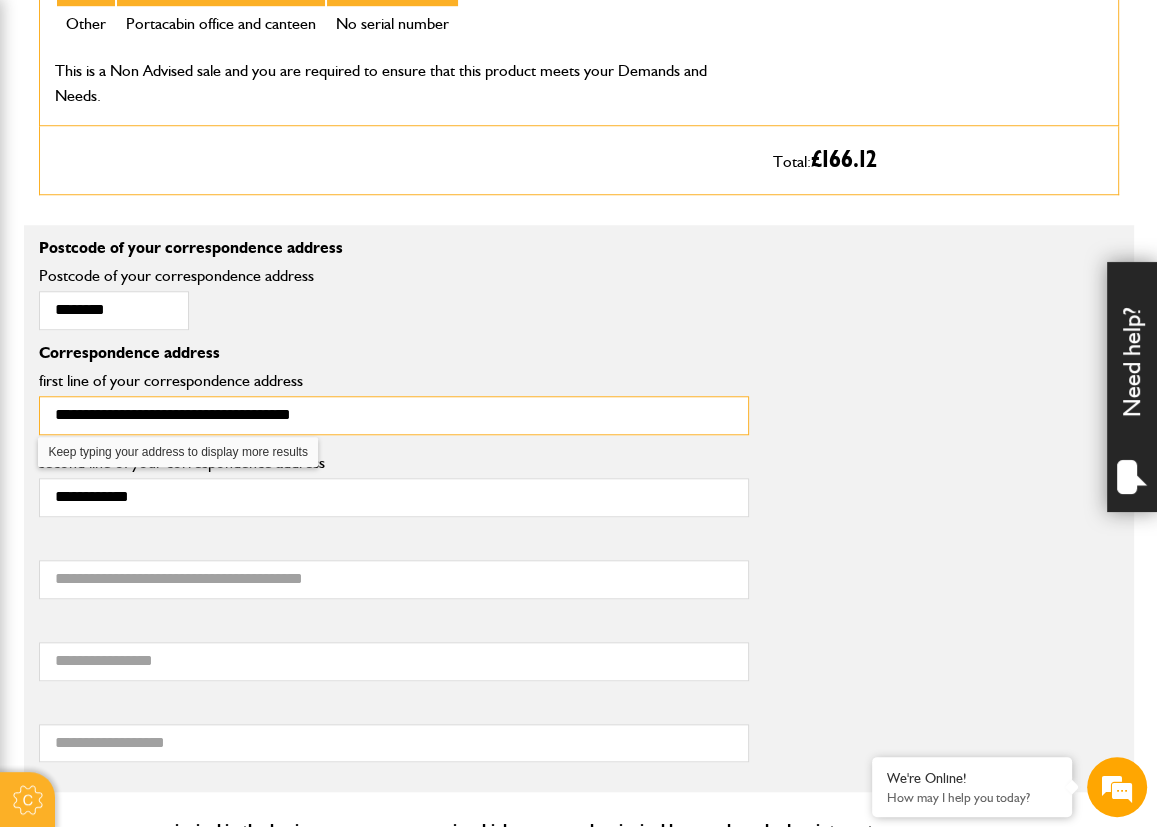 drag, startPoint x: 180, startPoint y: 411, endPoint x: 433, endPoint y: 414, distance: 253.01779 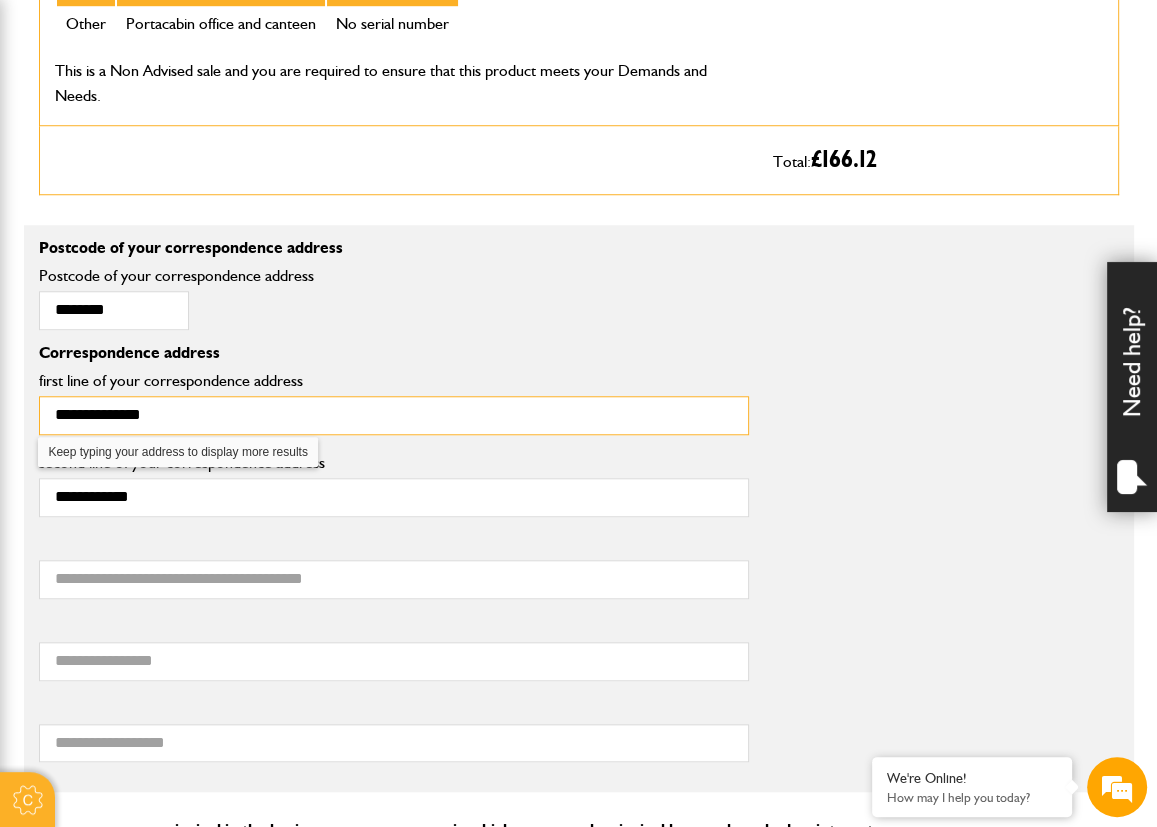 type on "**********" 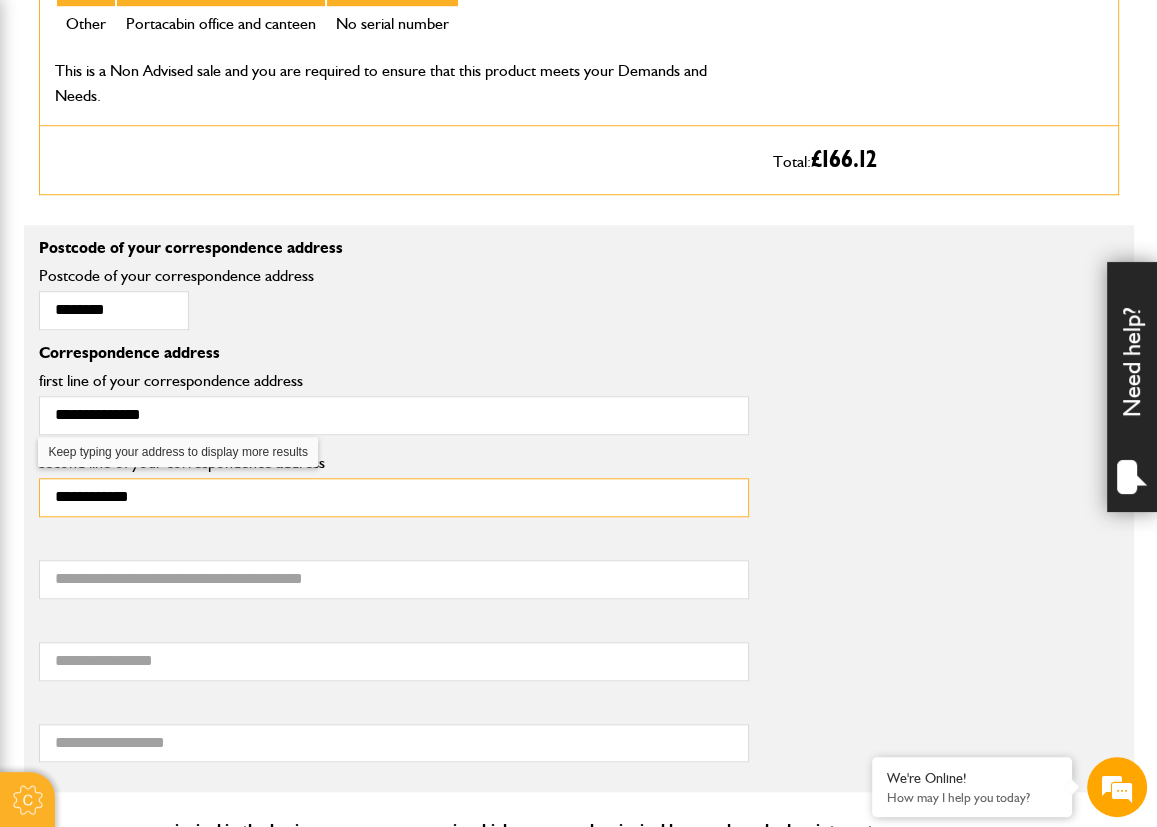 click on "**********" at bounding box center (394, 497) 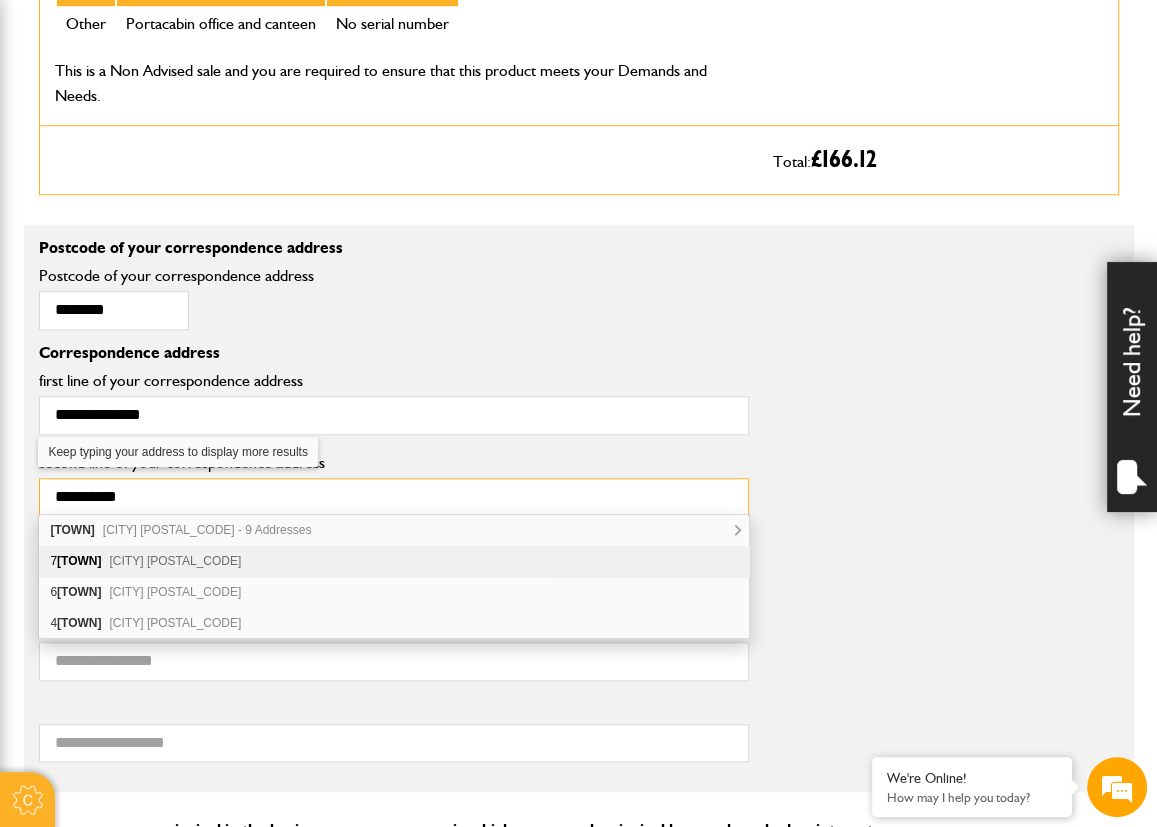 type on "**********" 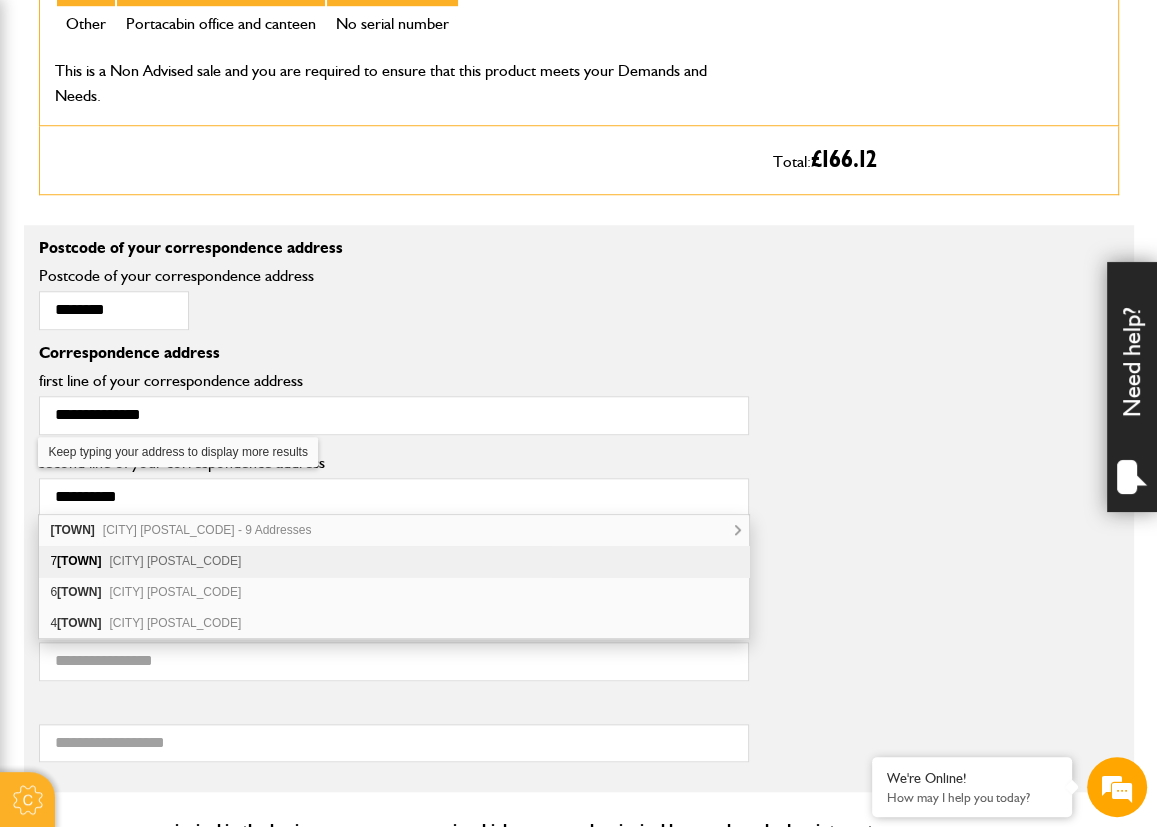 click on "third line of your correspondence address" at bounding box center [579, 573] 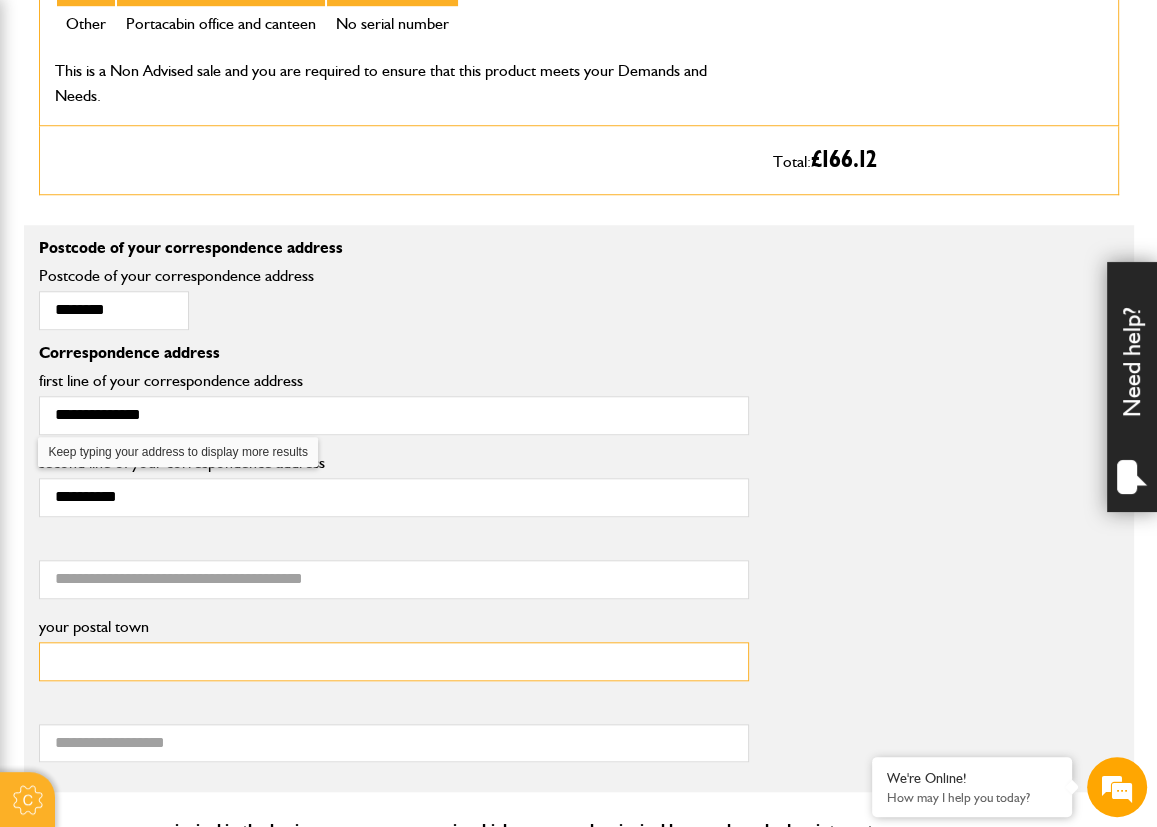click on "your postal town" at bounding box center [394, 661] 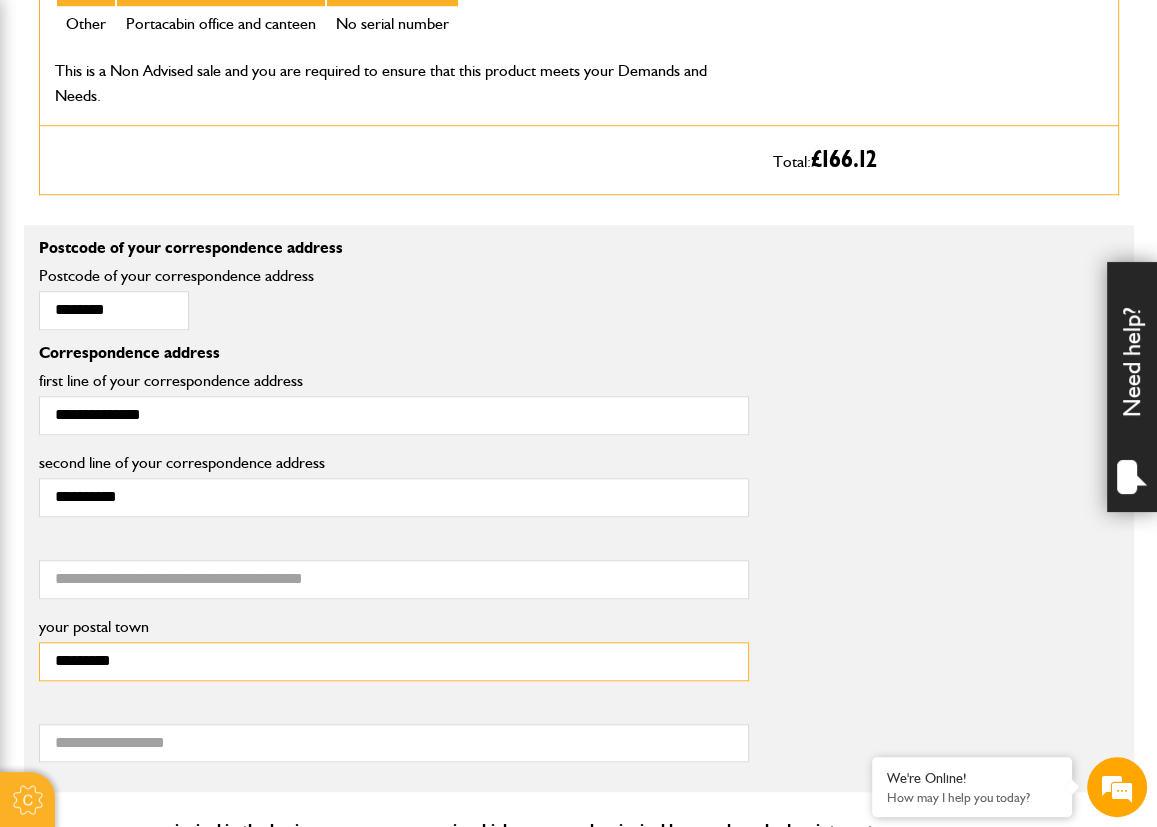 type on "*********" 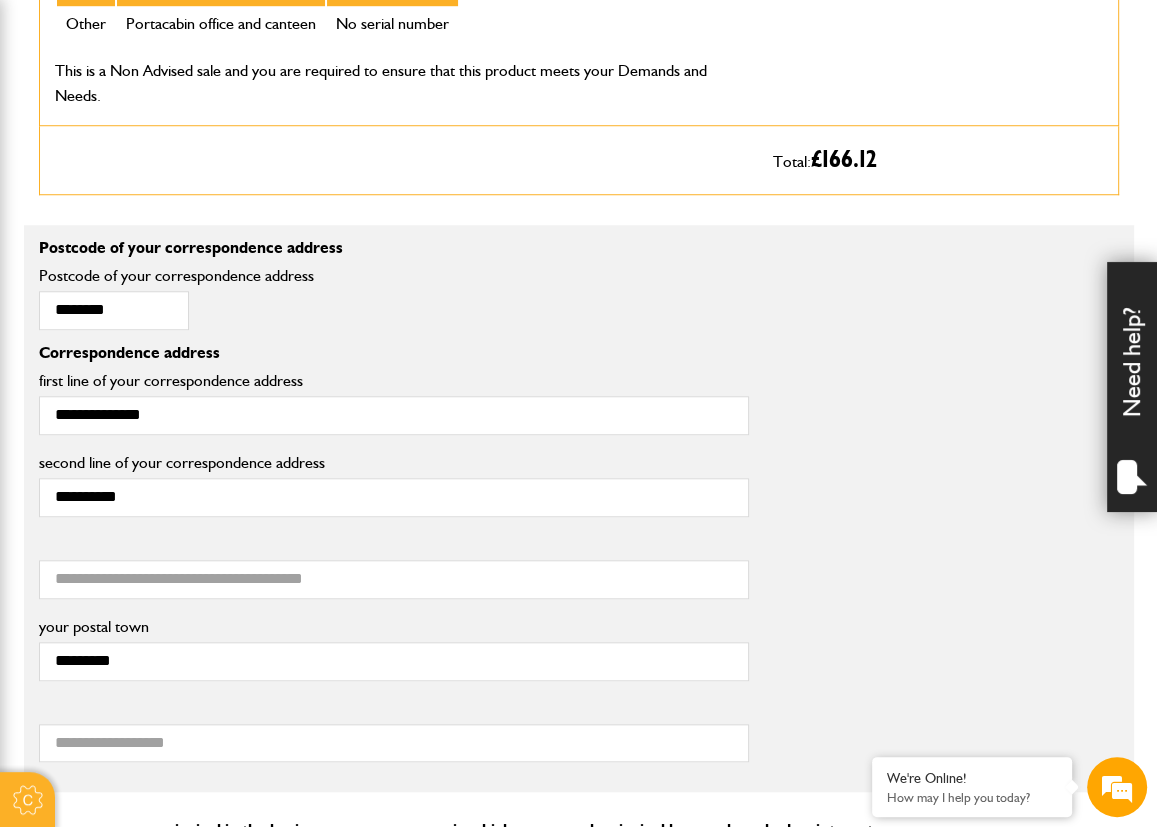 drag, startPoint x: 920, startPoint y: 504, endPoint x: 900, endPoint y: 507, distance: 20.22375 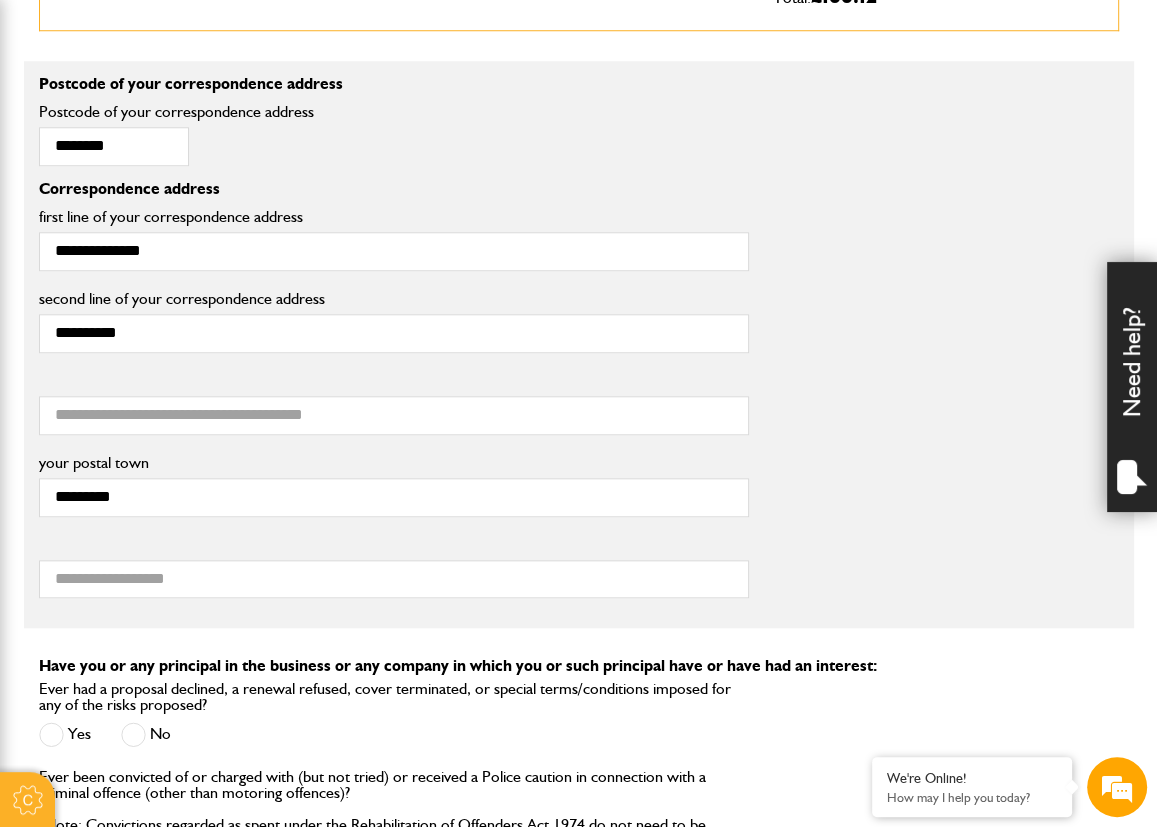 scroll, scrollTop: 1400, scrollLeft: 0, axis: vertical 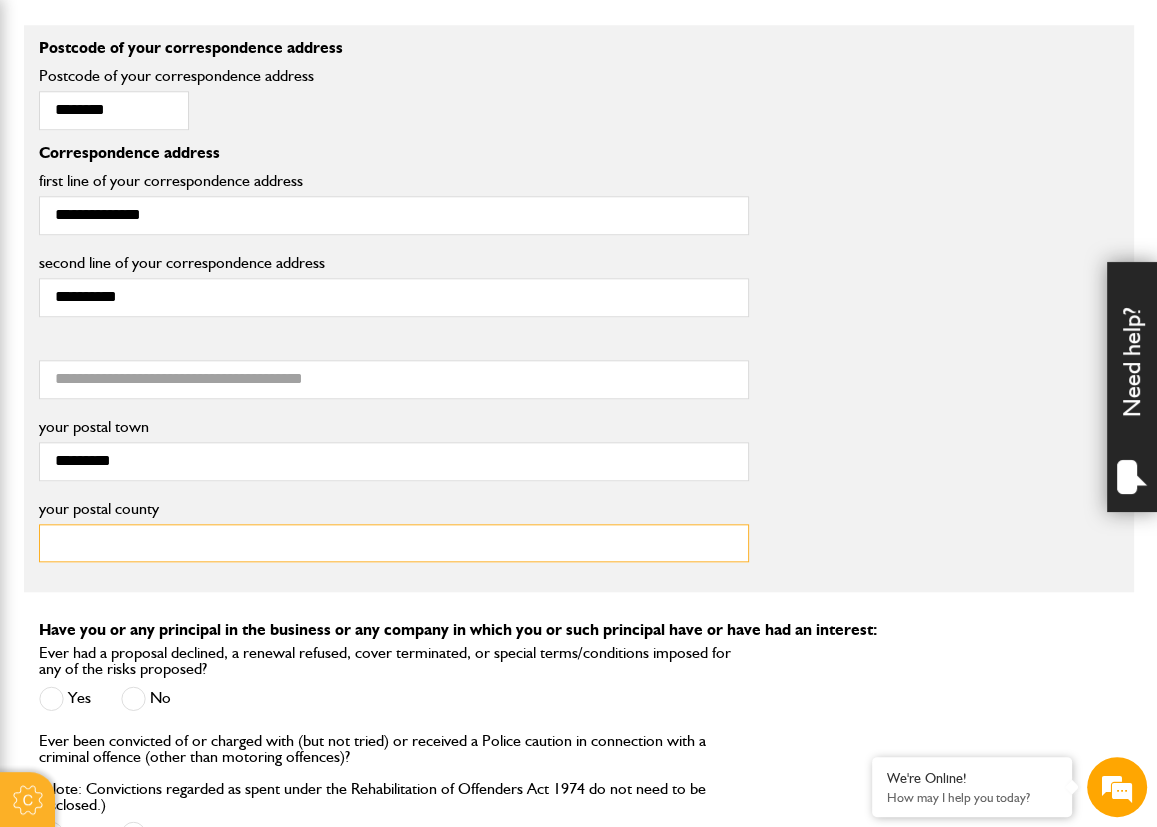 click on "your postal county" at bounding box center [394, 543] 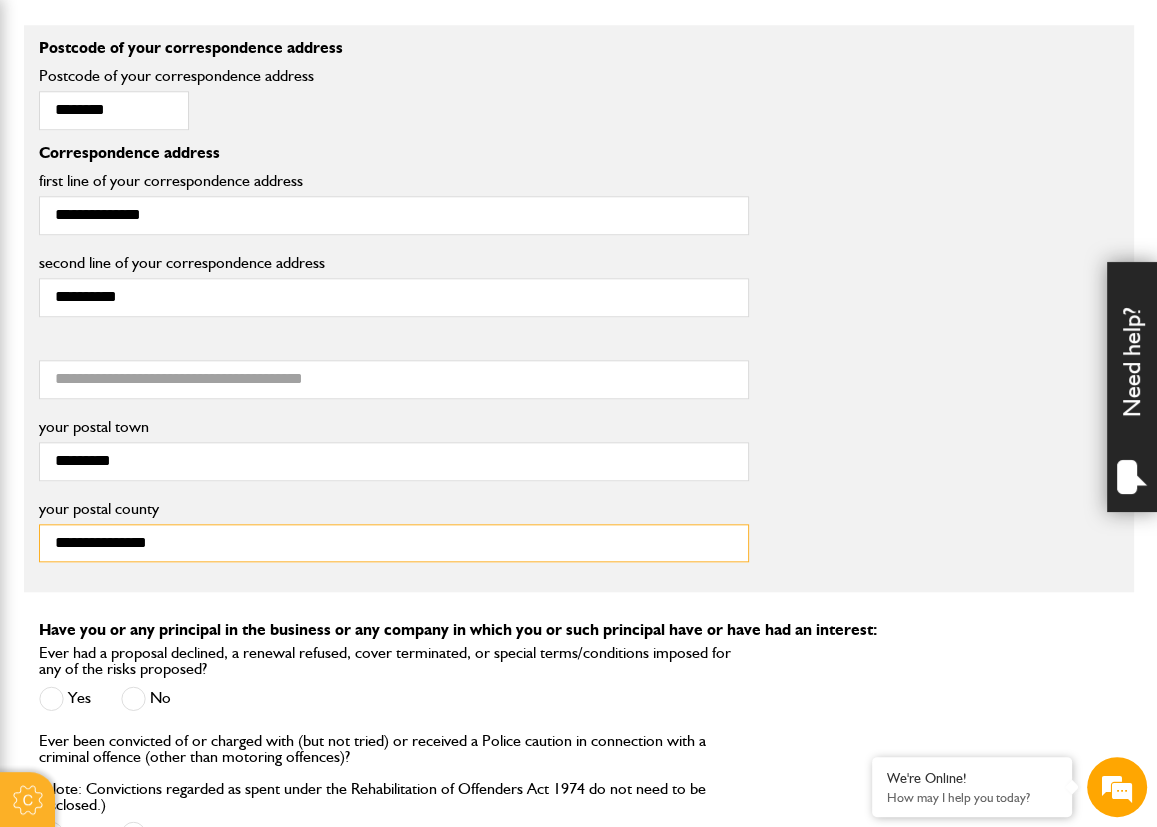 type on "**********" 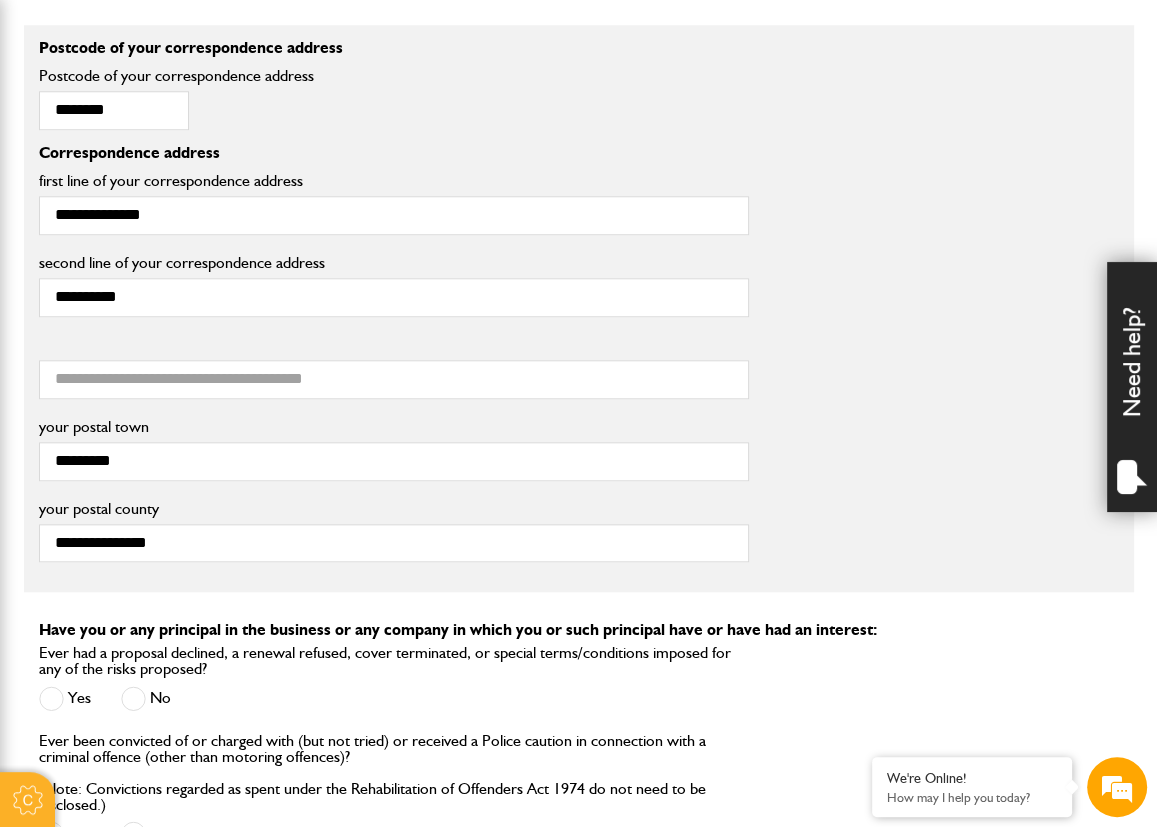 click on "**********" at bounding box center (579, 537) 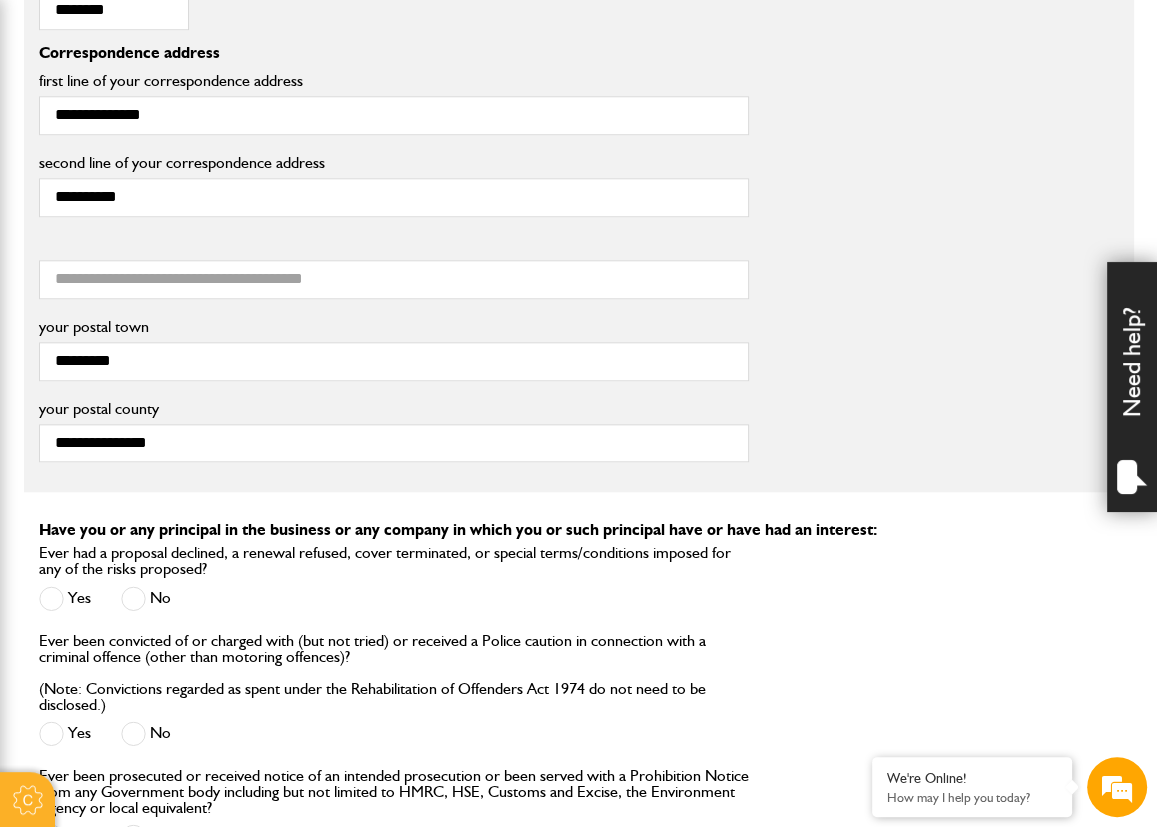 scroll, scrollTop: 1600, scrollLeft: 0, axis: vertical 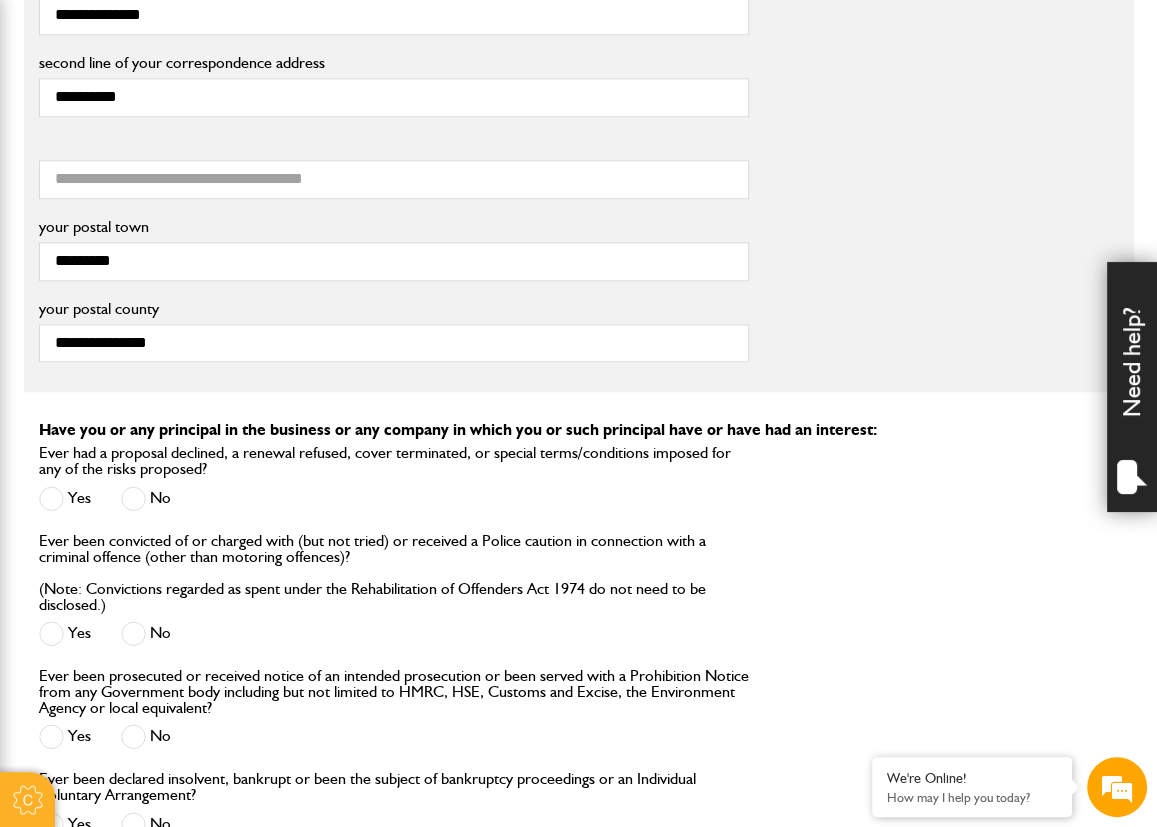 click at bounding box center (133, 498) 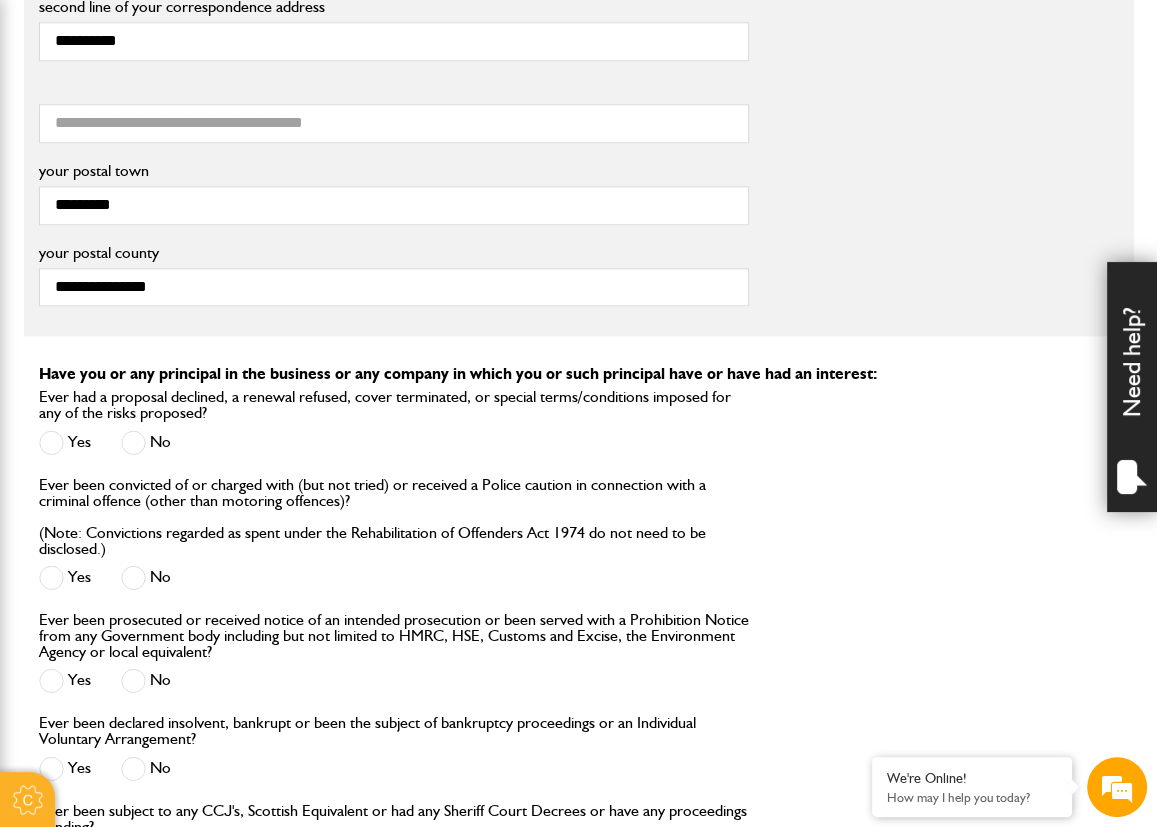 scroll, scrollTop: 1700, scrollLeft: 0, axis: vertical 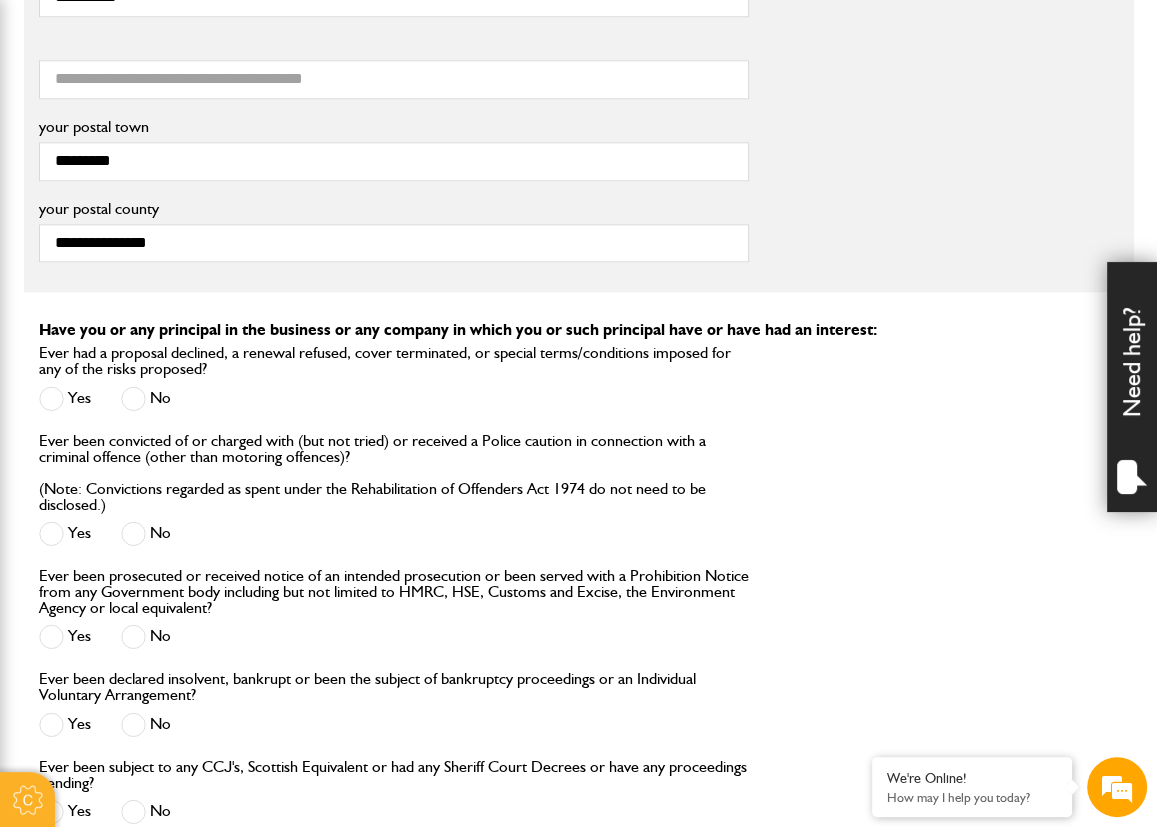 click at bounding box center [133, 533] 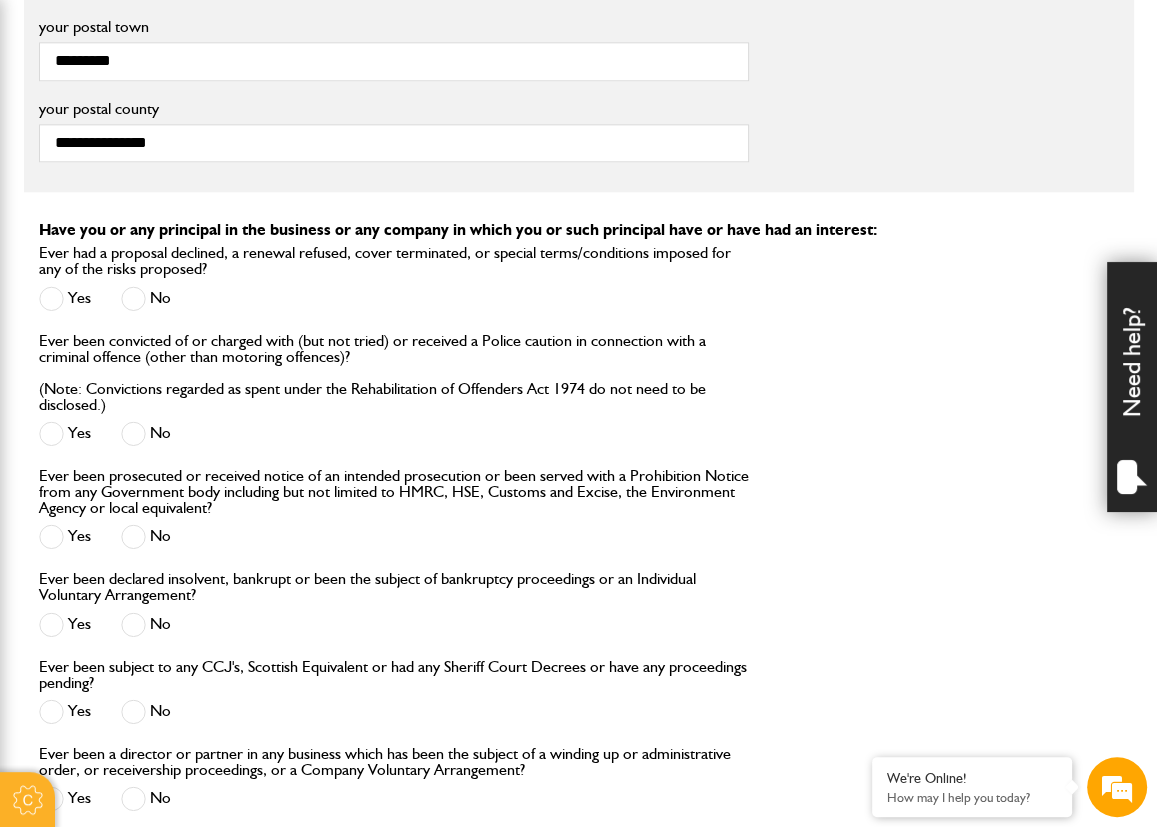 click at bounding box center [133, 624] 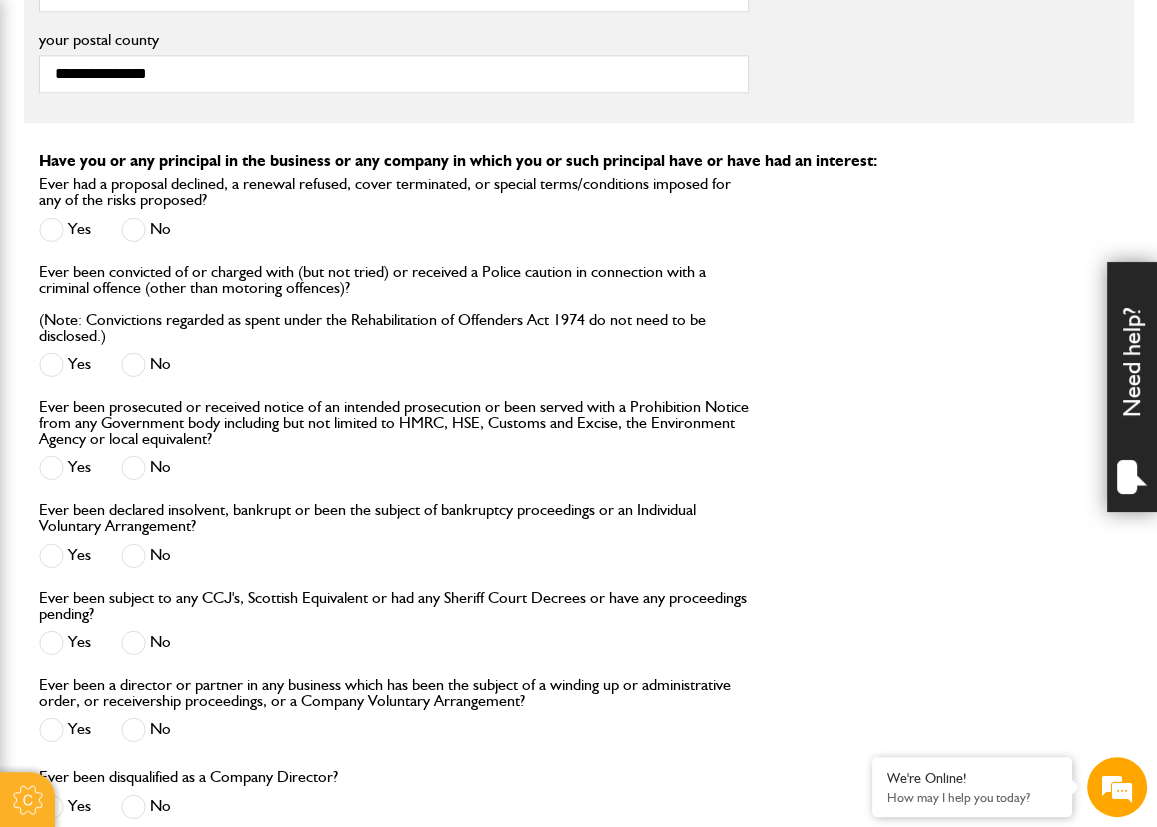 scroll, scrollTop: 1900, scrollLeft: 0, axis: vertical 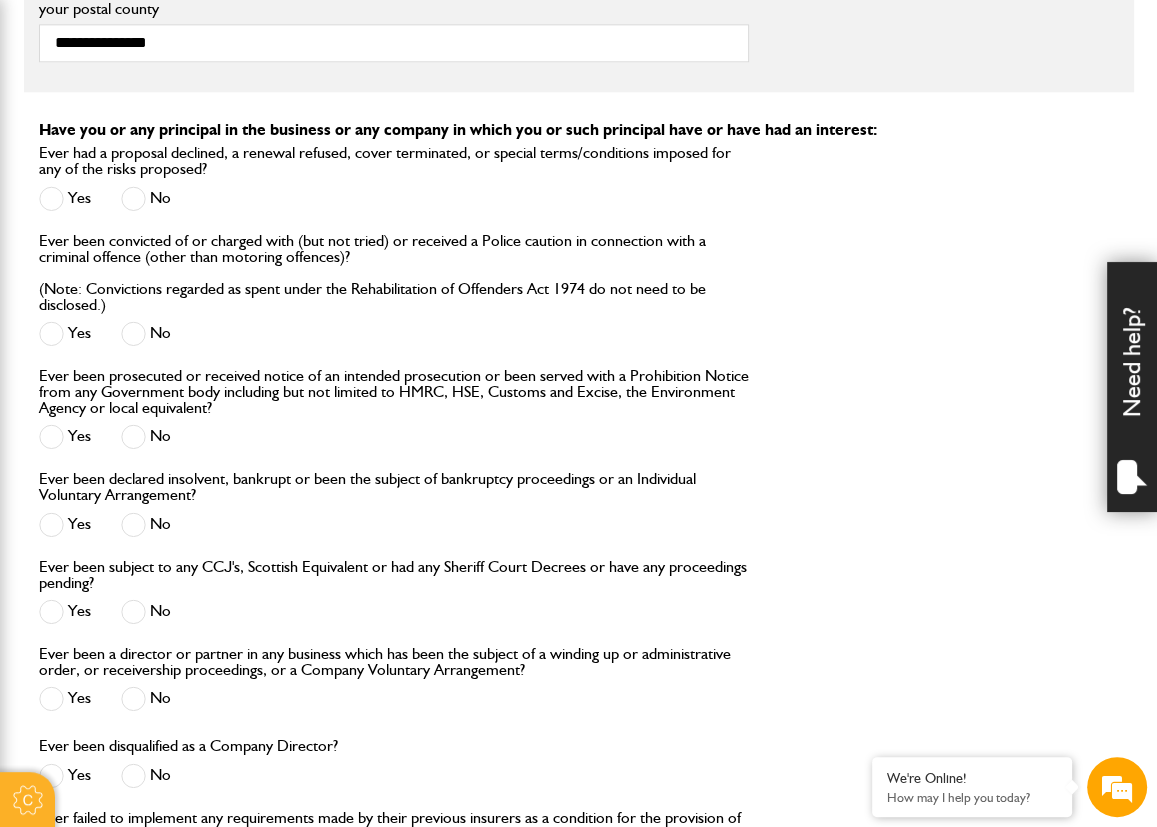 click at bounding box center (133, 611) 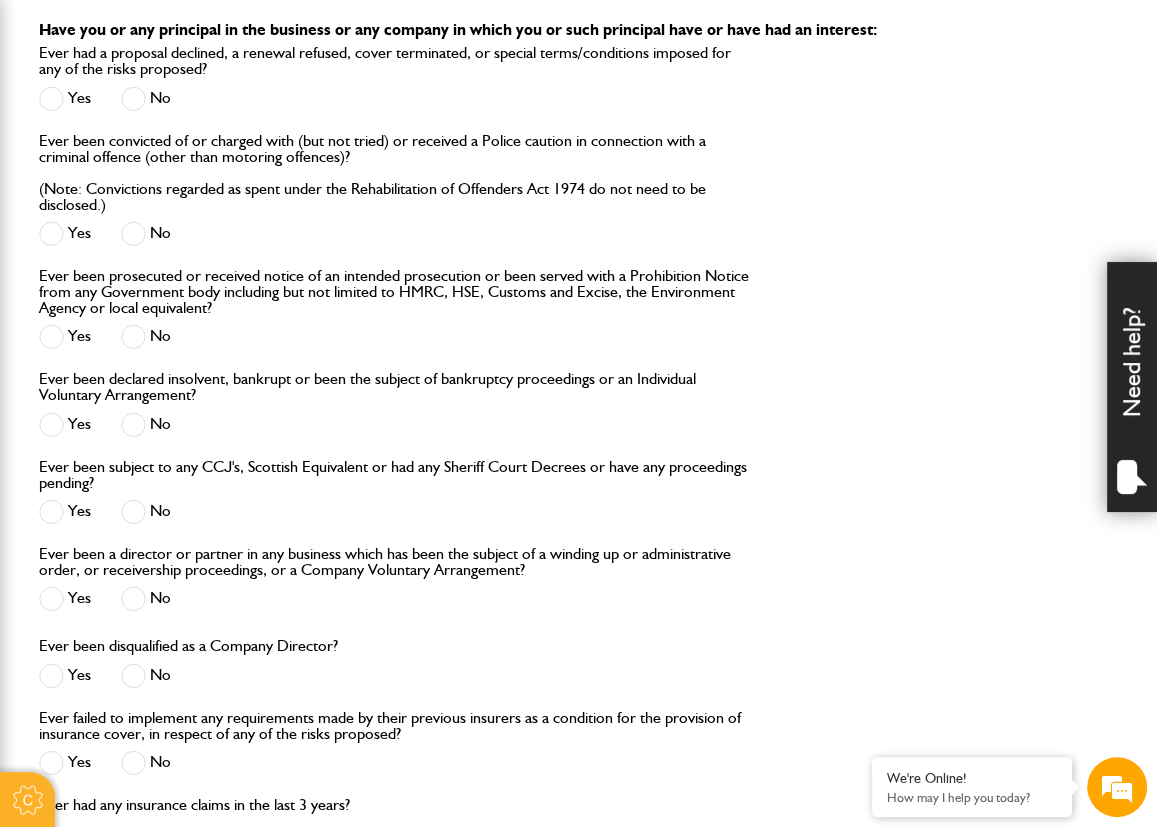 click at bounding box center [133, 598] 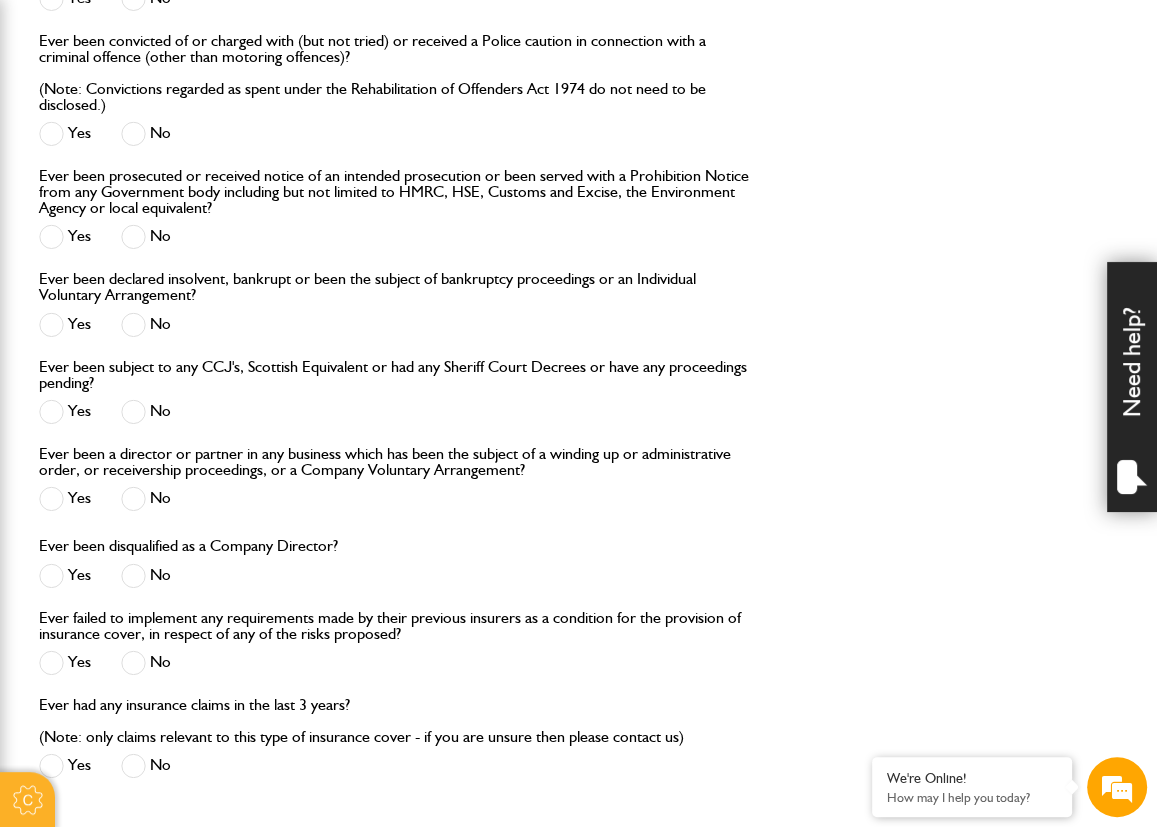 click at bounding box center (133, 575) 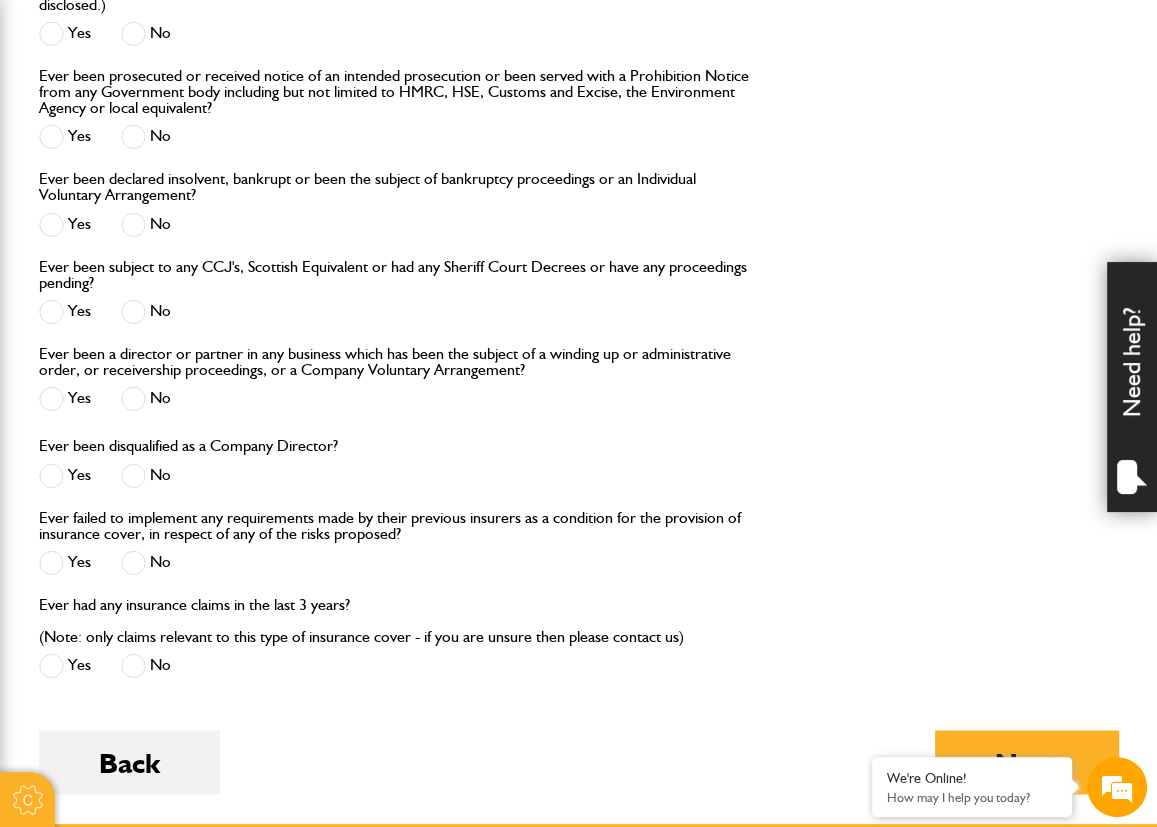 click at bounding box center (133, 562) 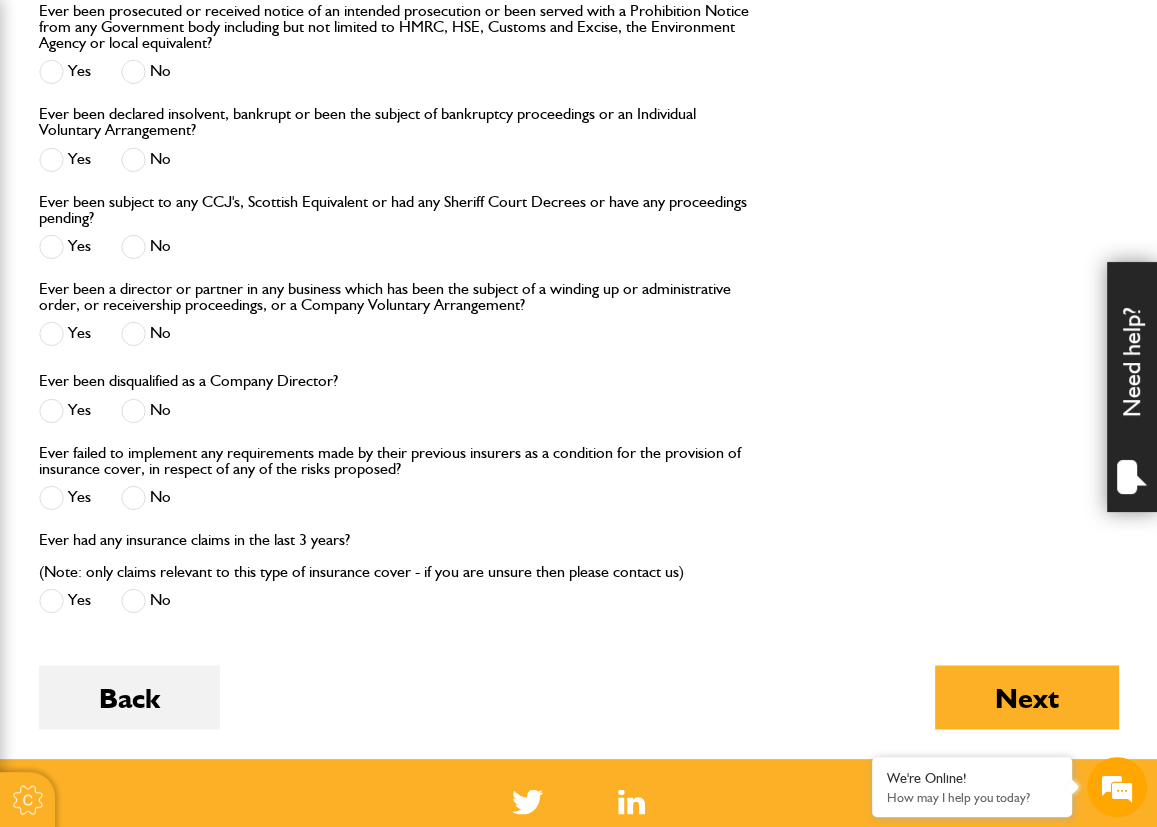 scroll, scrollTop: 2300, scrollLeft: 0, axis: vertical 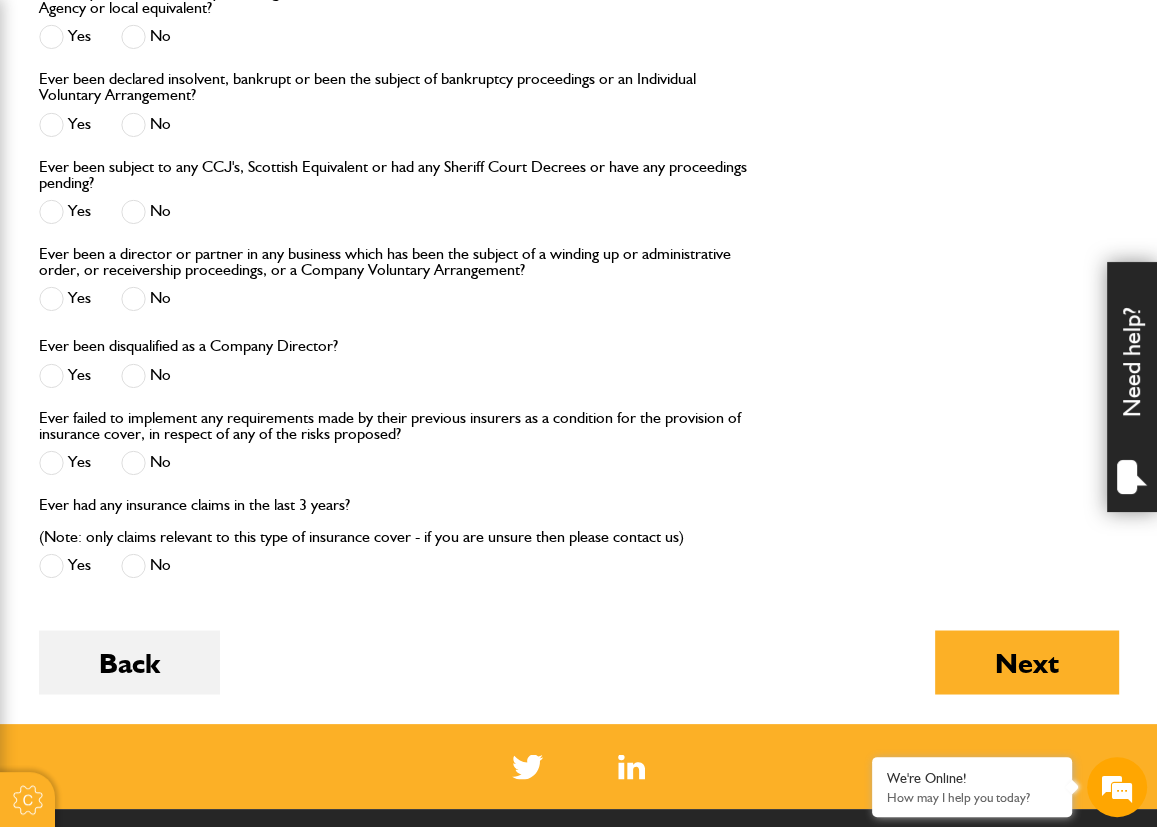 click at bounding box center [133, 565] 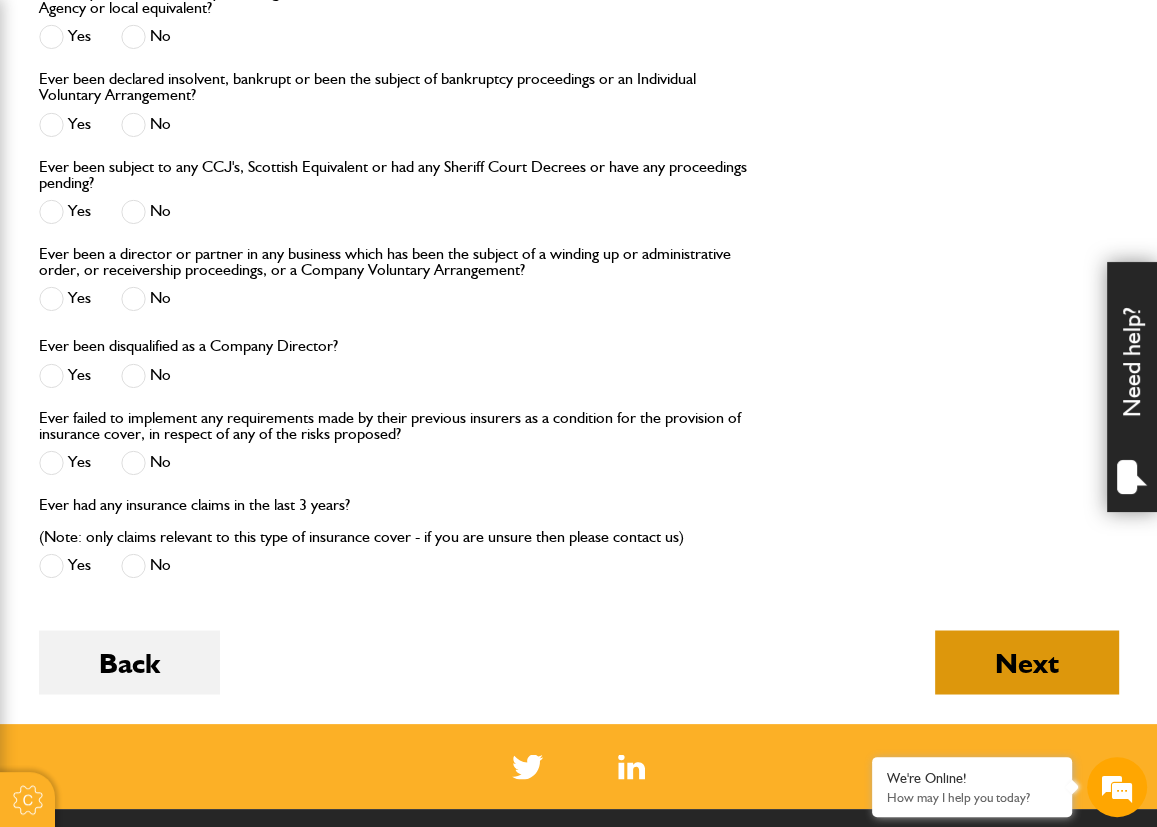 click on "Next" at bounding box center (1027, 662) 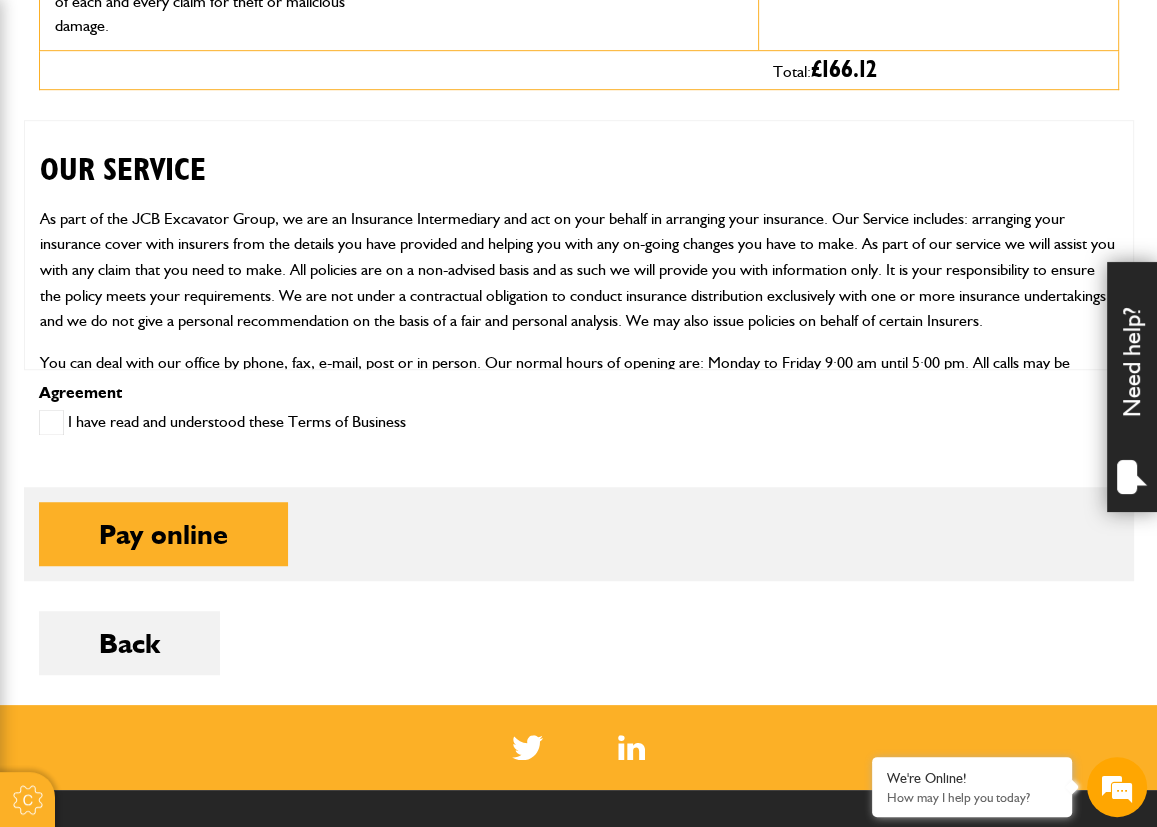 scroll, scrollTop: 900, scrollLeft: 0, axis: vertical 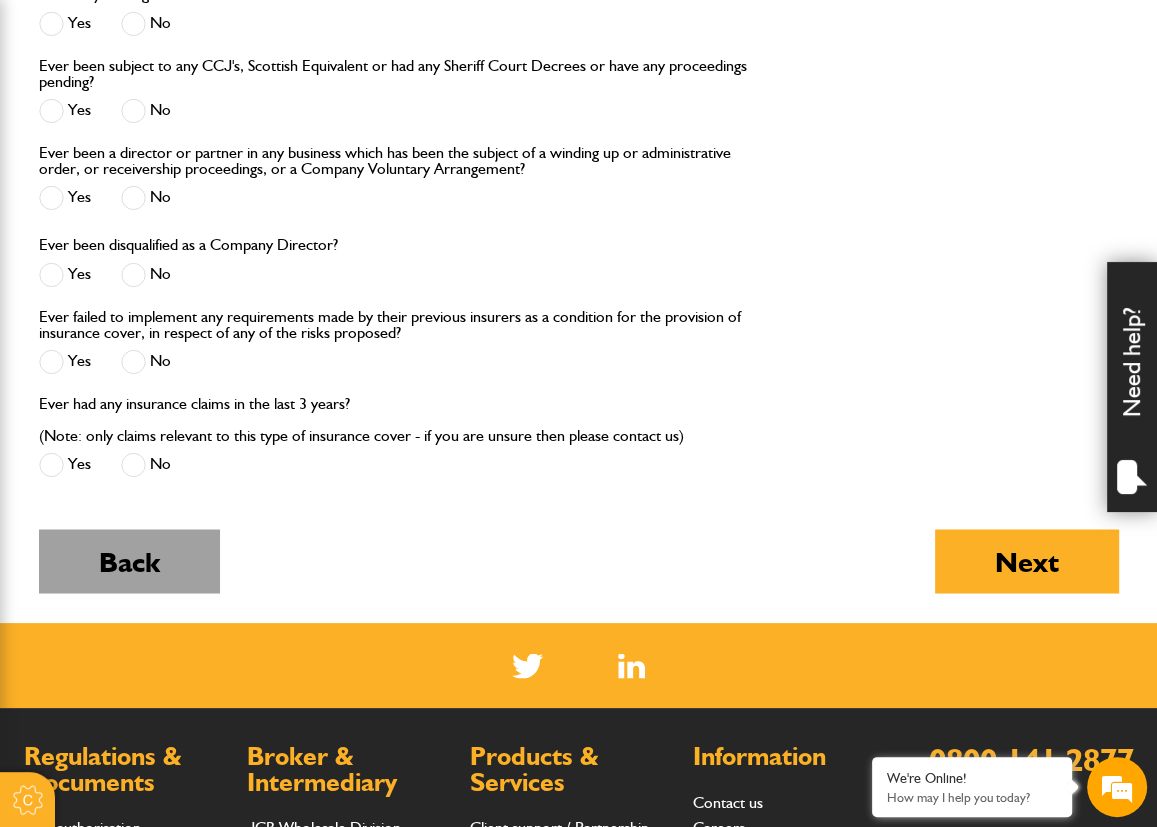 click on "Back" at bounding box center [129, 561] 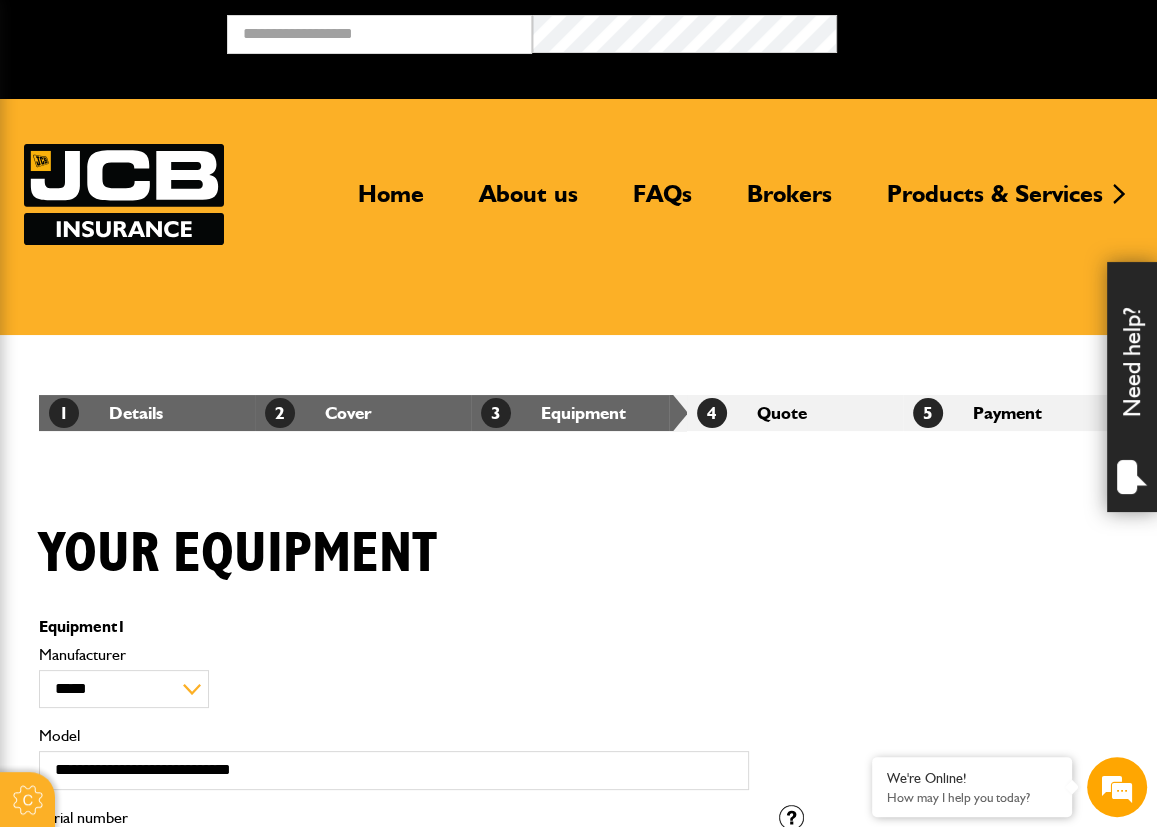 scroll, scrollTop: 600, scrollLeft: 0, axis: vertical 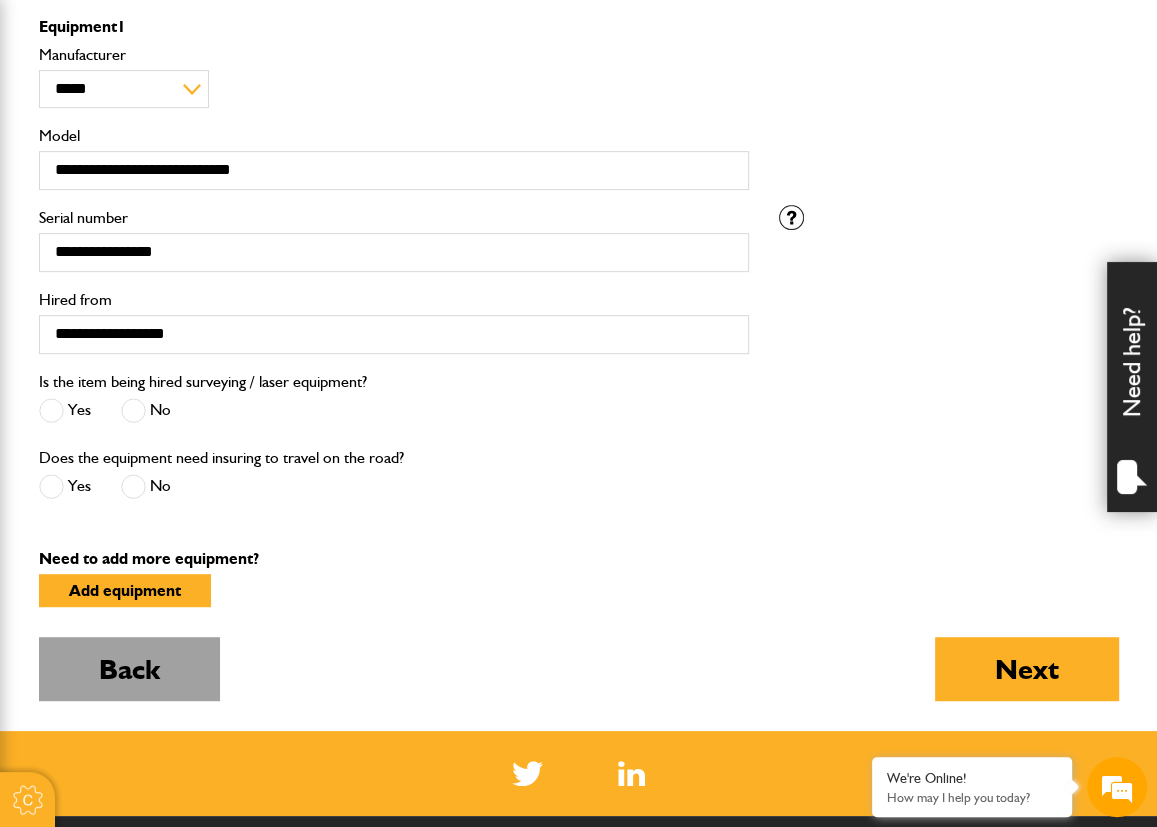 click on "Back" at bounding box center [129, 669] 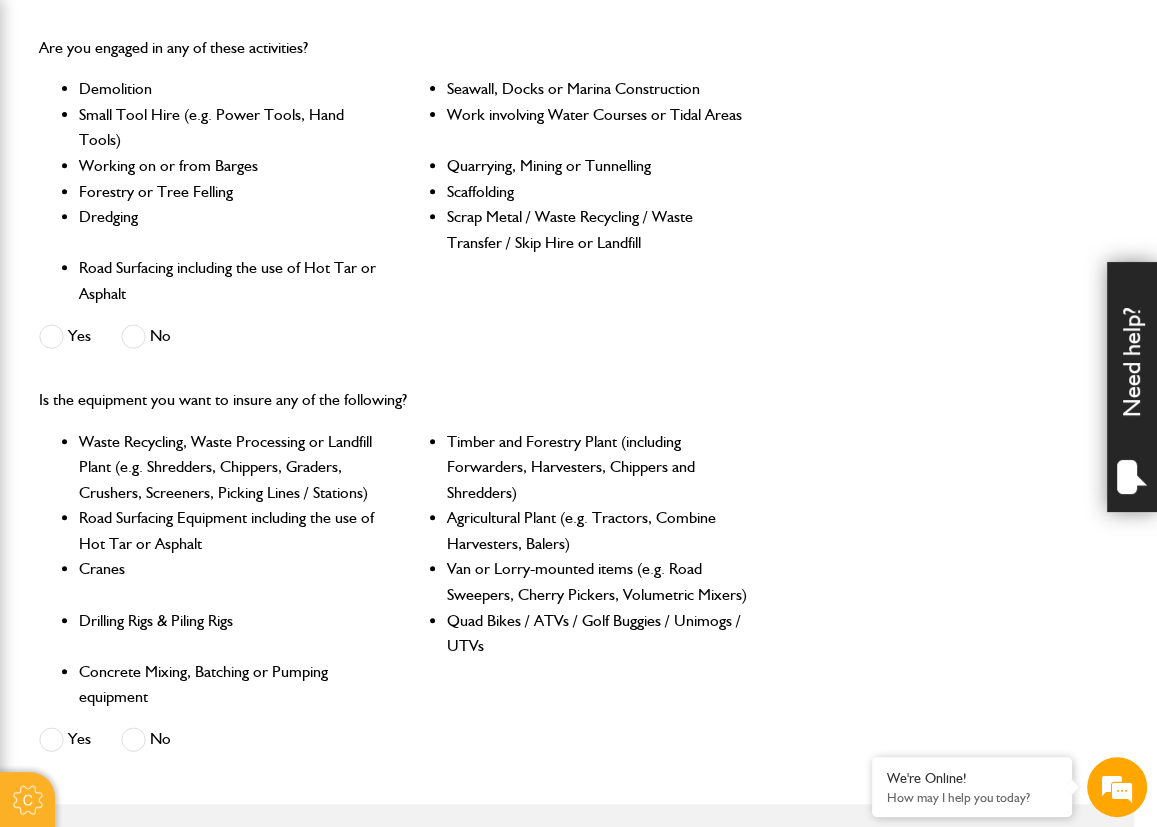 scroll, scrollTop: 1300, scrollLeft: 0, axis: vertical 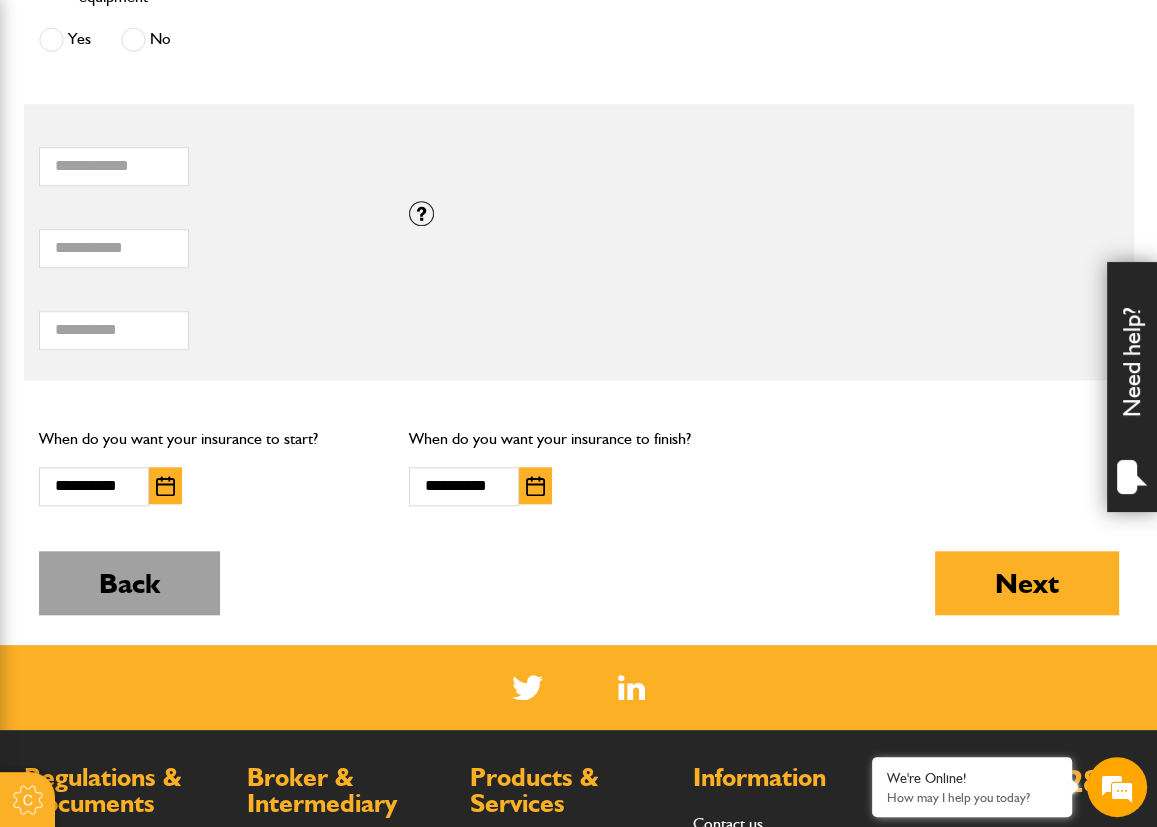 click on "Back" at bounding box center (129, 583) 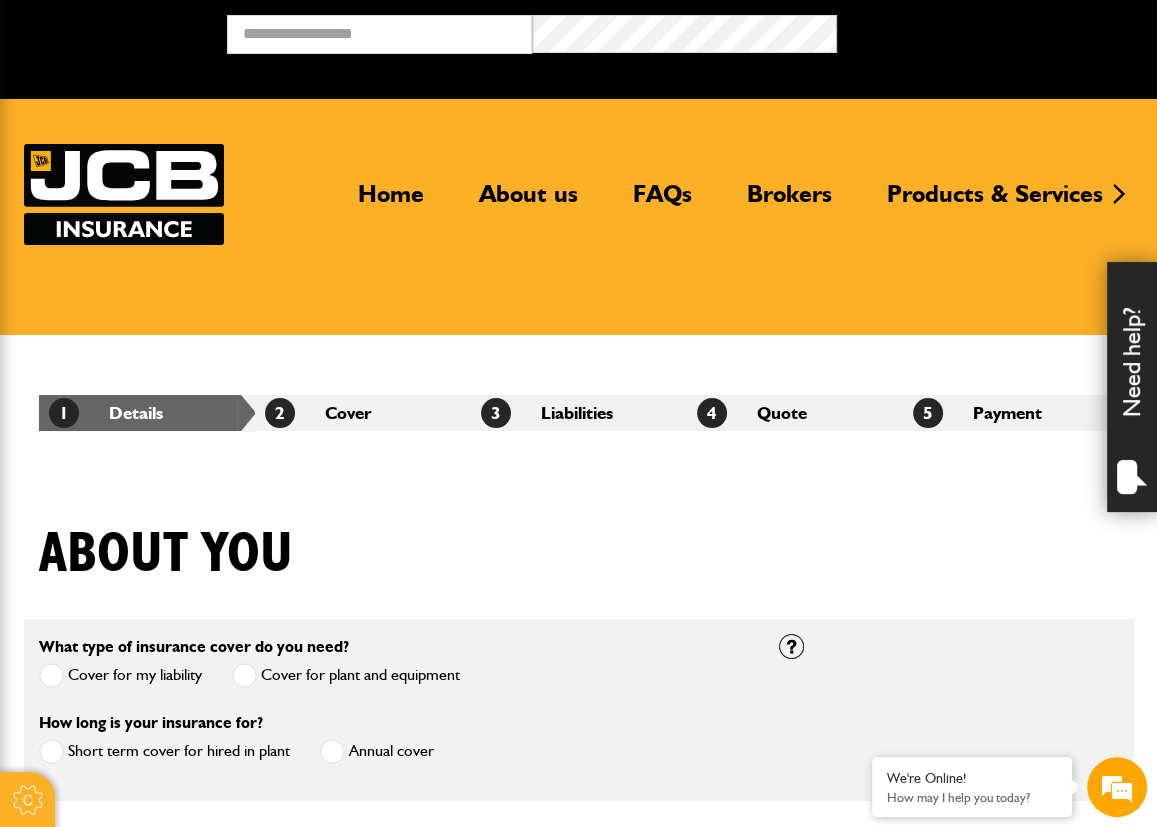 scroll, scrollTop: 600, scrollLeft: 0, axis: vertical 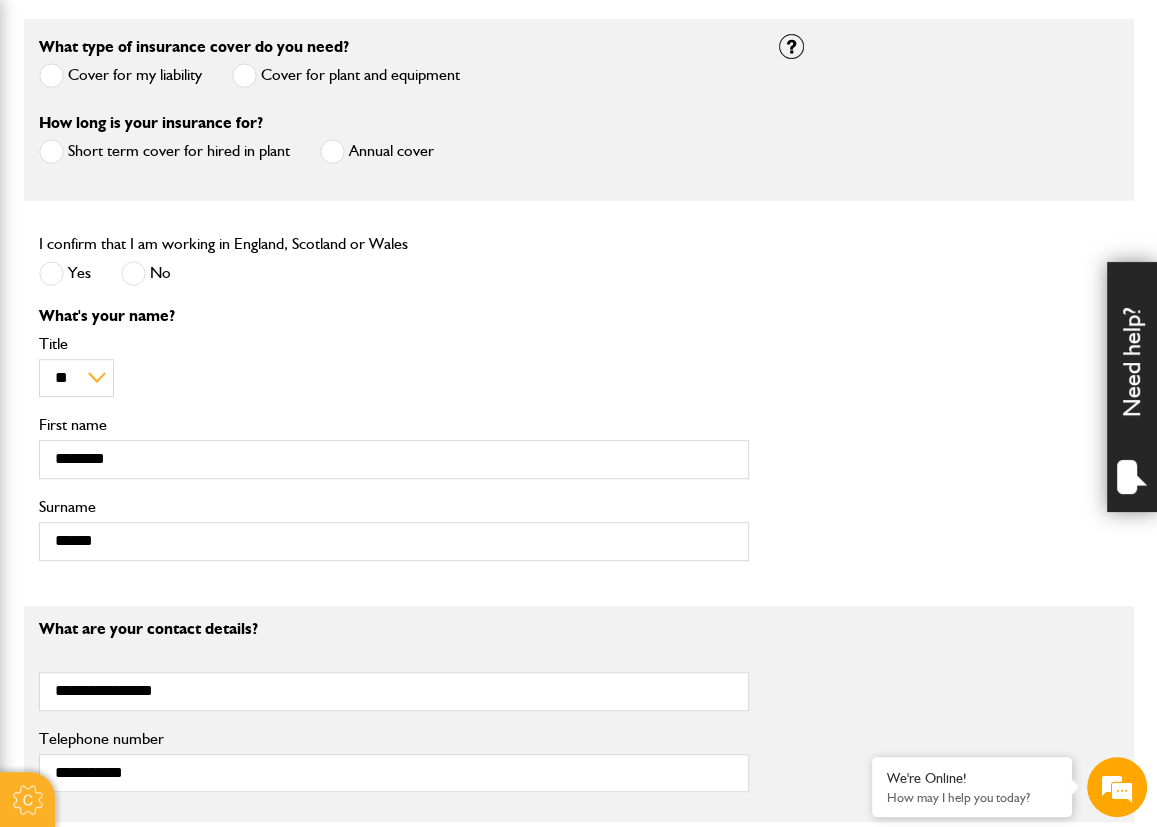 click at bounding box center (332, 151) 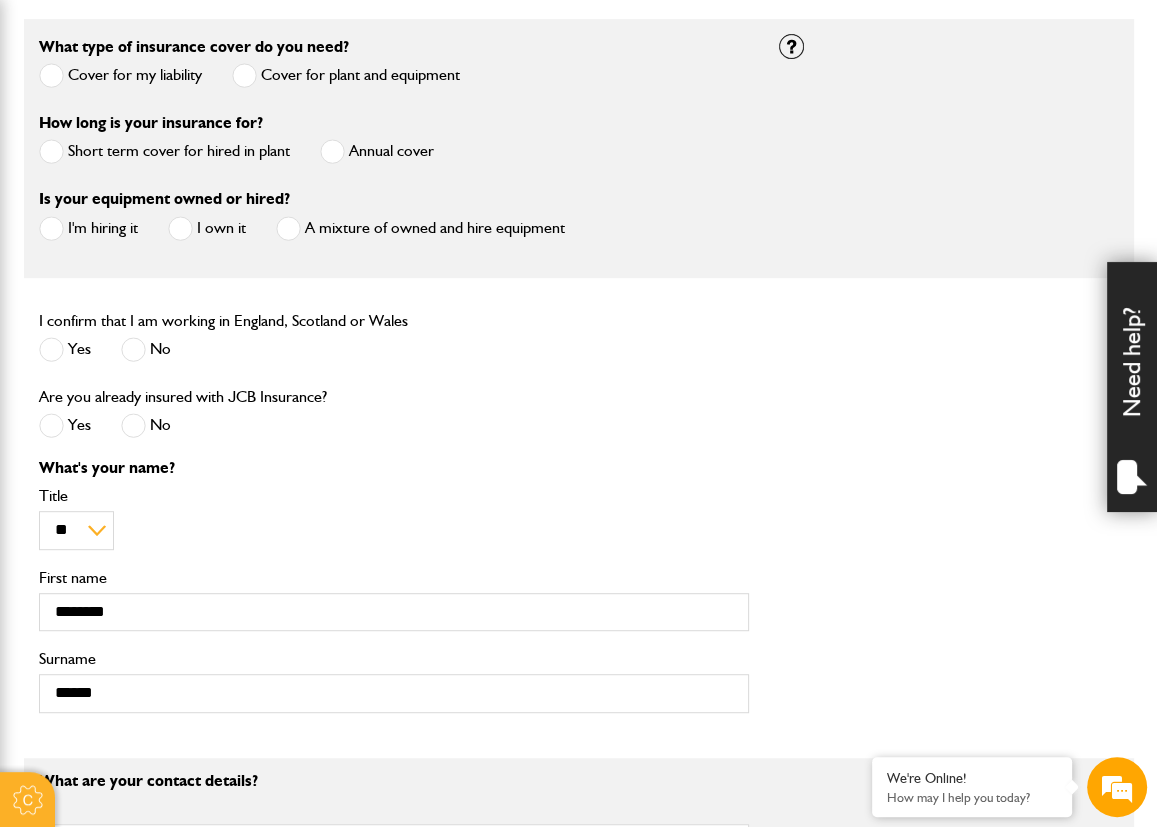 click at bounding box center (51, 228) 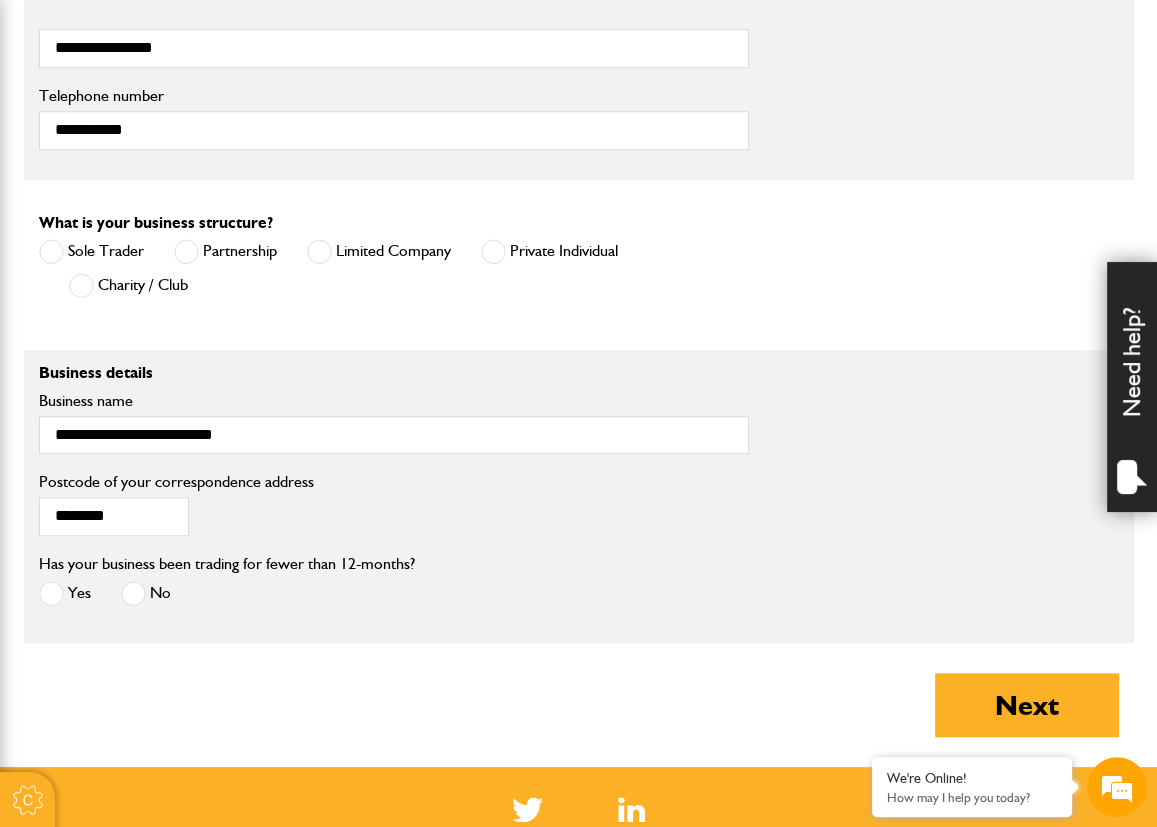 scroll, scrollTop: 1400, scrollLeft: 0, axis: vertical 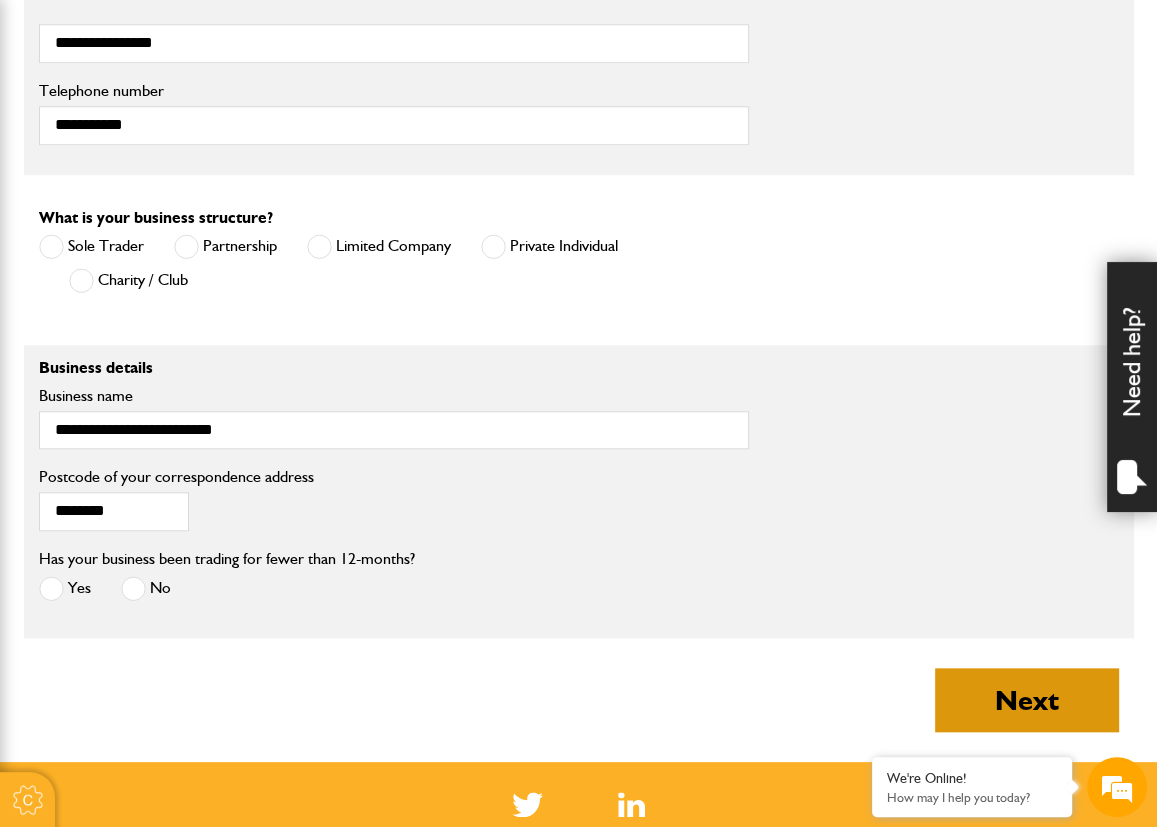 click on "Next" at bounding box center [1027, 700] 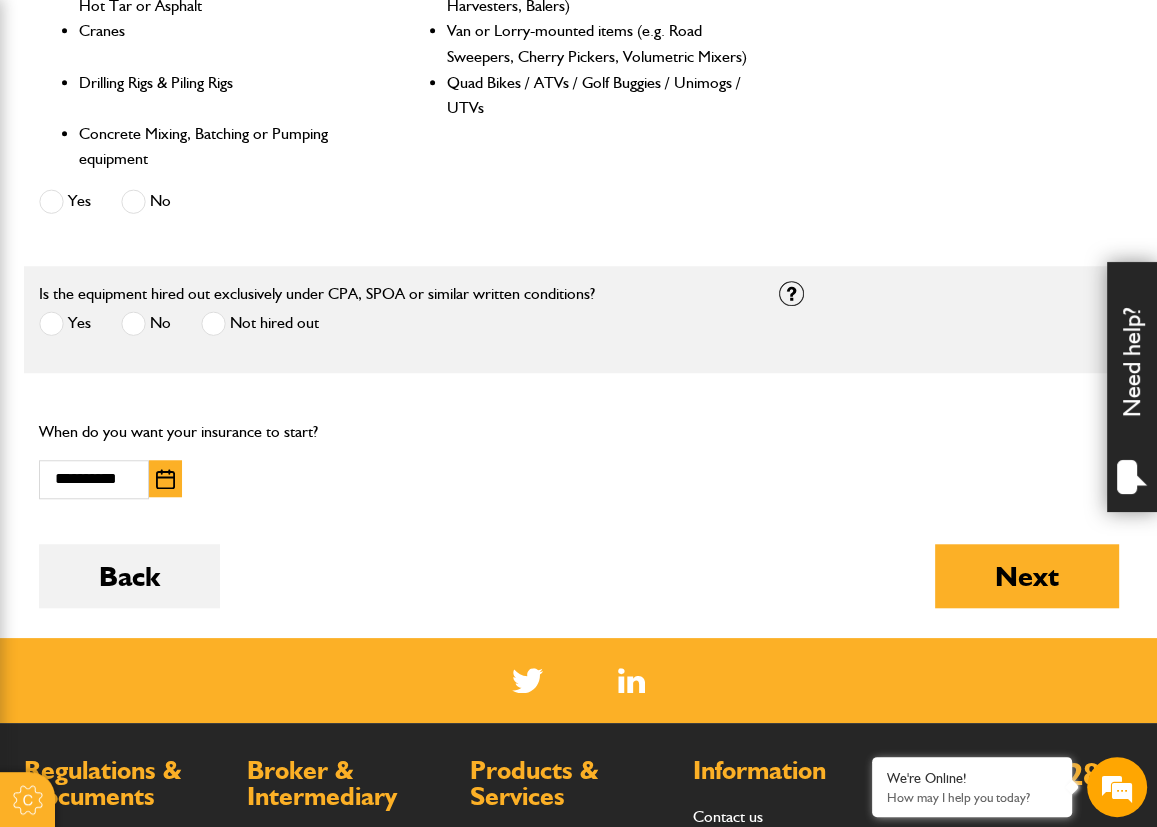 scroll, scrollTop: 1300, scrollLeft: 0, axis: vertical 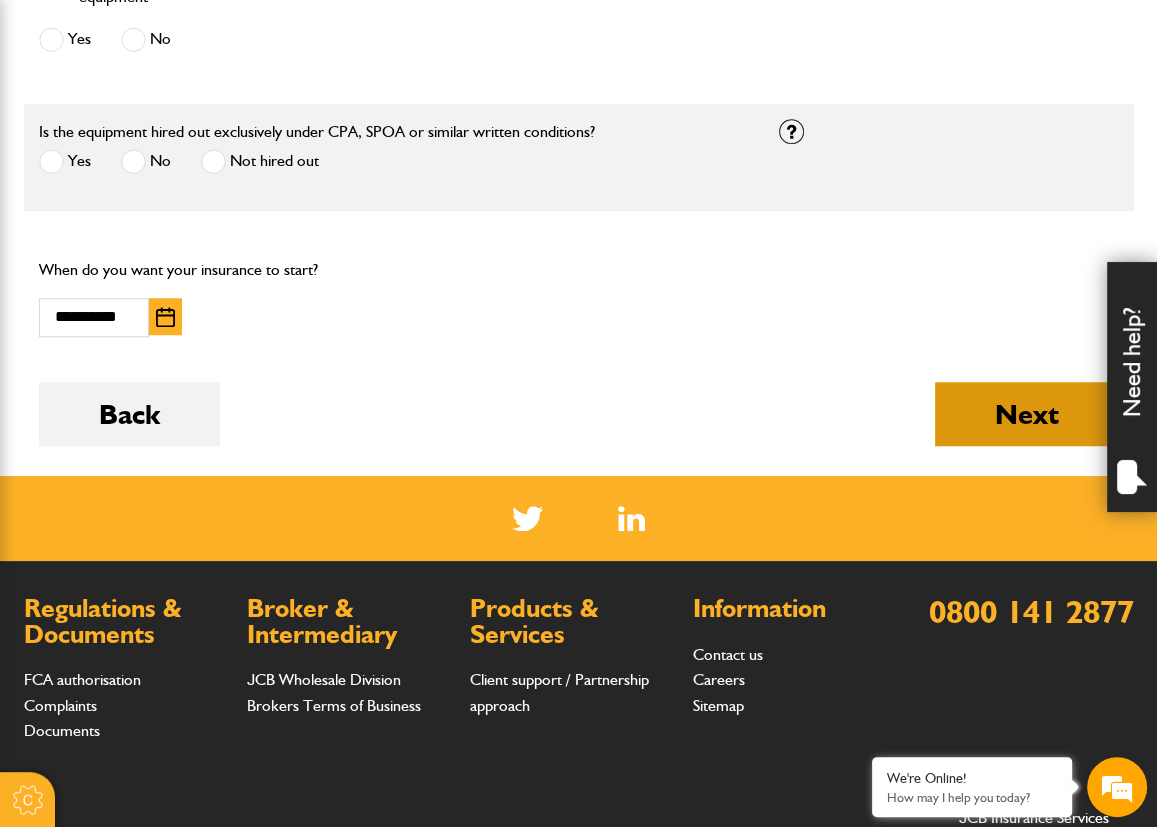 click on "Next" at bounding box center [1027, 414] 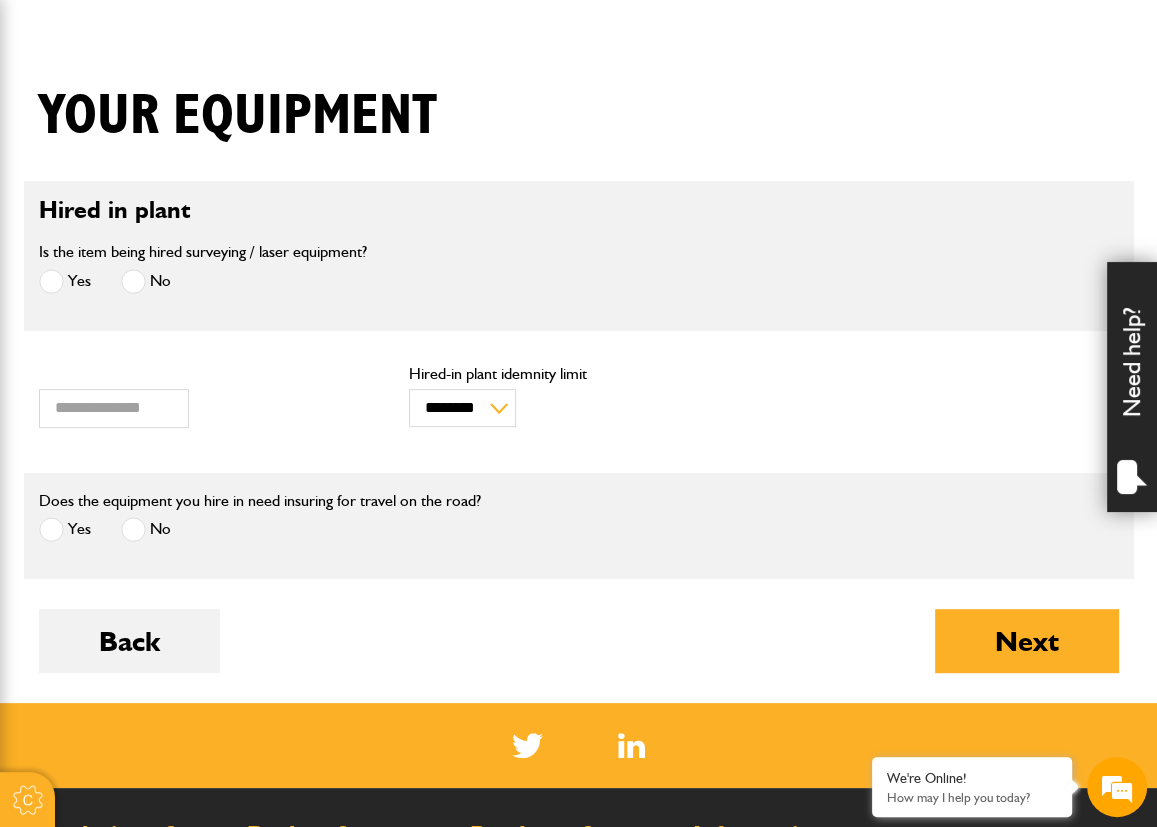 scroll, scrollTop: 500, scrollLeft: 0, axis: vertical 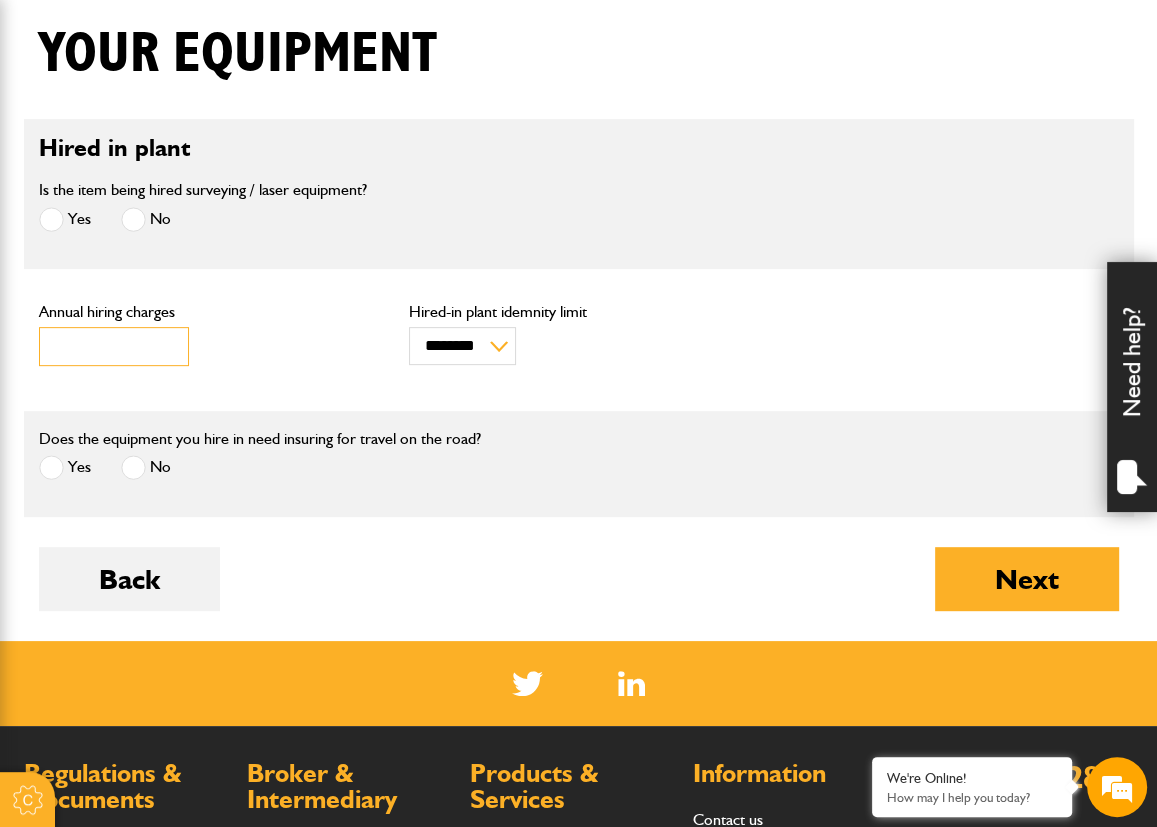 drag, startPoint x: 99, startPoint y: 346, endPoint x: -8, endPoint y: 325, distance: 109.041275 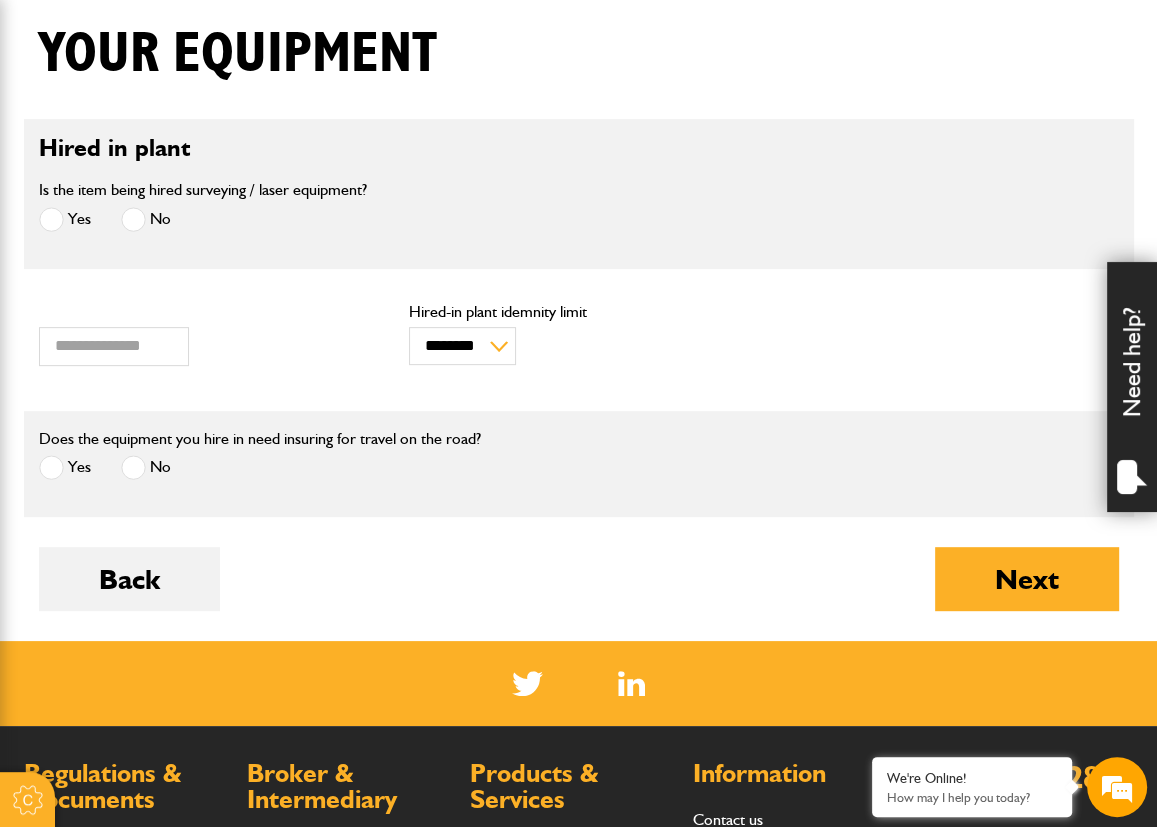 click on "********
********
Hired-in plant idemnity limit" at bounding box center (579, 334) 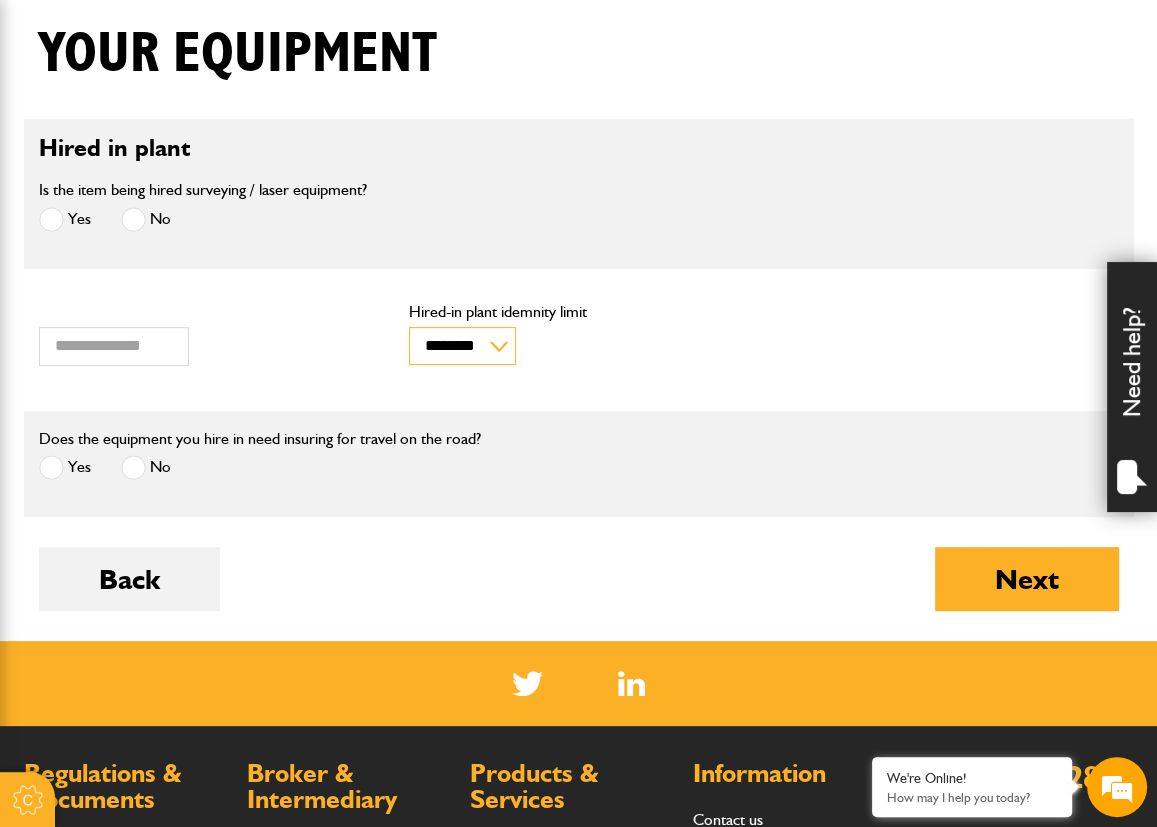 click on "********
********" at bounding box center [462, 346] 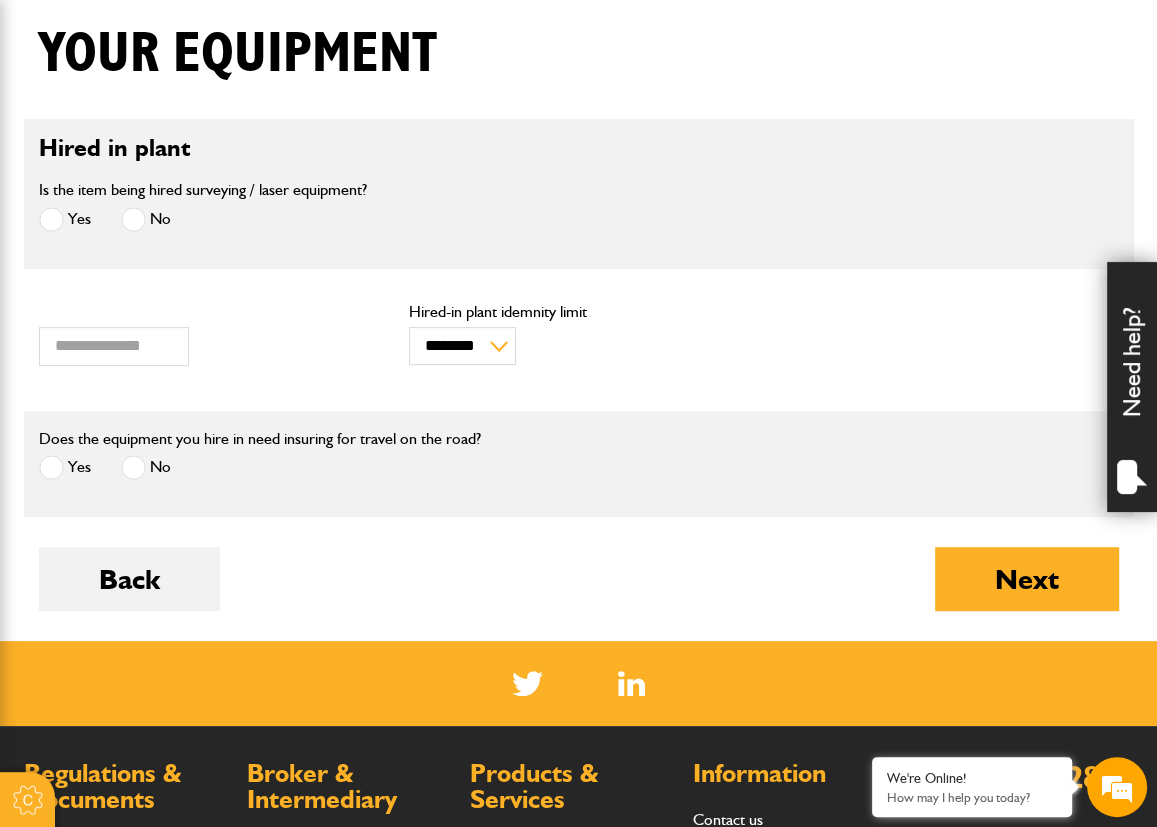 click on "********
********
Hired-in plant idemnity limit" at bounding box center [579, 334] 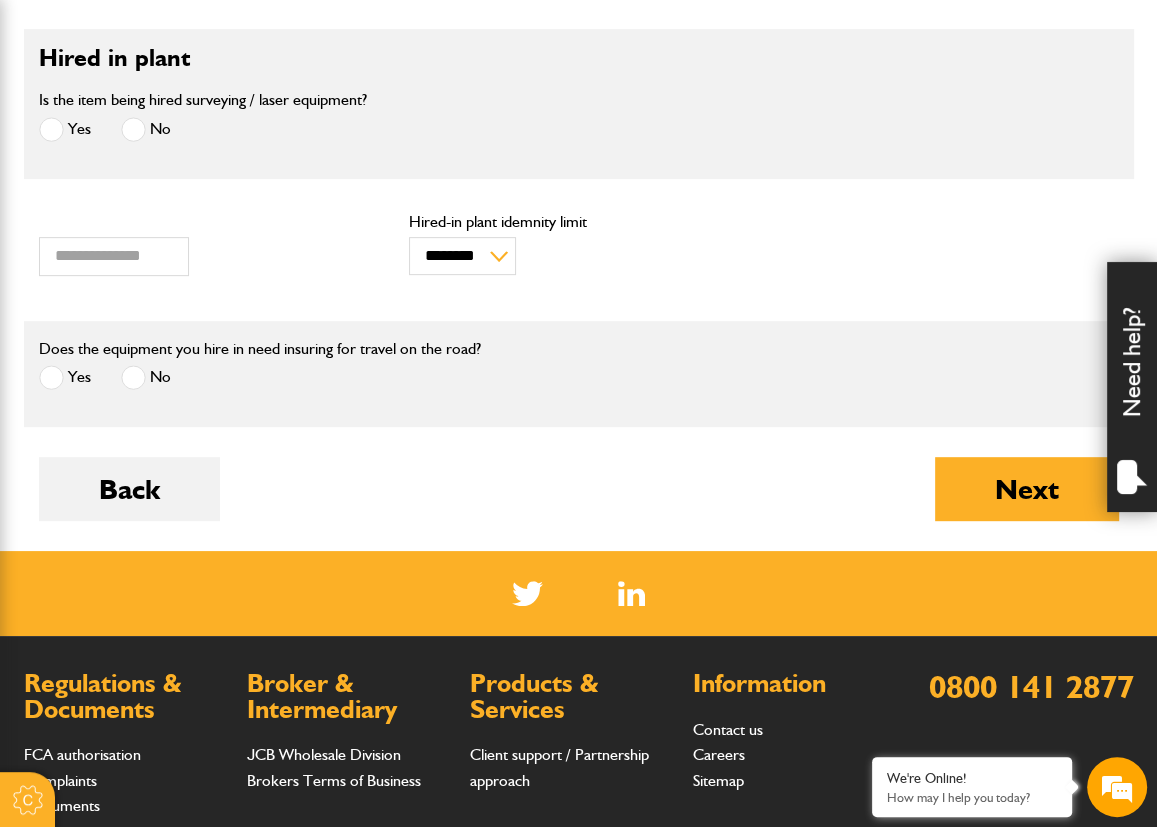 scroll, scrollTop: 600, scrollLeft: 0, axis: vertical 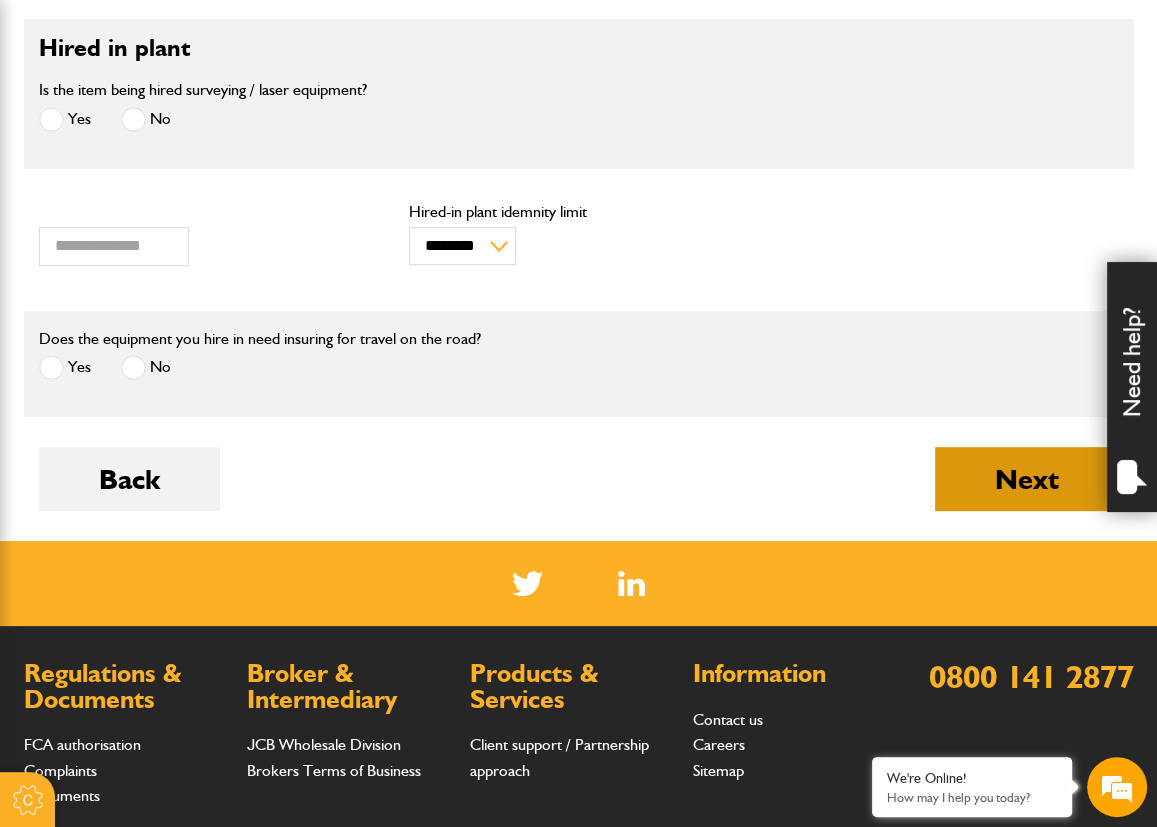 click on "Next" at bounding box center (1027, 479) 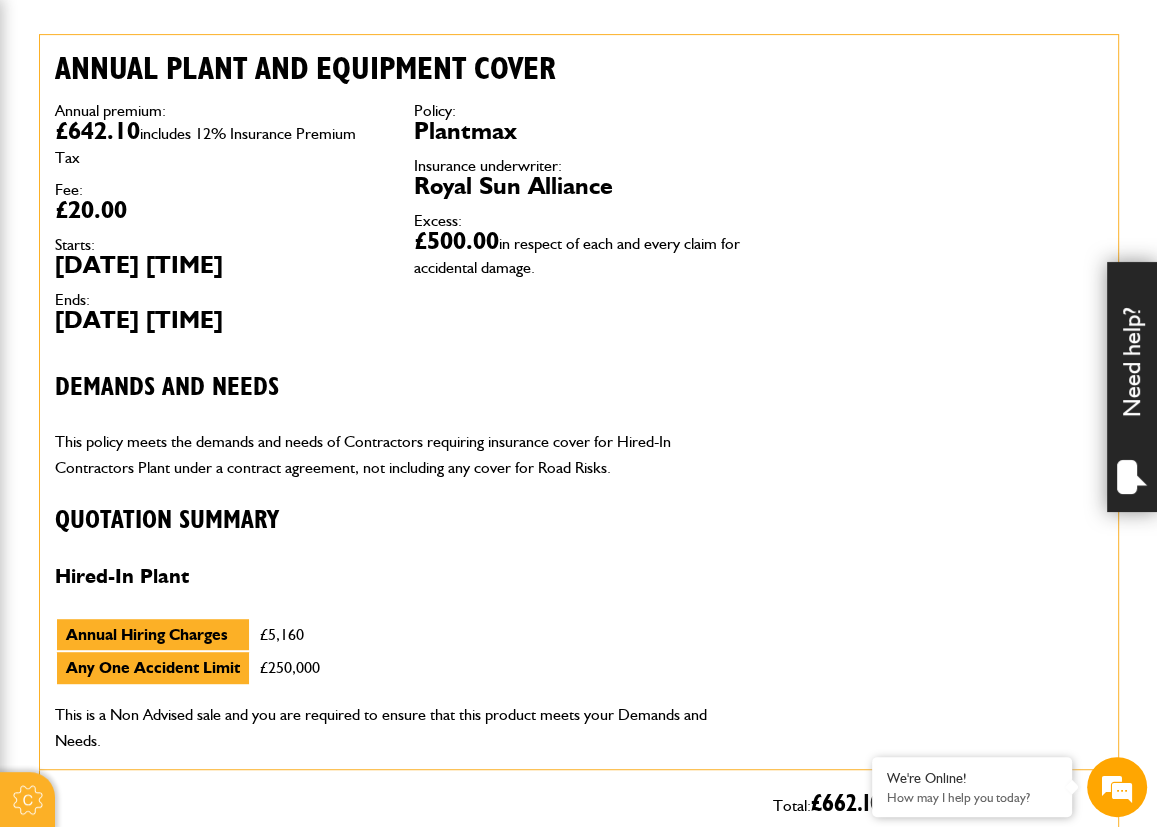 scroll, scrollTop: 409, scrollLeft: 0, axis: vertical 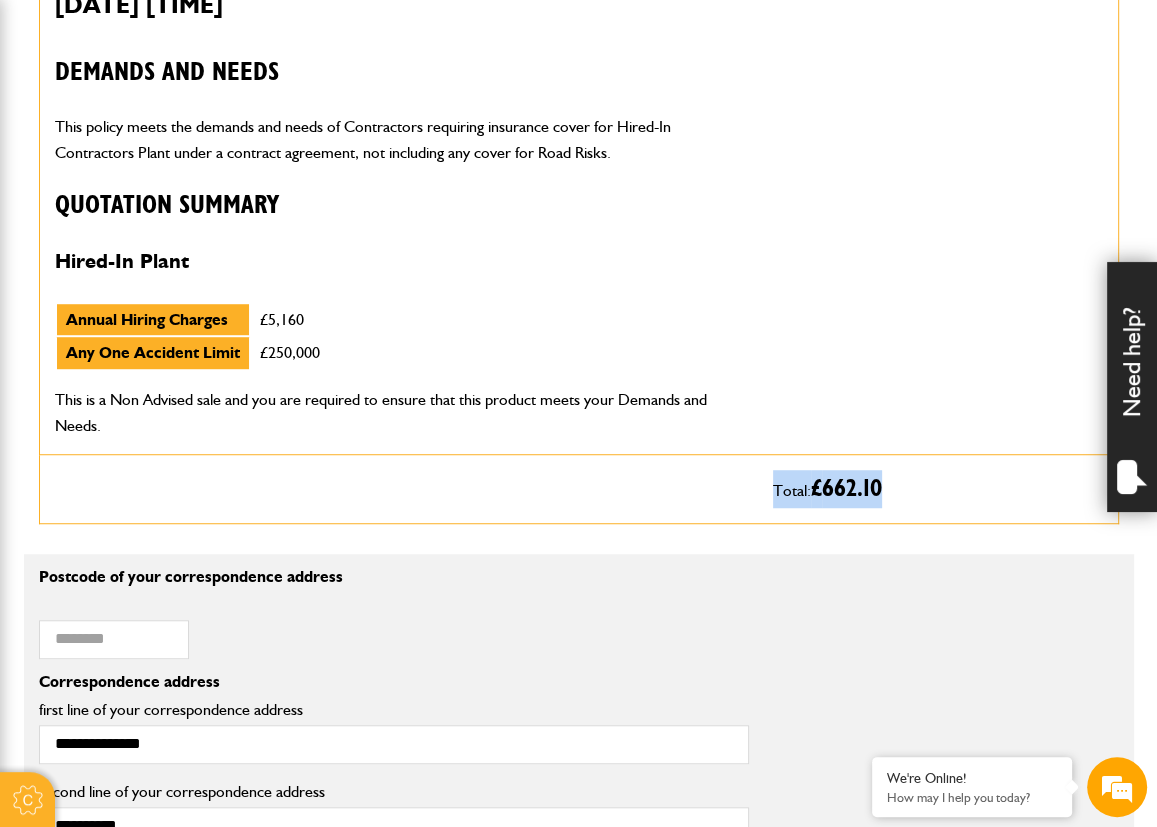 drag, startPoint x: 776, startPoint y: 491, endPoint x: 886, endPoint y: 476, distance: 111.01801 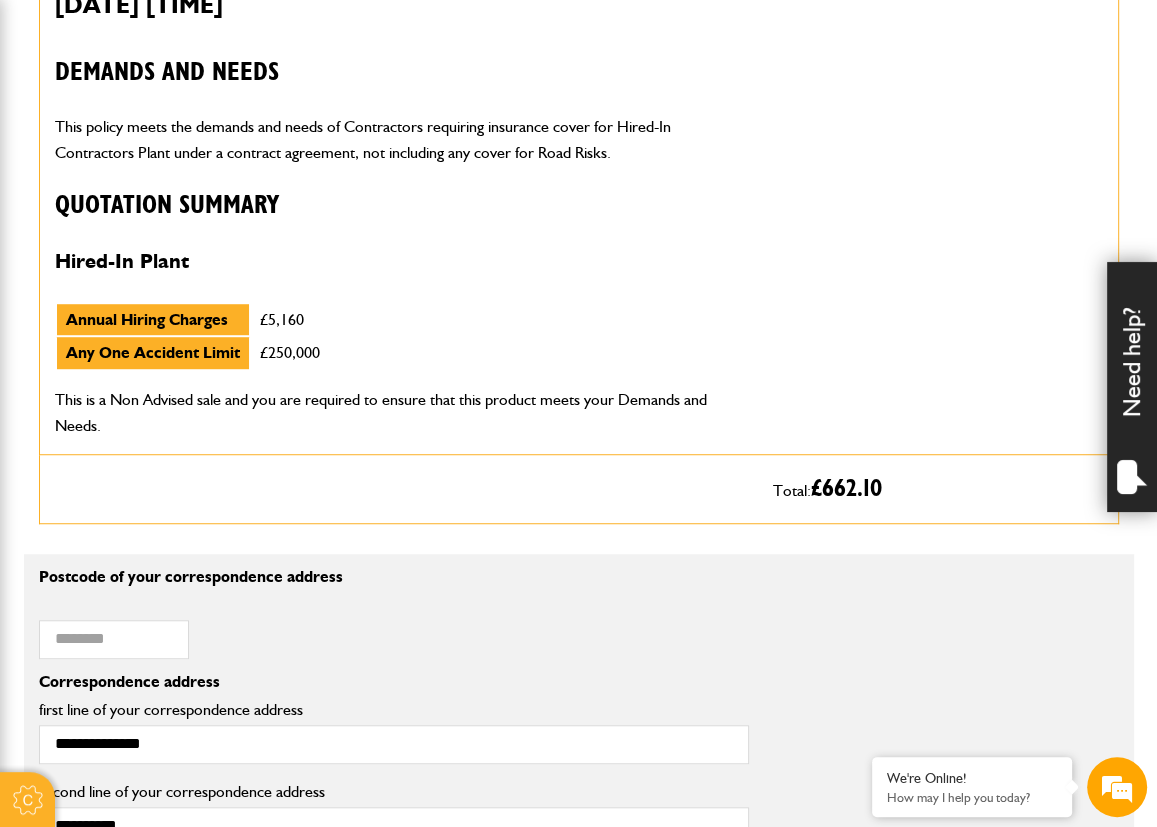 click on "Cookie Options You can control which cookies we use with the form below. Please see our  cookie policy  for more information. Allow all Essential These cookies are needed for essential functions. They can't be switched off and they don't store any of your information. Analytics These cookies gather anonymous usage information and they don't store any of your information. Switching off these cookies will mean we can't gather information to improve your experience of using our site. Functional These cookies enable basic functionality. Switching off these cookies will mean that areas of our website can't work properly. Advertising These cookies help us to learn what you're interested in so we can show you relevant adverts. Switching off these cookies will mean we can't show you any personalised adverts. Personalisation These cookies help us to learn what you're interested in so we can show you relevant content while you use our site. Save preferences
Broker Login" at bounding box center [578, 911] 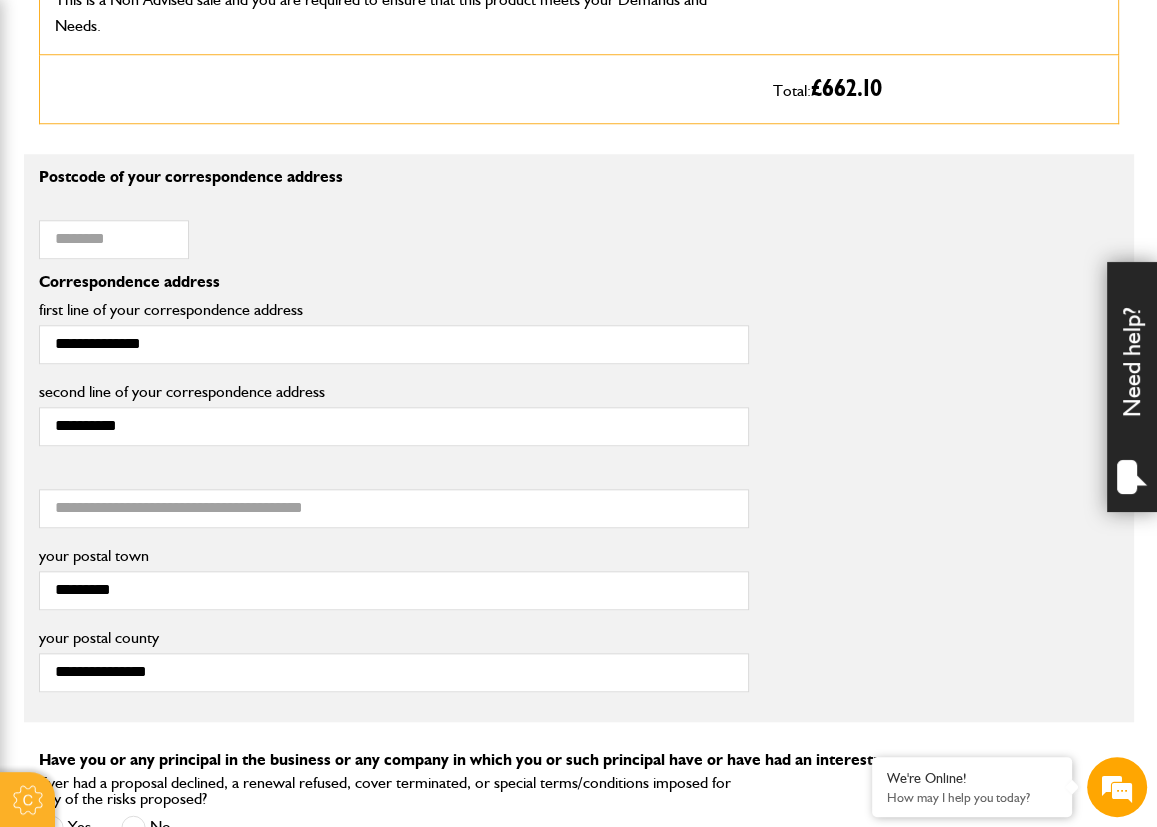 scroll, scrollTop: 1900, scrollLeft: 0, axis: vertical 